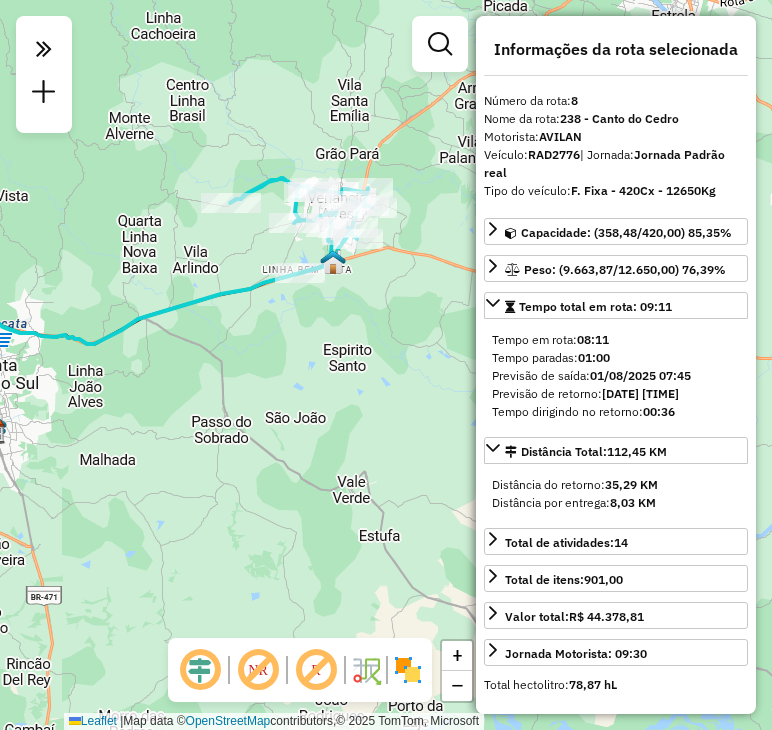 select on "**********" 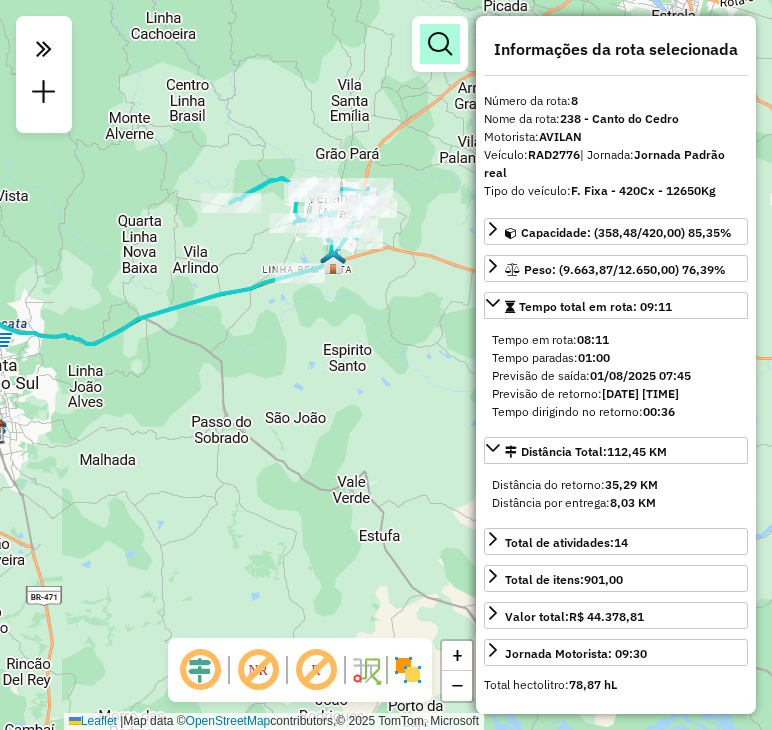 scroll, scrollTop: 0, scrollLeft: 0, axis: both 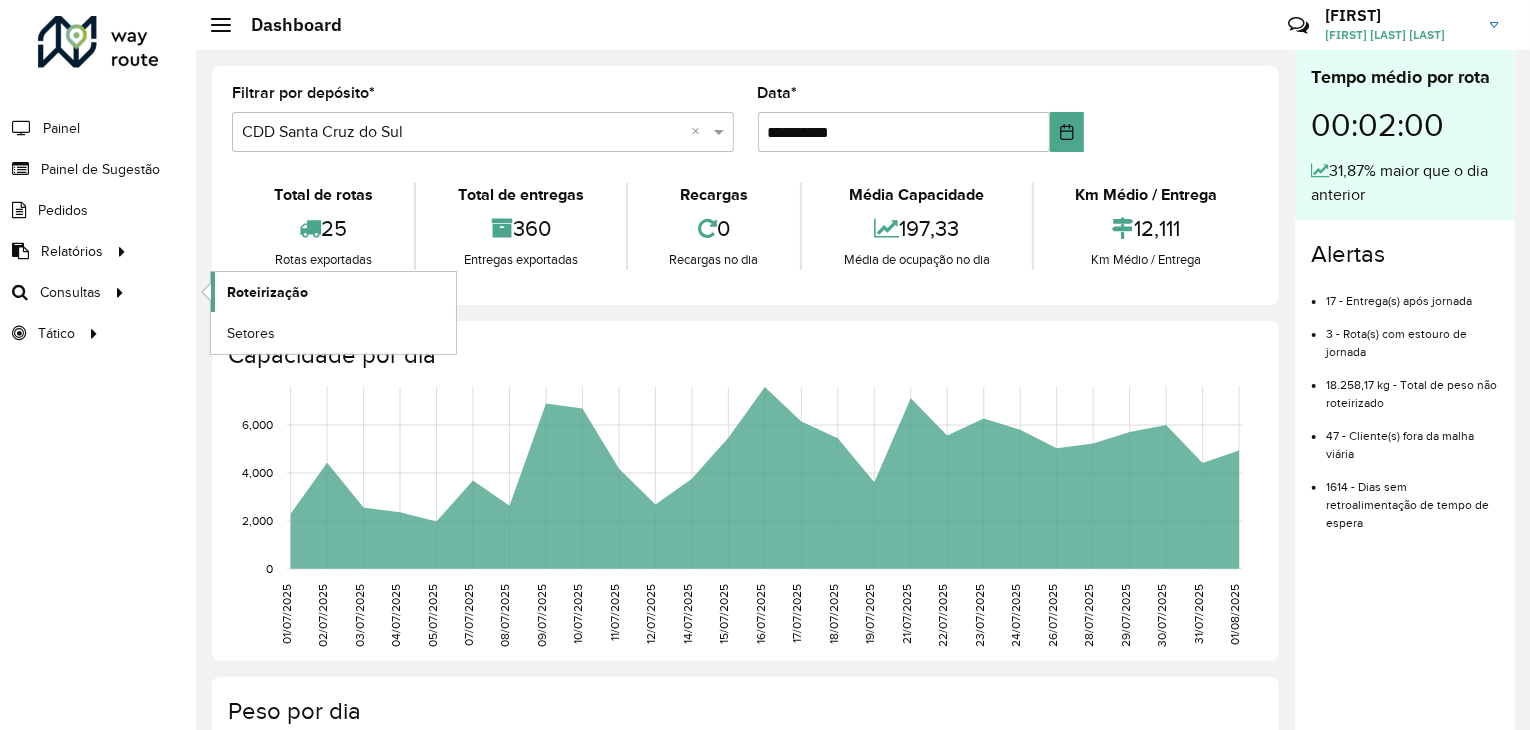 click on "Roteirização" 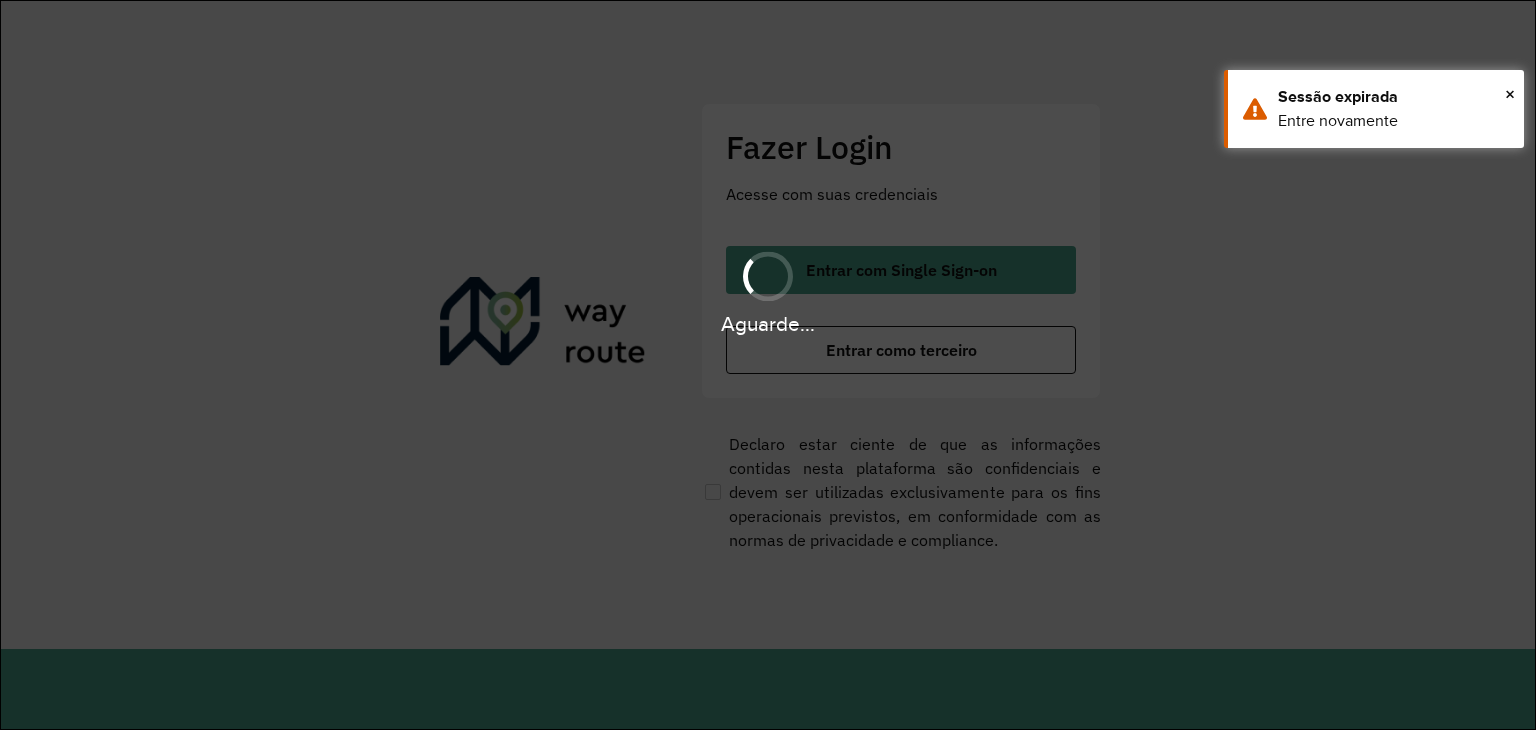 scroll, scrollTop: 0, scrollLeft: 0, axis: both 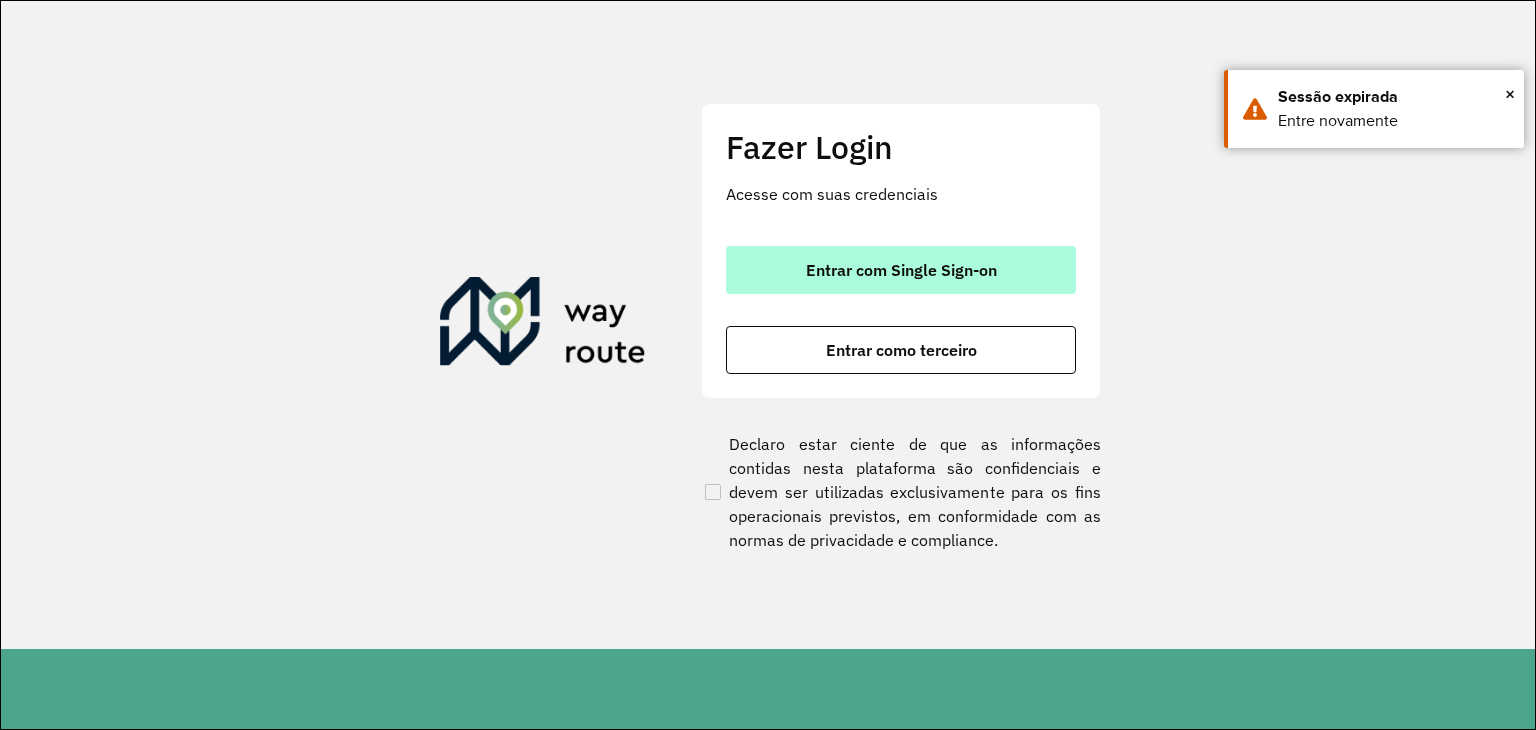 click on "Entrar com Single Sign-on" at bounding box center (901, 270) 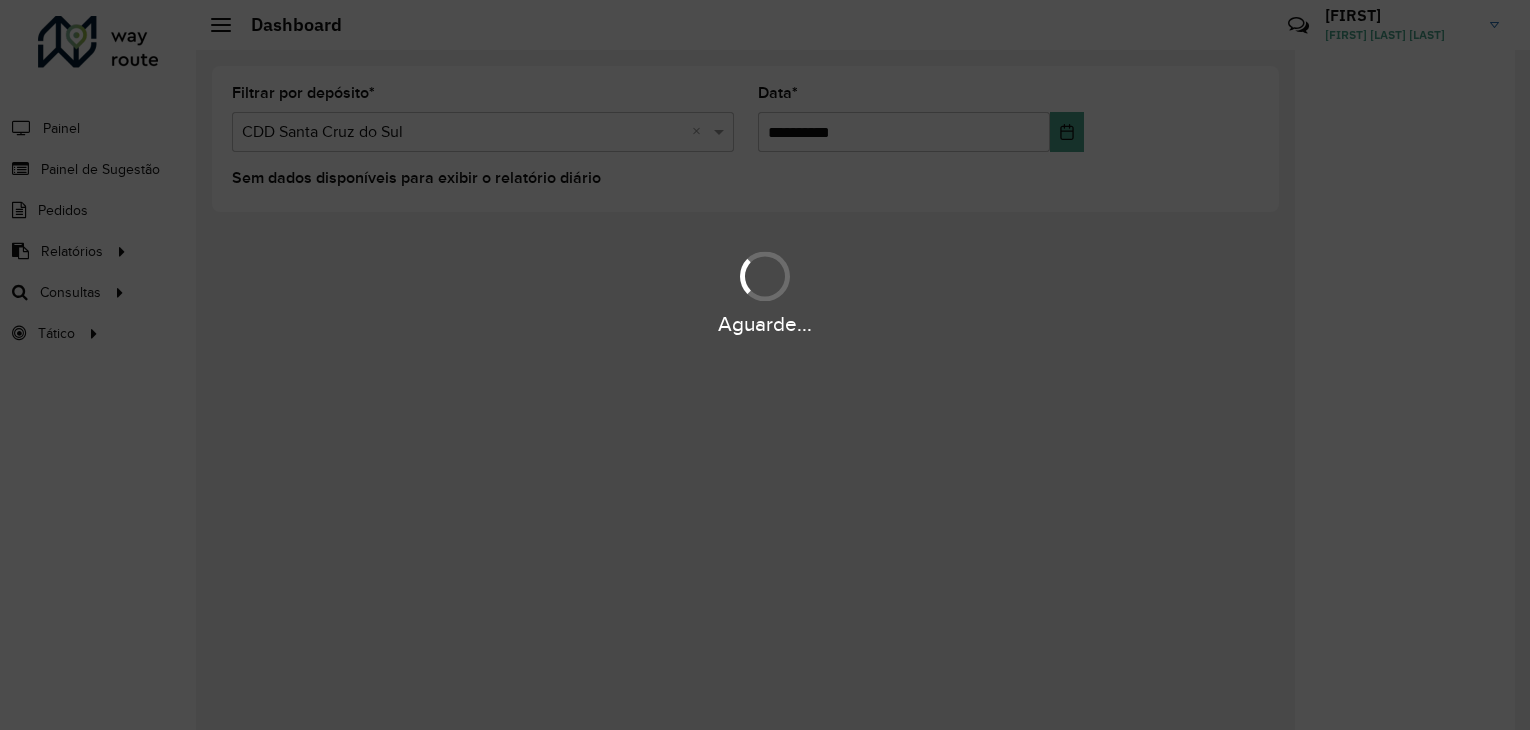 scroll, scrollTop: 0, scrollLeft: 0, axis: both 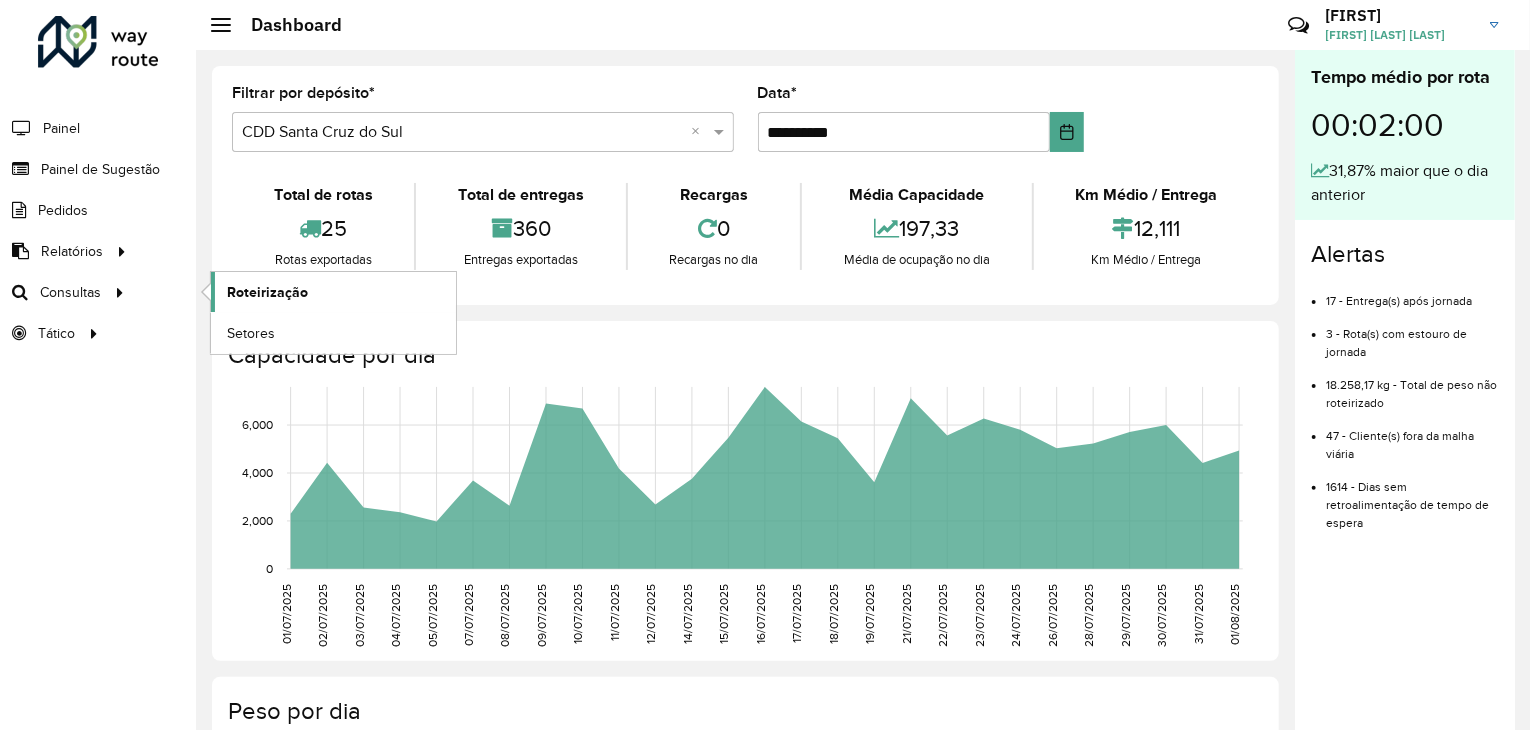 click on "Roteirização" 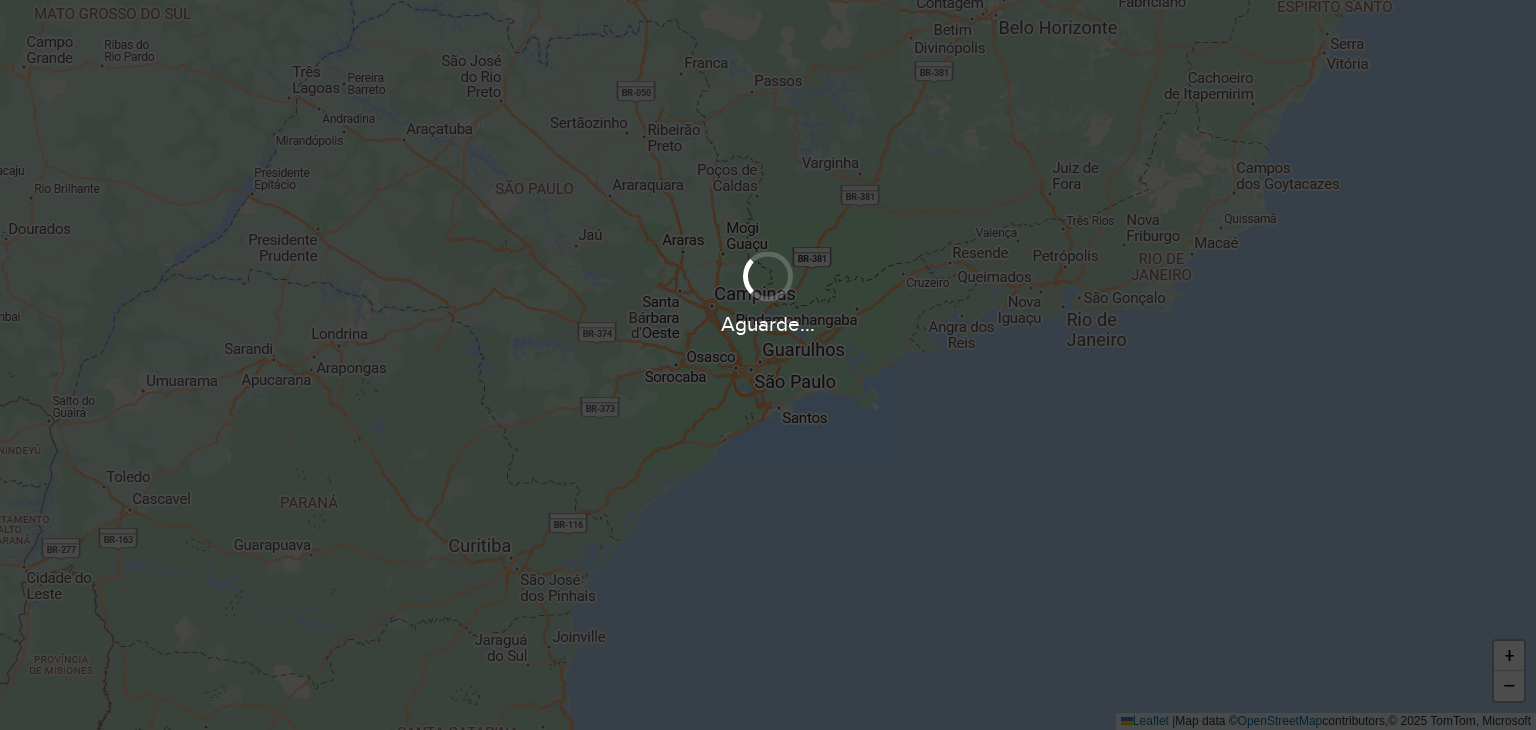 scroll, scrollTop: 0, scrollLeft: 0, axis: both 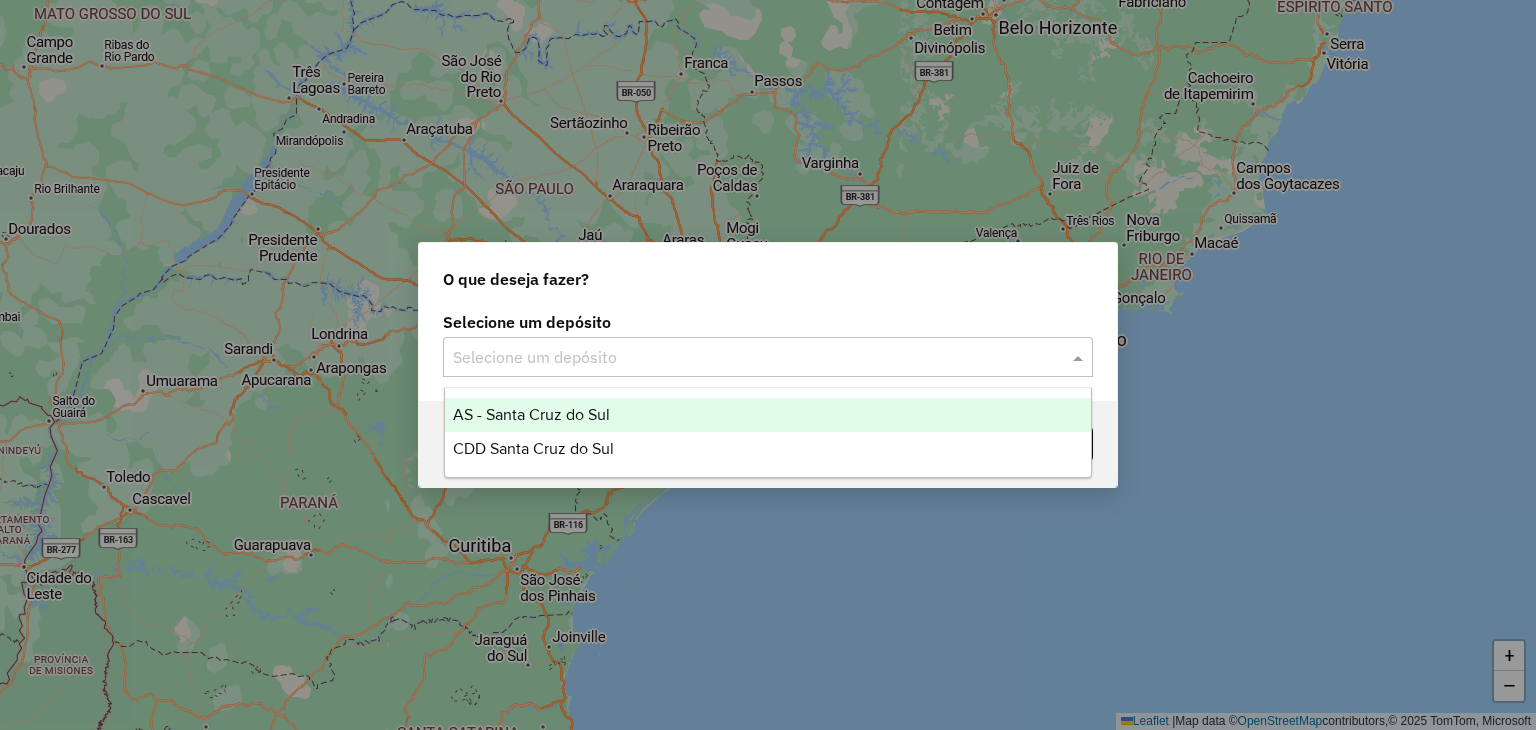 click on "Selecione um depósito" 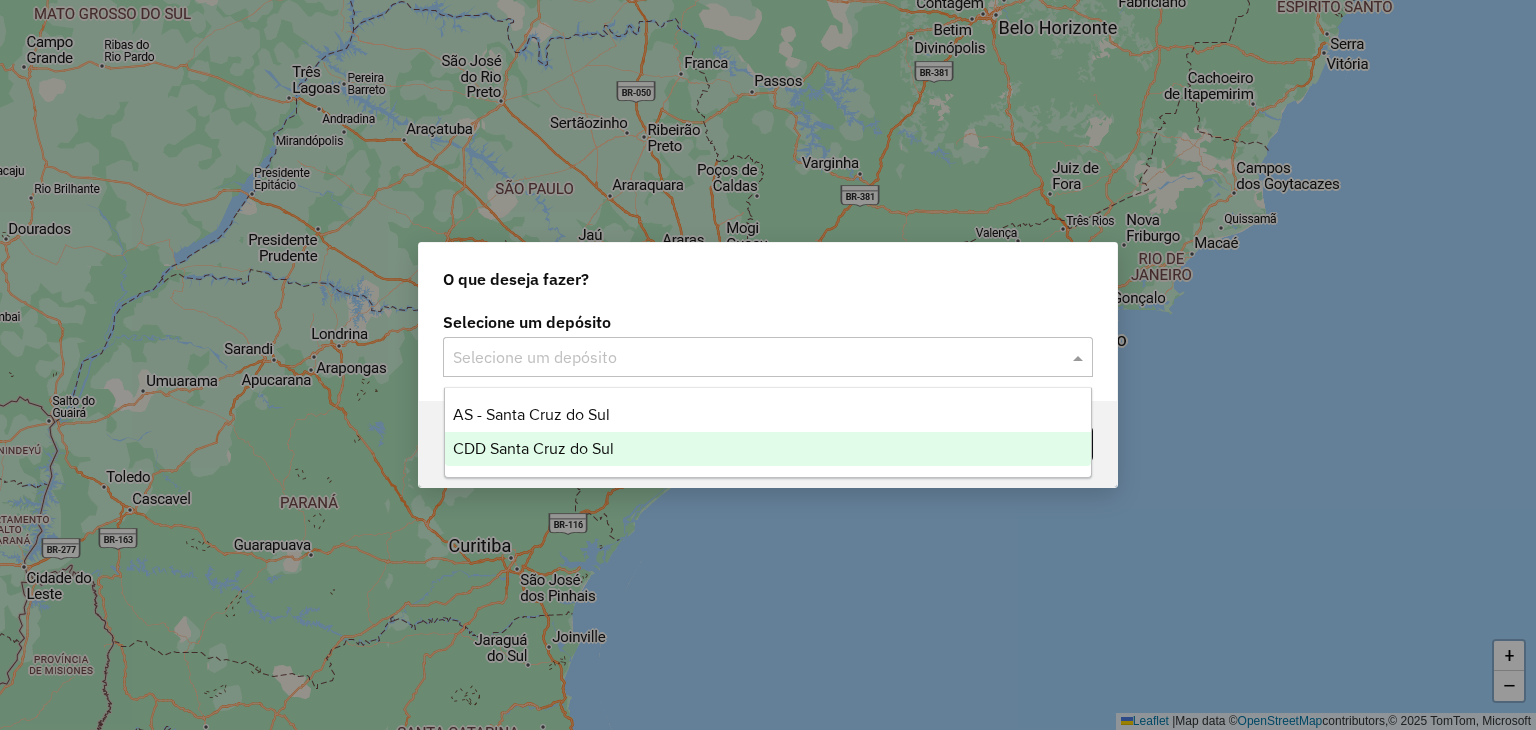 click on "CDD Santa Cruz do Sul" at bounding box center [533, 448] 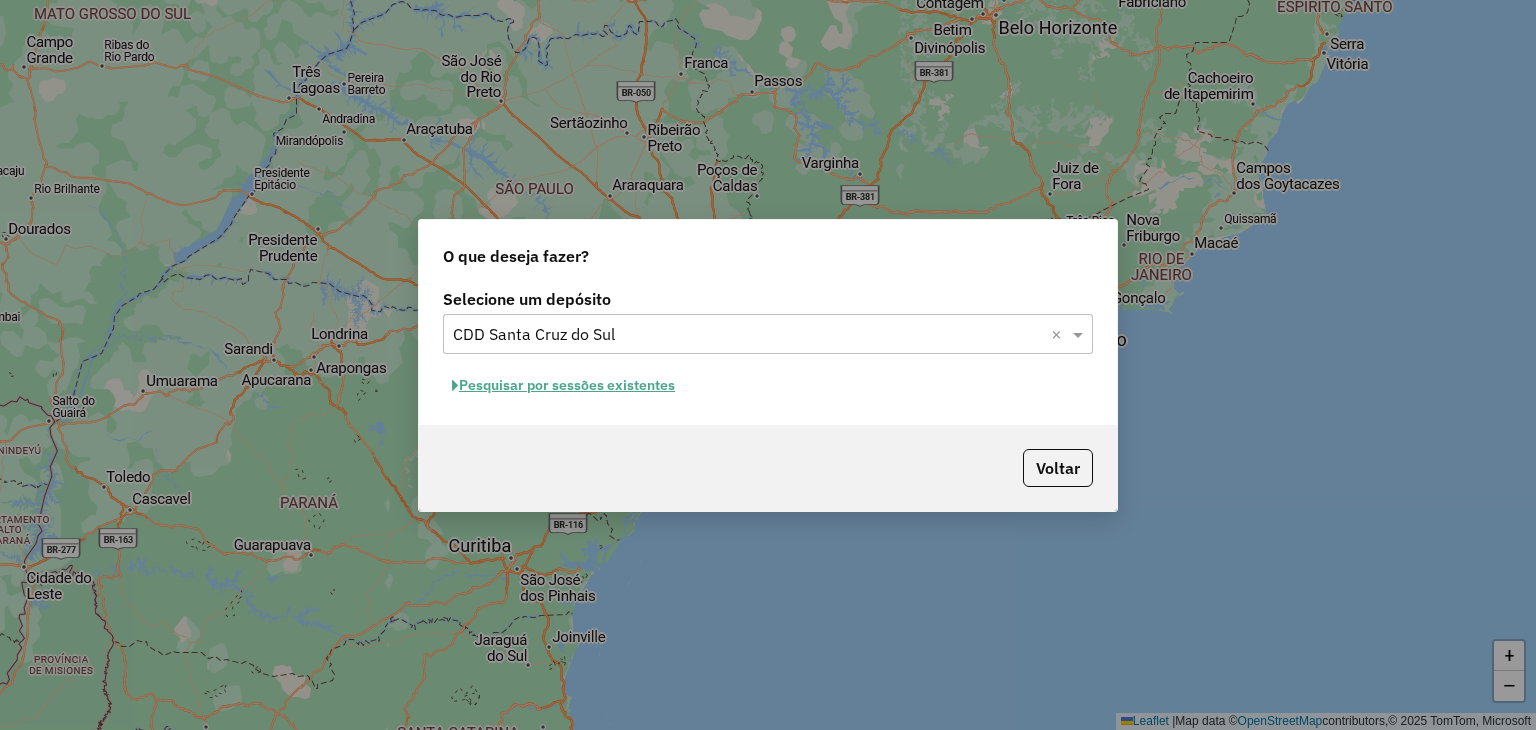 click on "Pesquisar por sessões existentes" 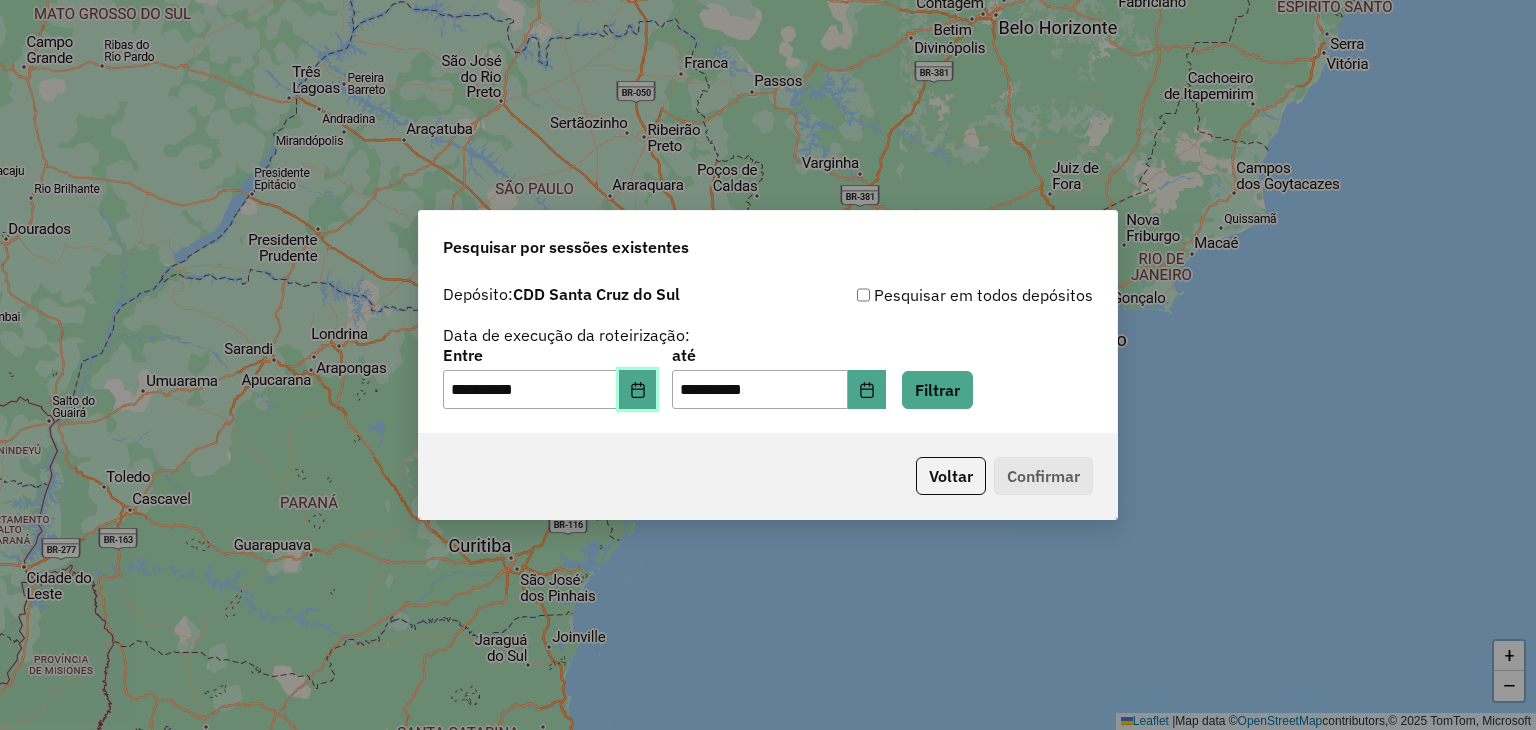 click 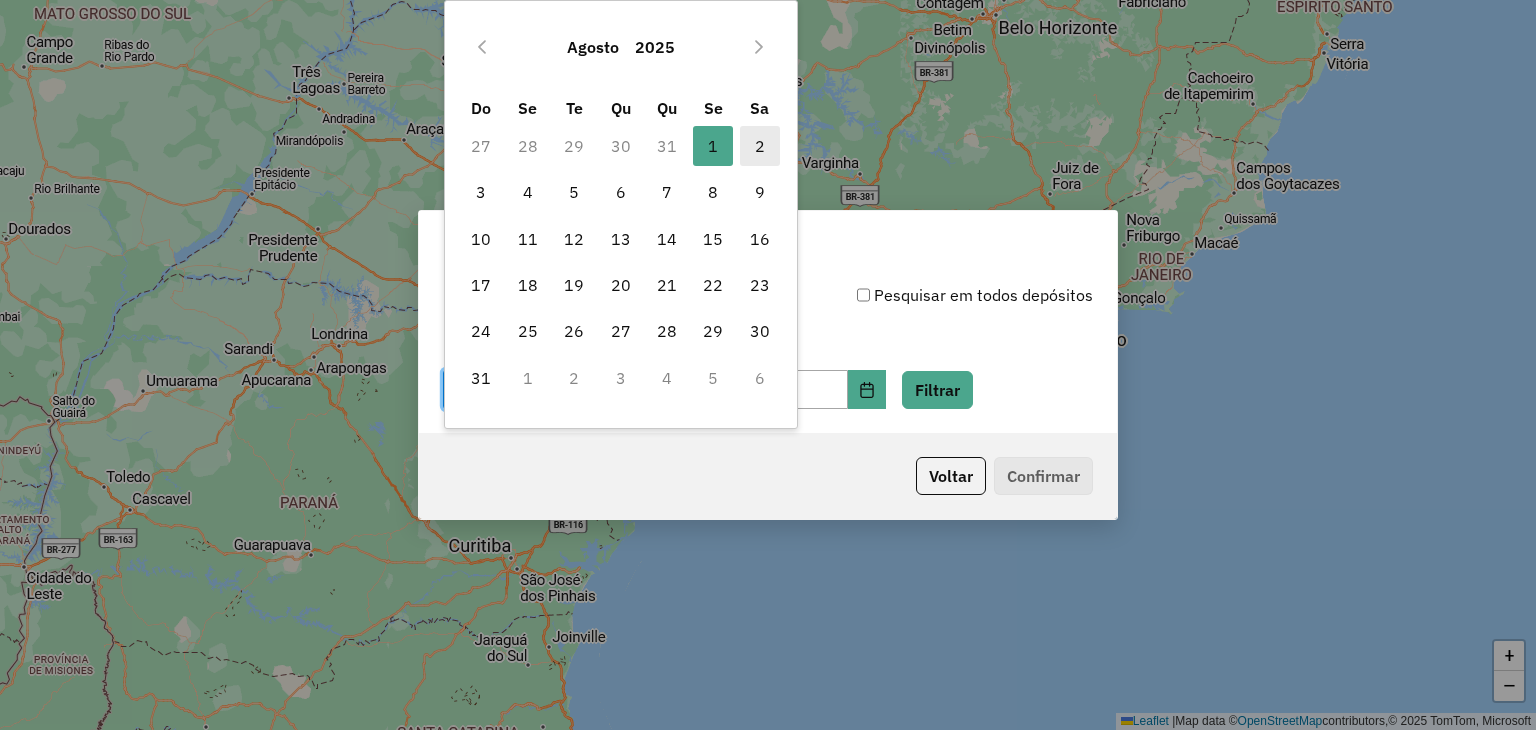 click on "2" at bounding box center (760, 146) 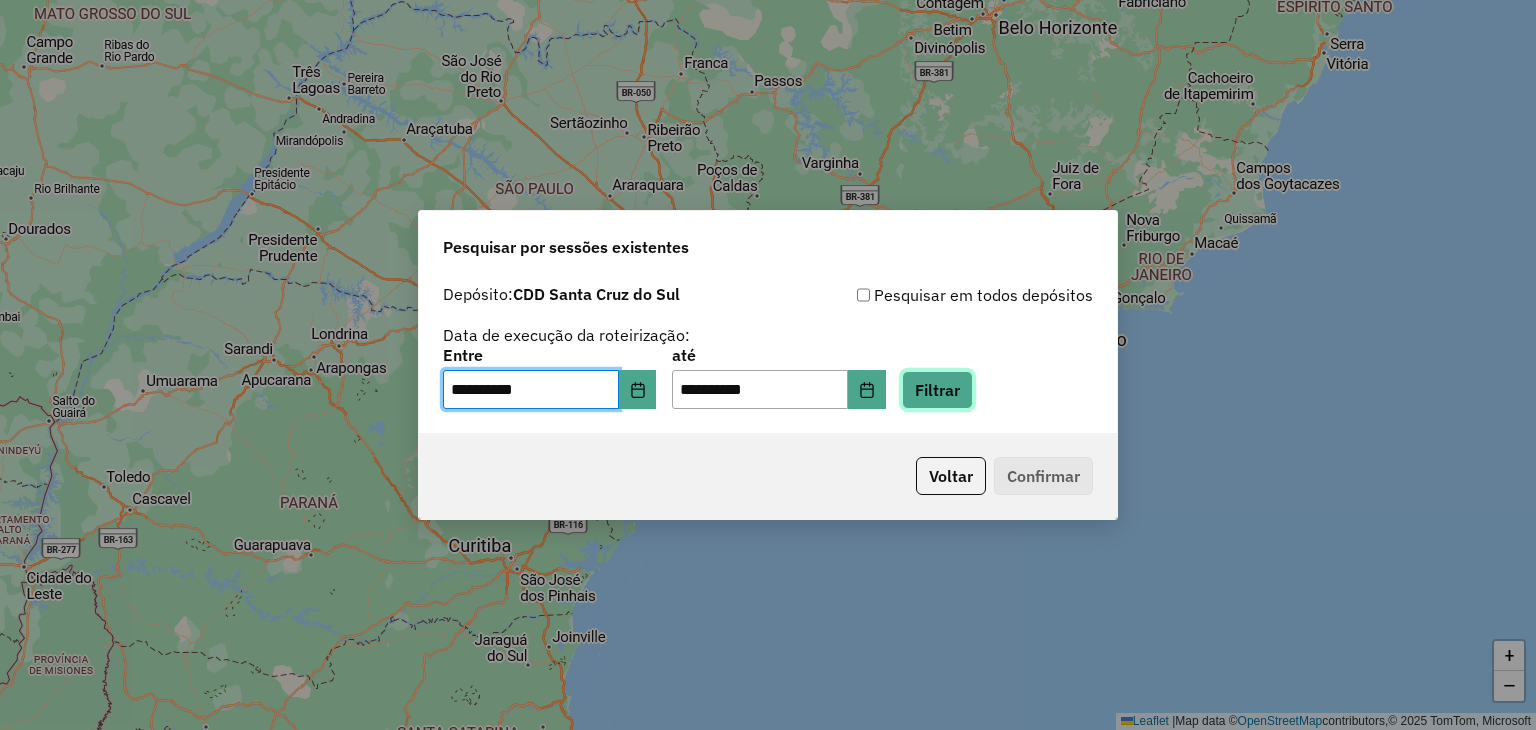 click on "Filtrar" 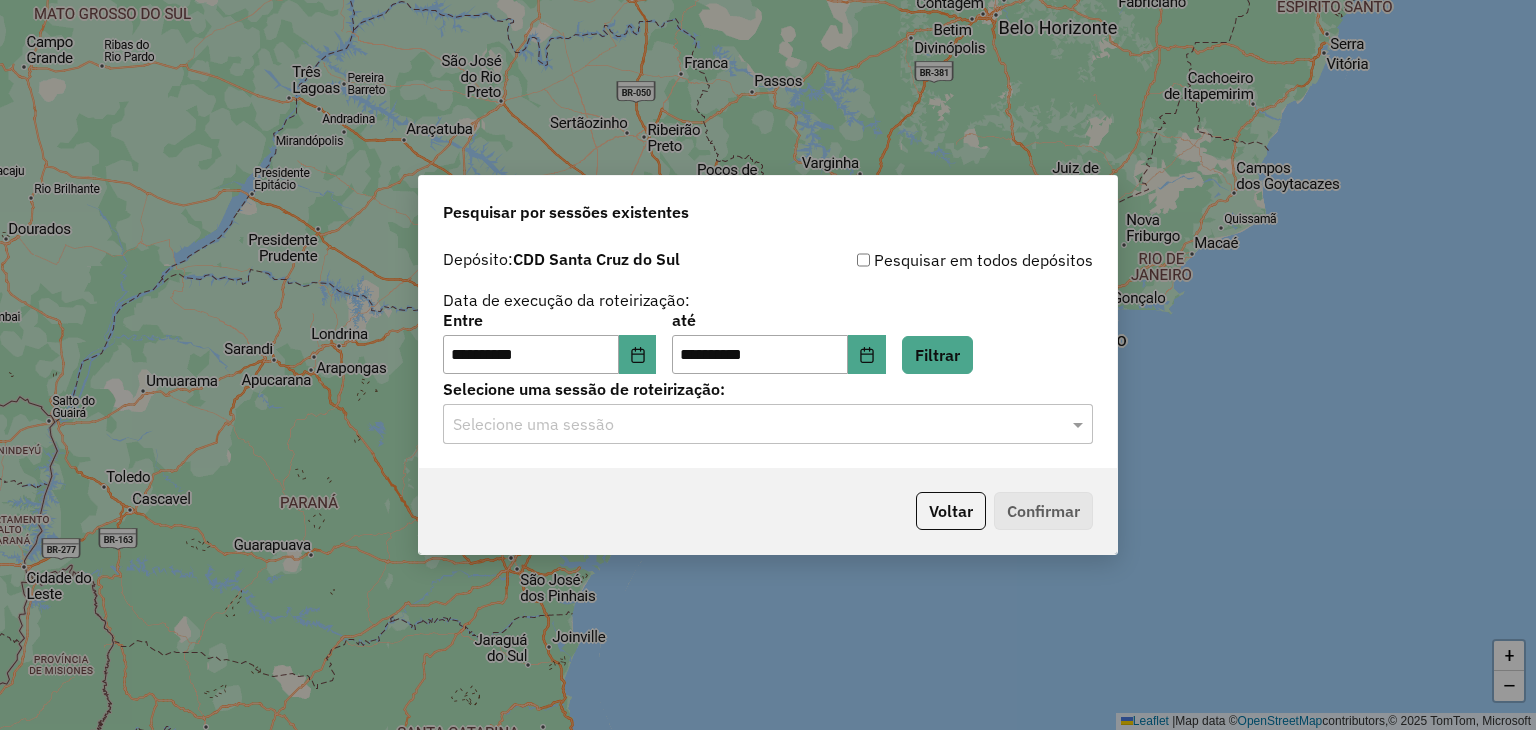 click 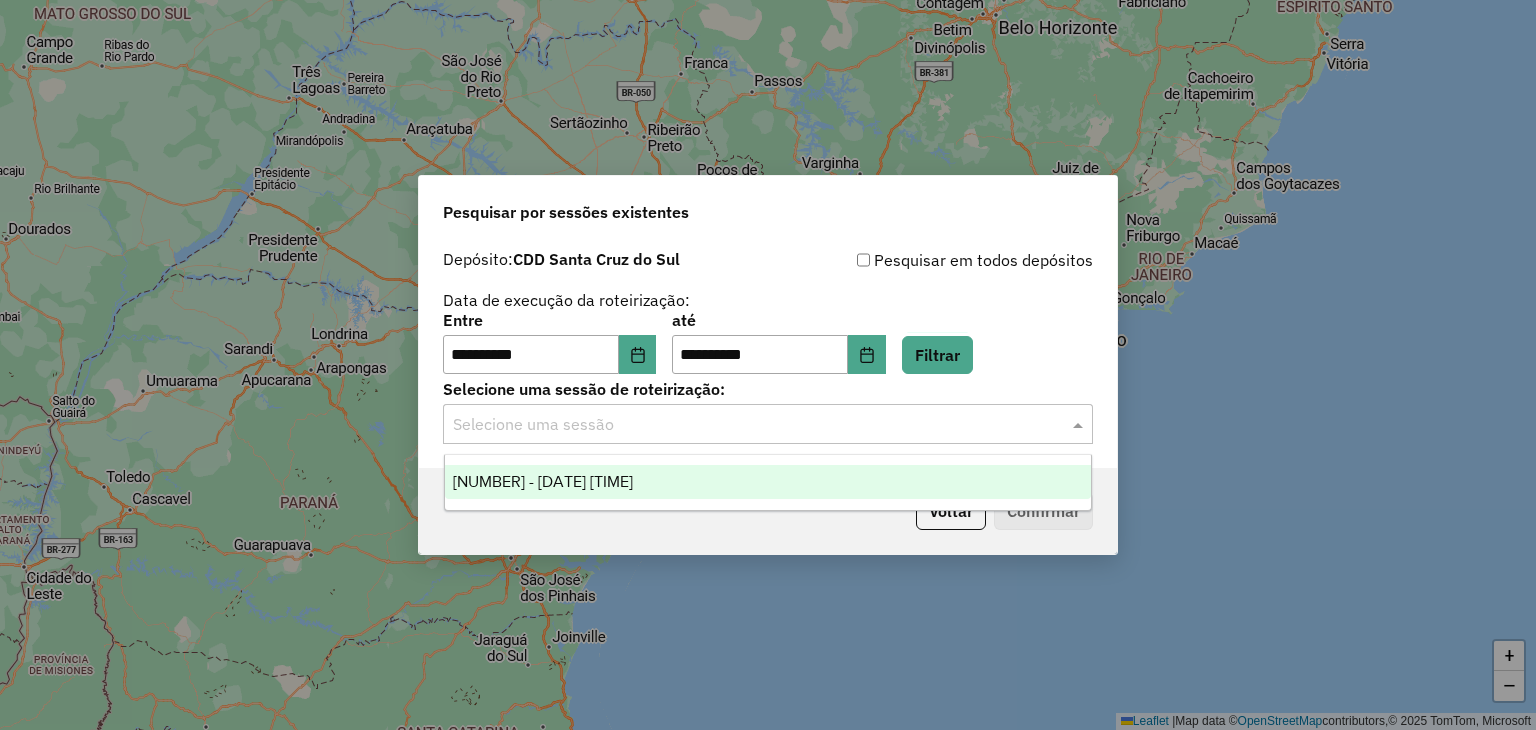 click on "1222112 - 02/08/2025 17:33" at bounding box center [543, 481] 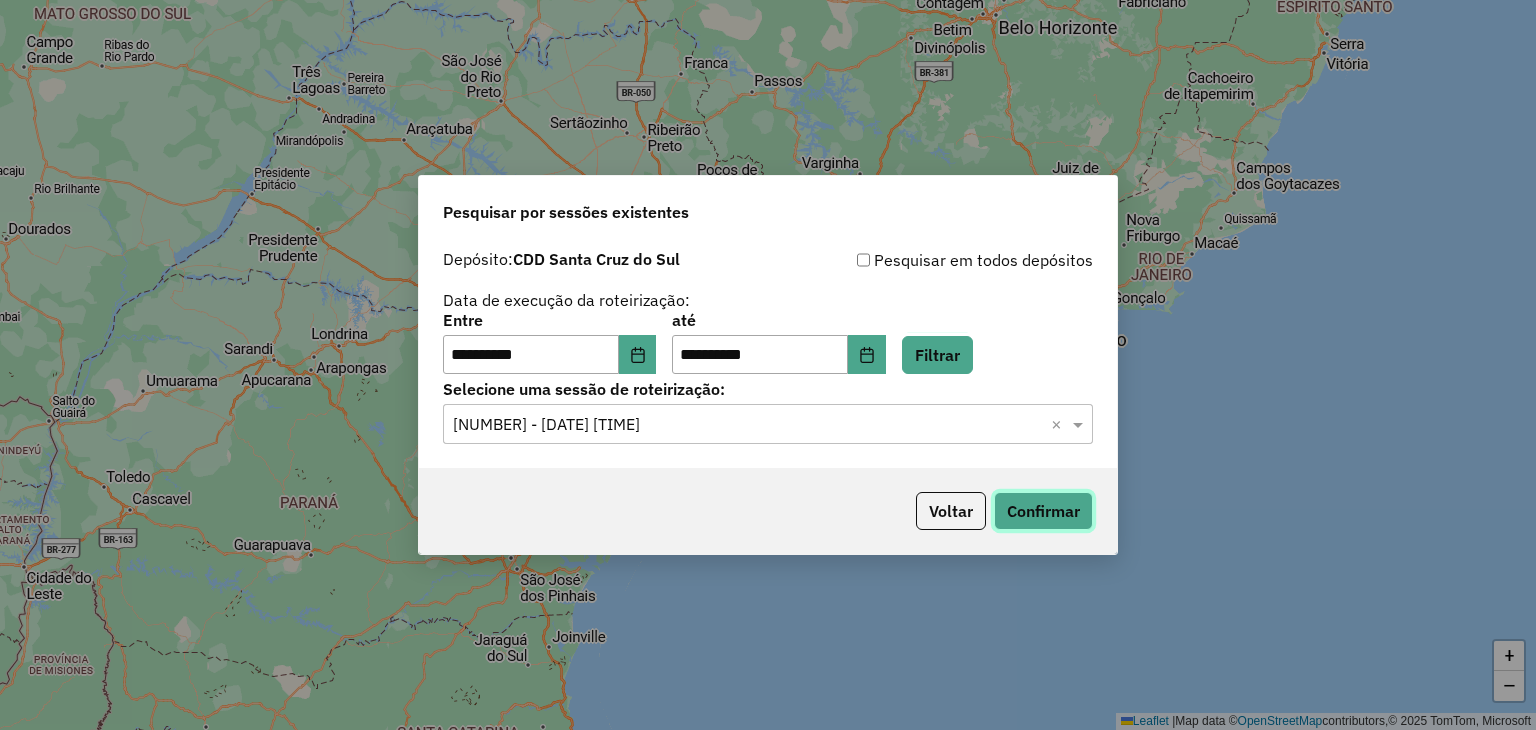 click on "Confirmar" 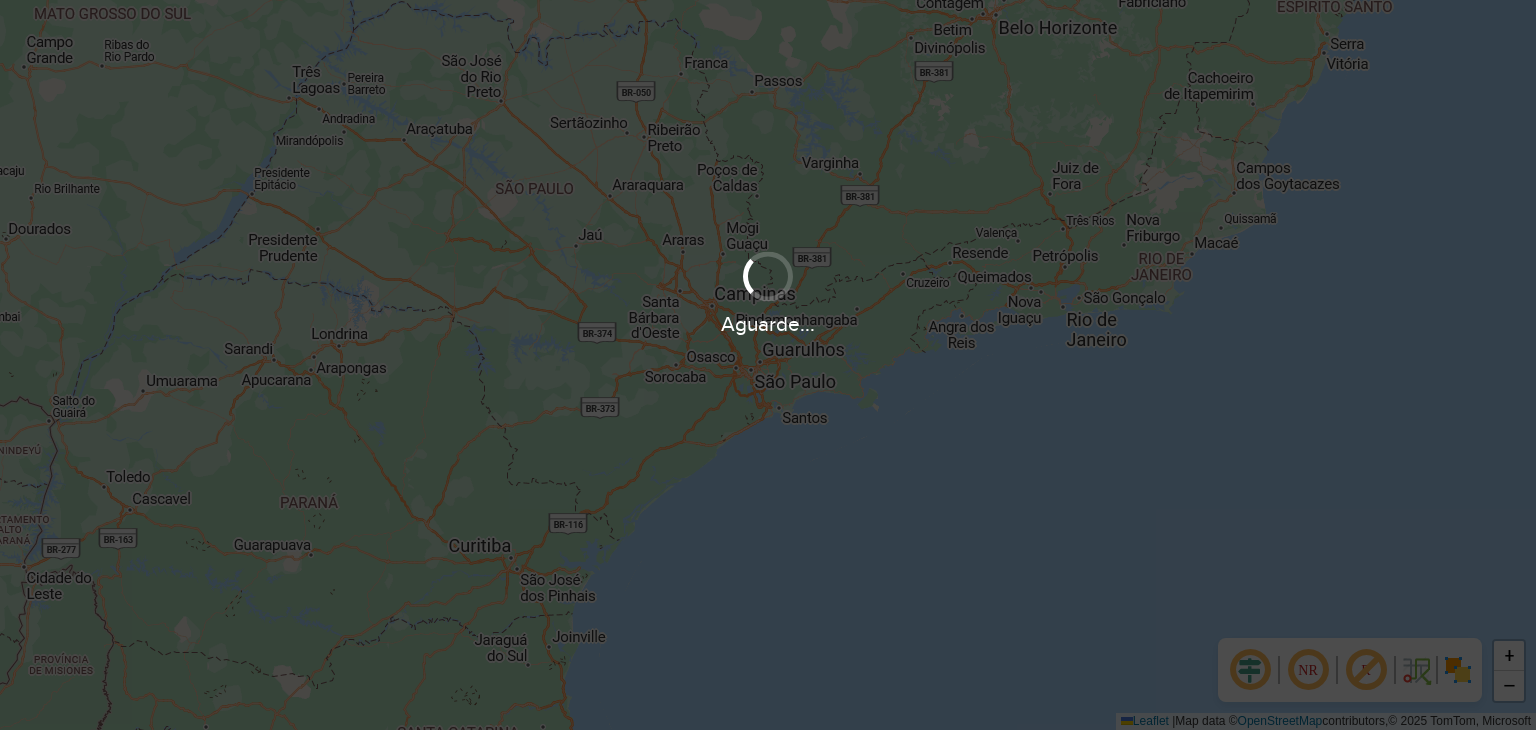 scroll, scrollTop: 0, scrollLeft: 0, axis: both 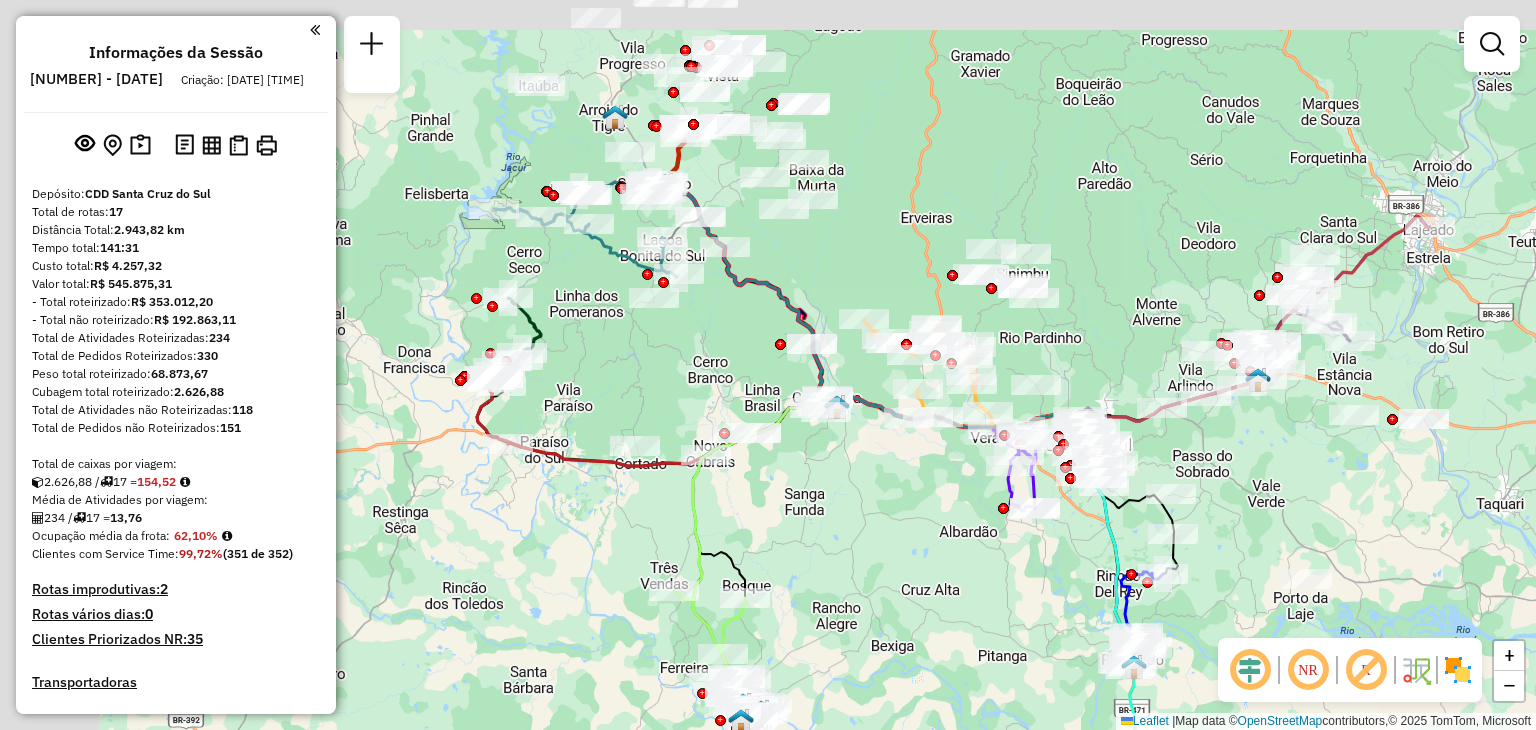 drag, startPoint x: 616, startPoint y: 367, endPoint x: 965, endPoint y: 477, distance: 365.92487 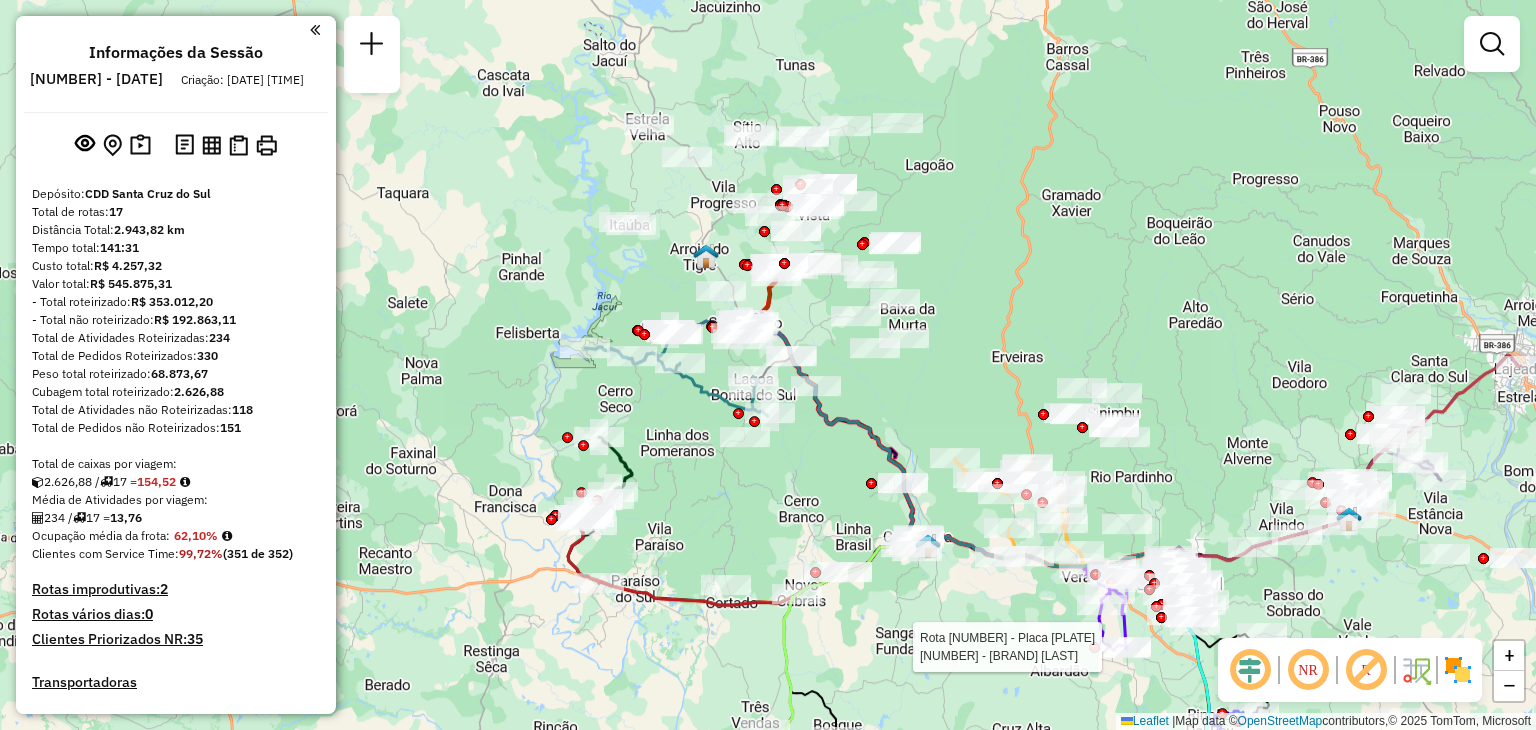 drag, startPoint x: 747, startPoint y: 328, endPoint x: 816, endPoint y: 509, distance: 193.70596 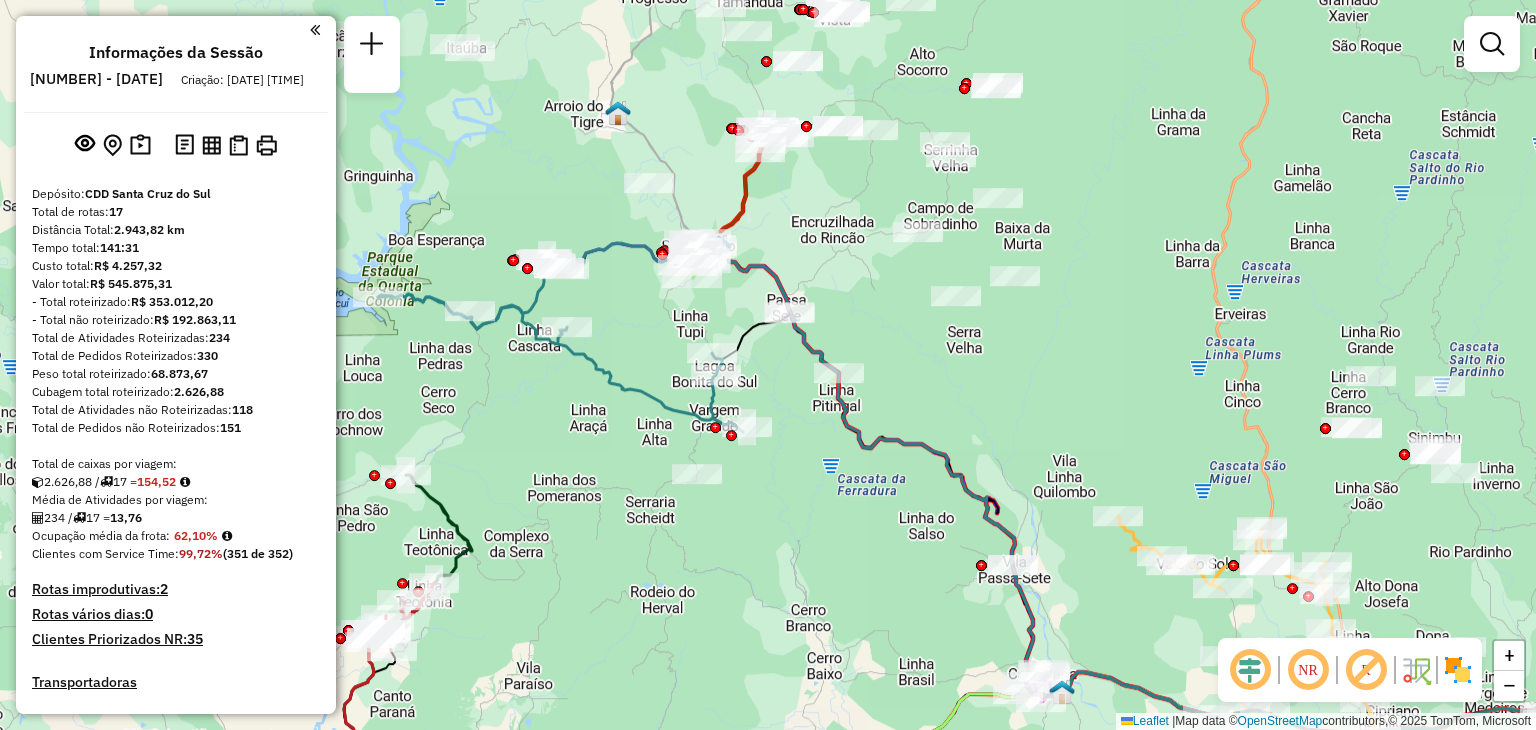 drag, startPoint x: 587, startPoint y: 280, endPoint x: 649, endPoint y: 343, distance: 88.391174 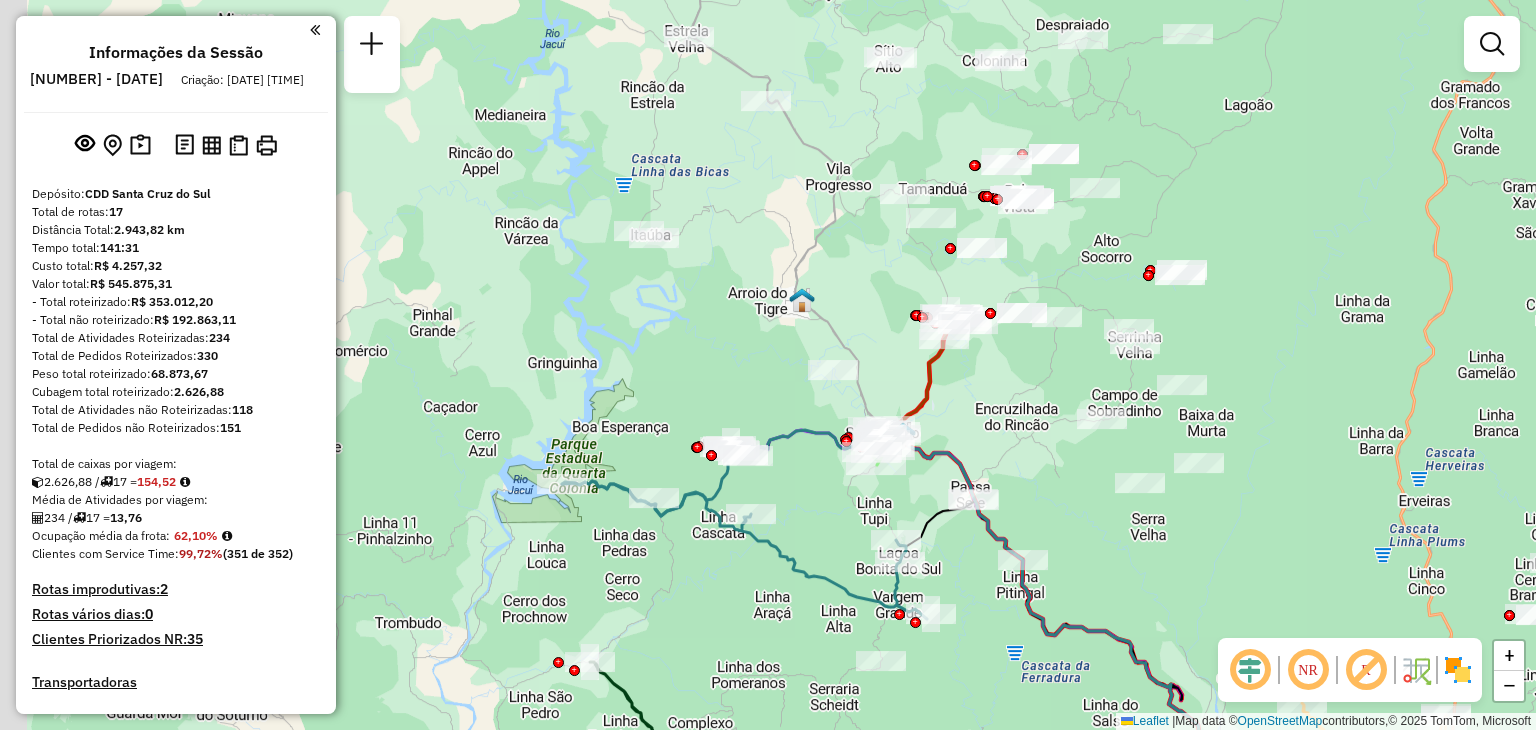 drag, startPoint x: 638, startPoint y: 254, endPoint x: 772, endPoint y: 396, distance: 195.24344 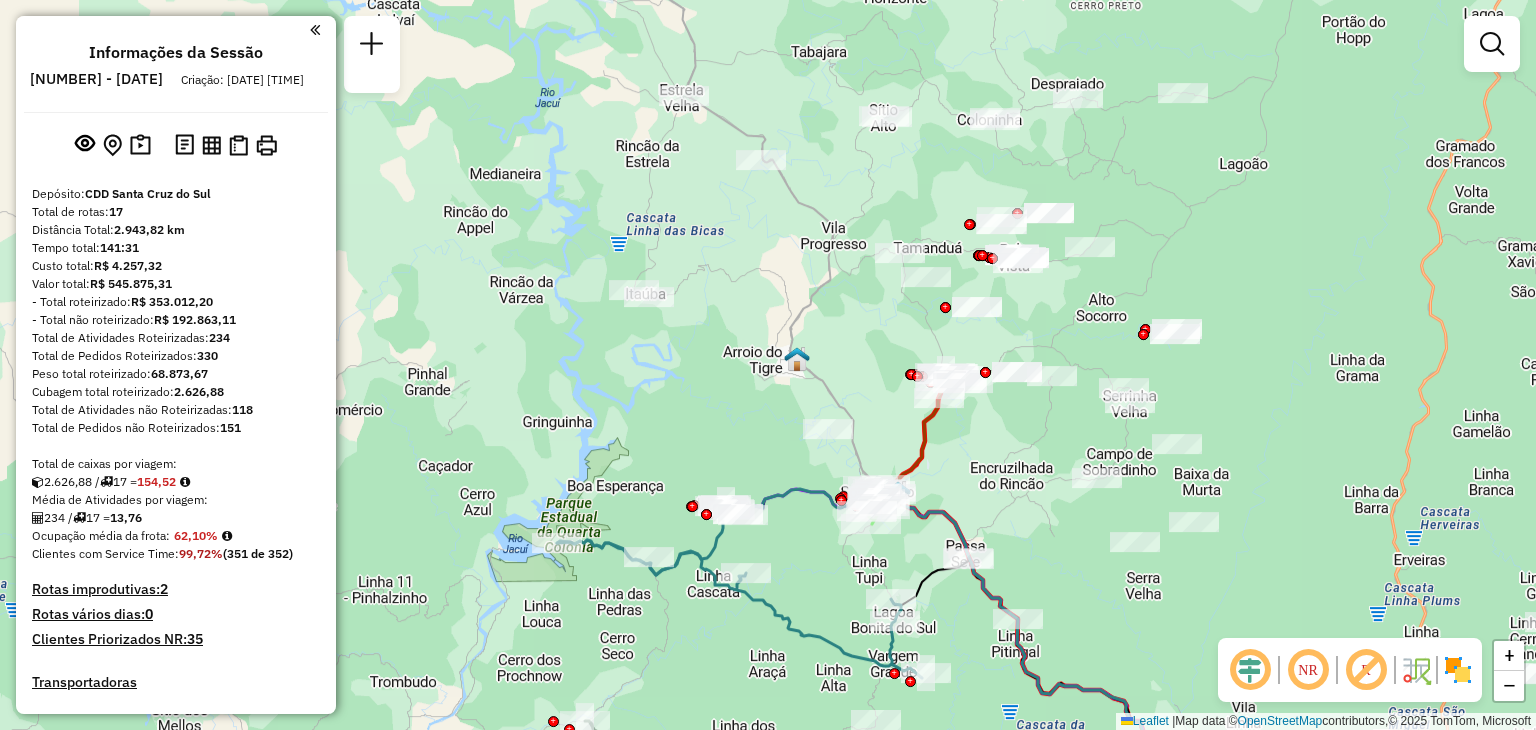 drag, startPoint x: 768, startPoint y: 197, endPoint x: 760, endPoint y: 305, distance: 108.29589 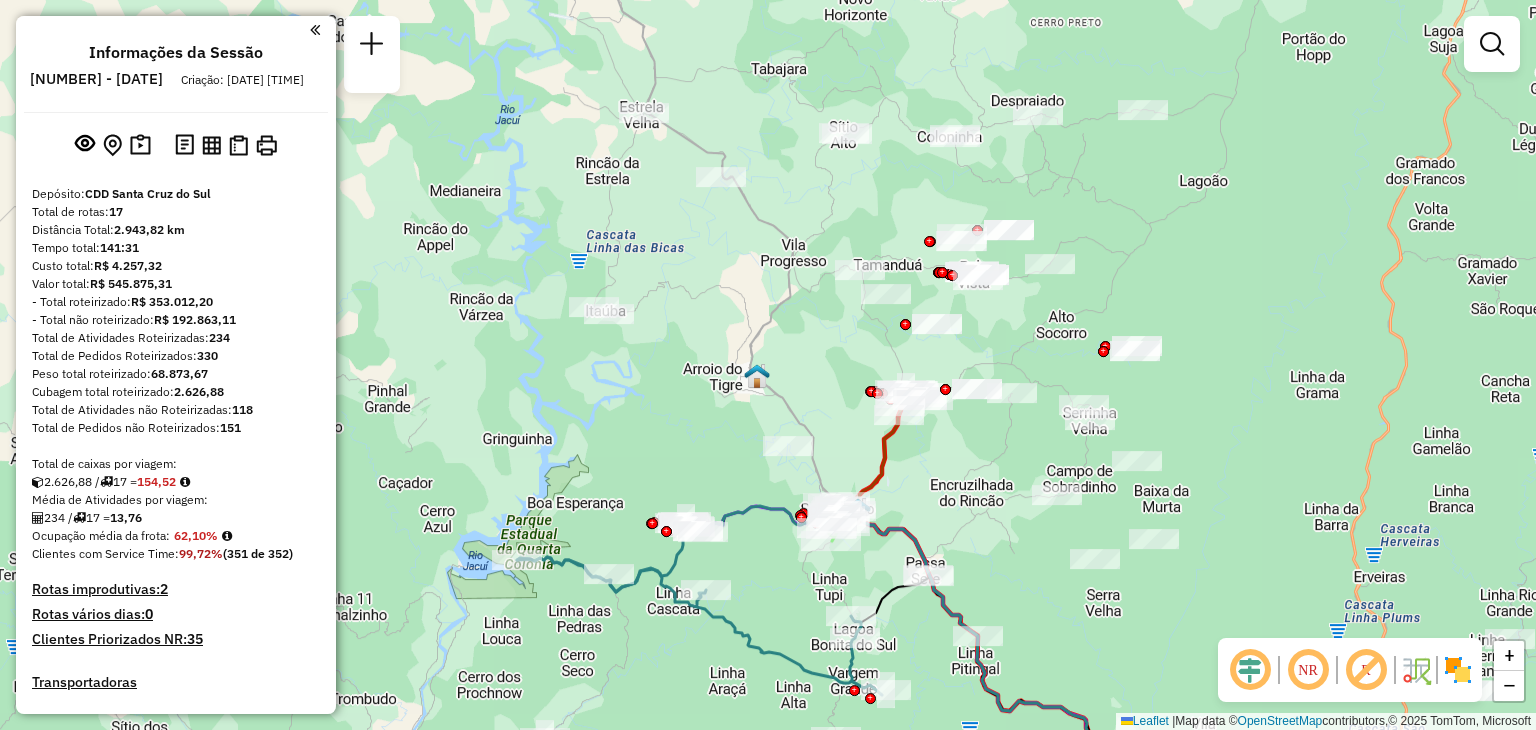drag, startPoint x: 765, startPoint y: 361, endPoint x: 724, endPoint y: 322, distance: 56.586216 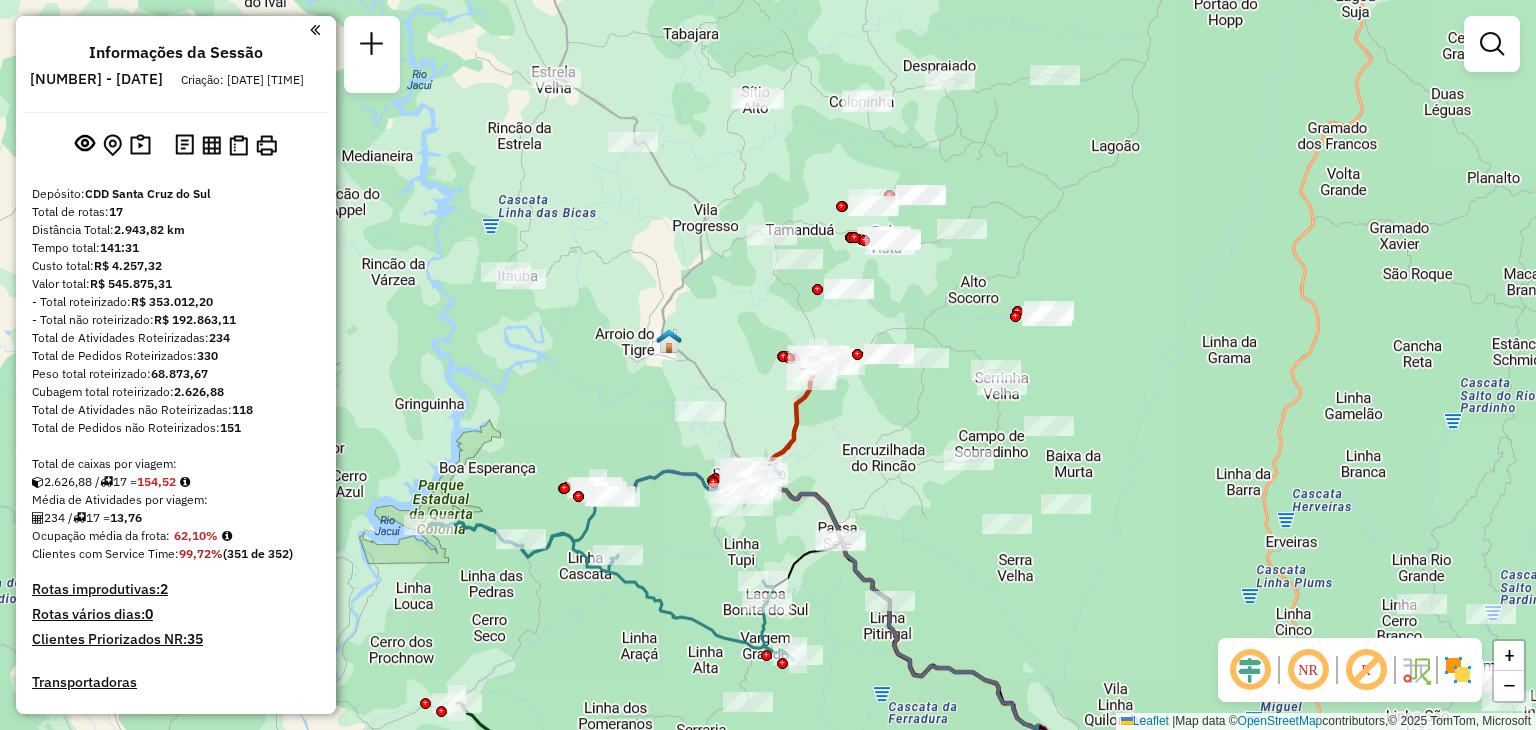 drag, startPoint x: 832, startPoint y: 357, endPoint x: 745, endPoint y: 323, distance: 93.40771 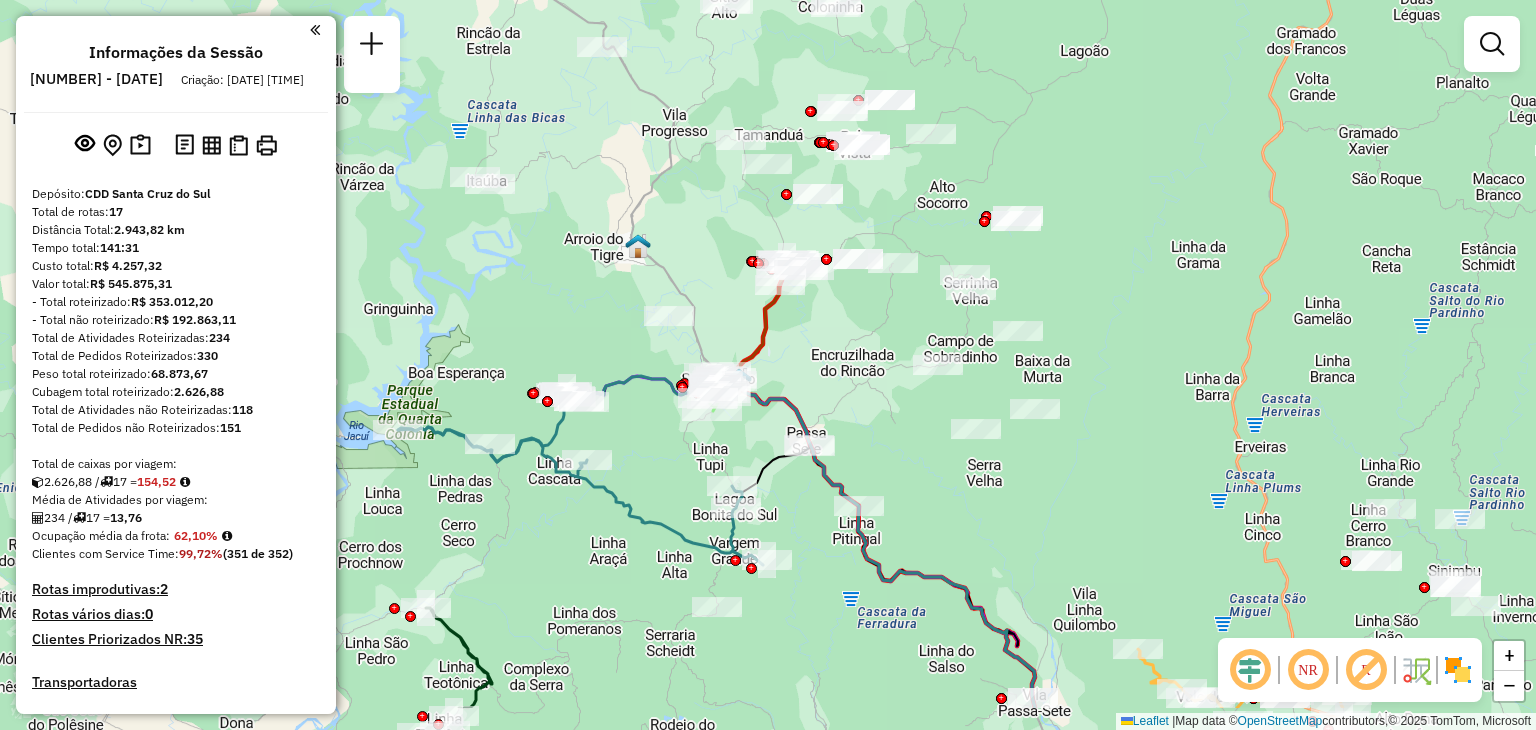 drag, startPoint x: 820, startPoint y: 434, endPoint x: 774, endPoint y: 300, distance: 141.67569 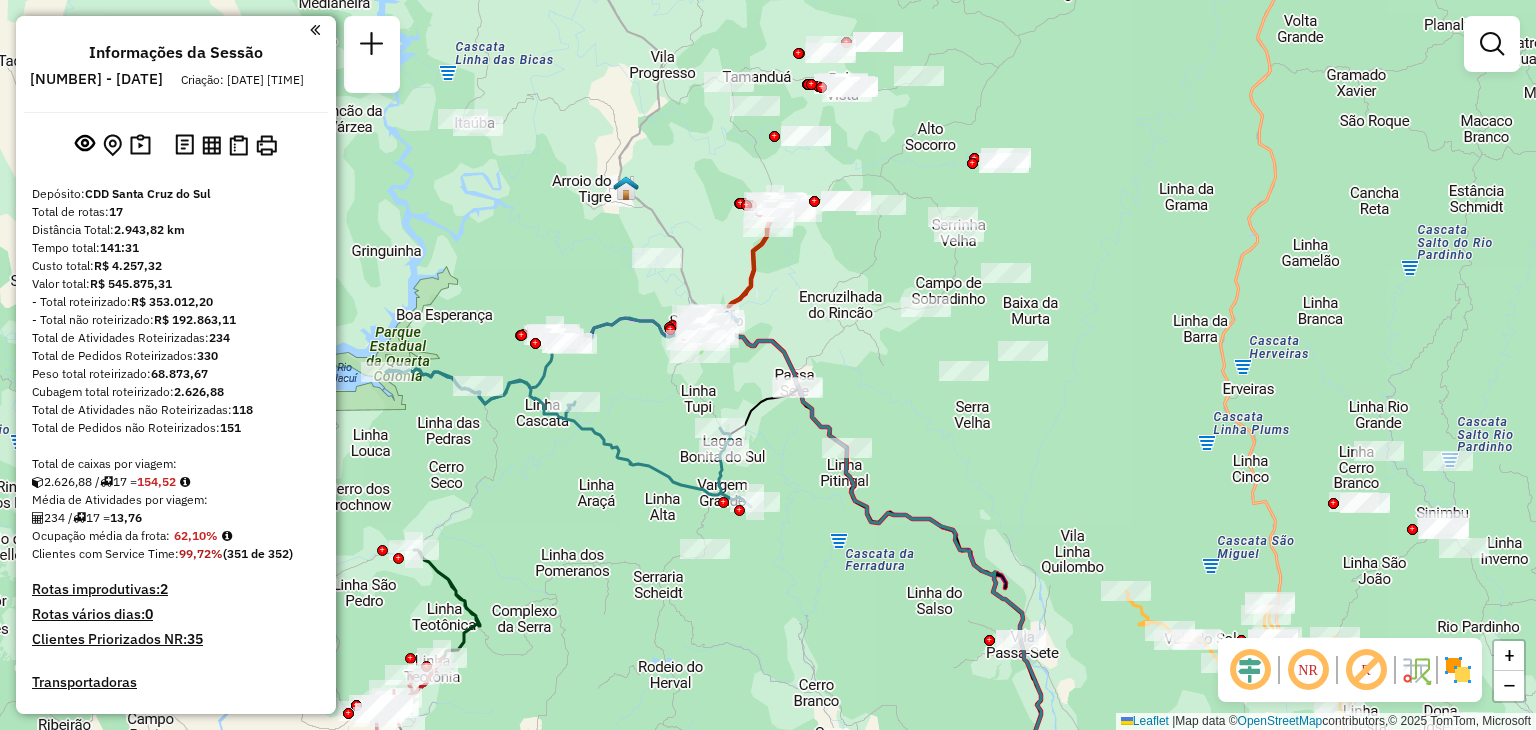 drag, startPoint x: 871, startPoint y: 465, endPoint x: 867, endPoint y: 373, distance: 92.086914 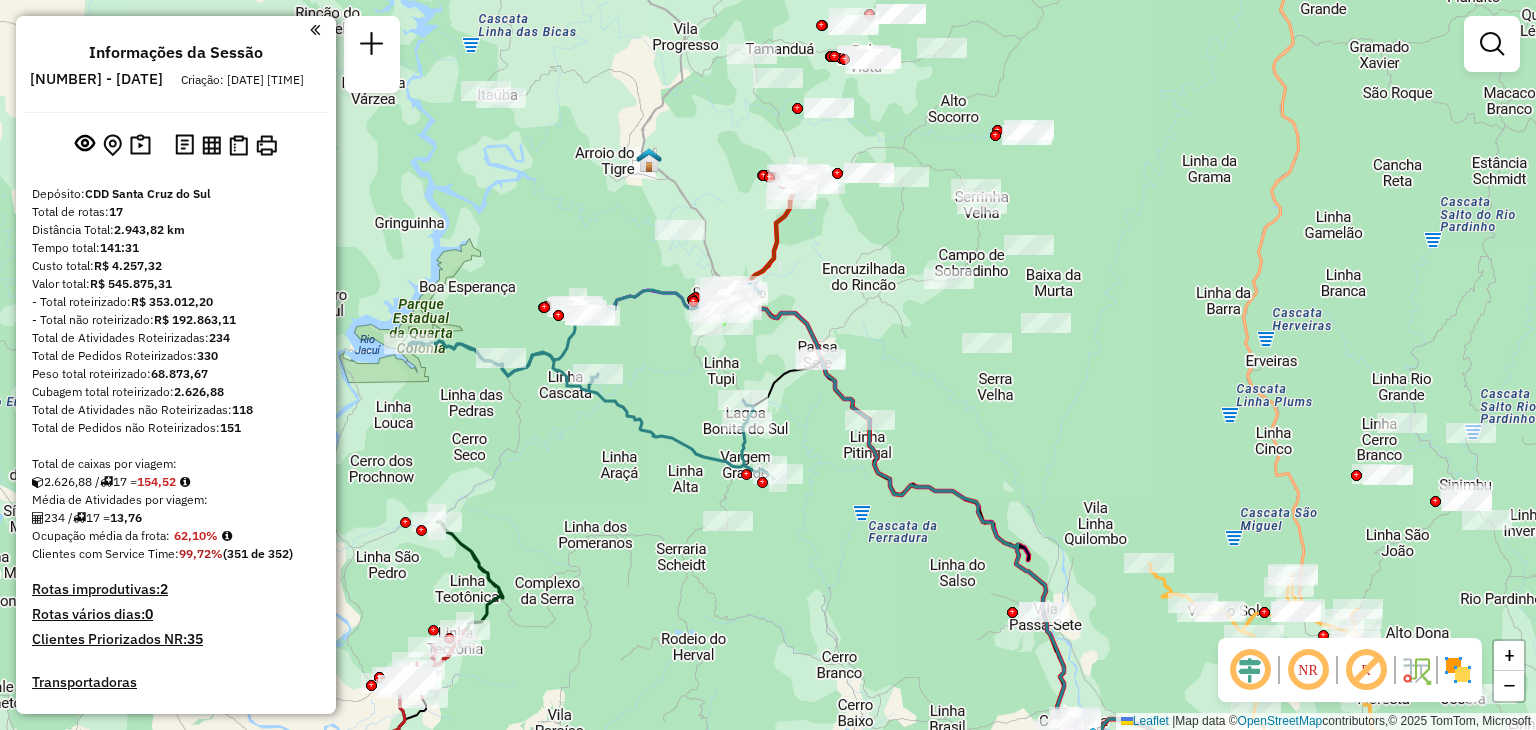 drag, startPoint x: 845, startPoint y: 280, endPoint x: 900, endPoint y: 350, distance: 89.02247 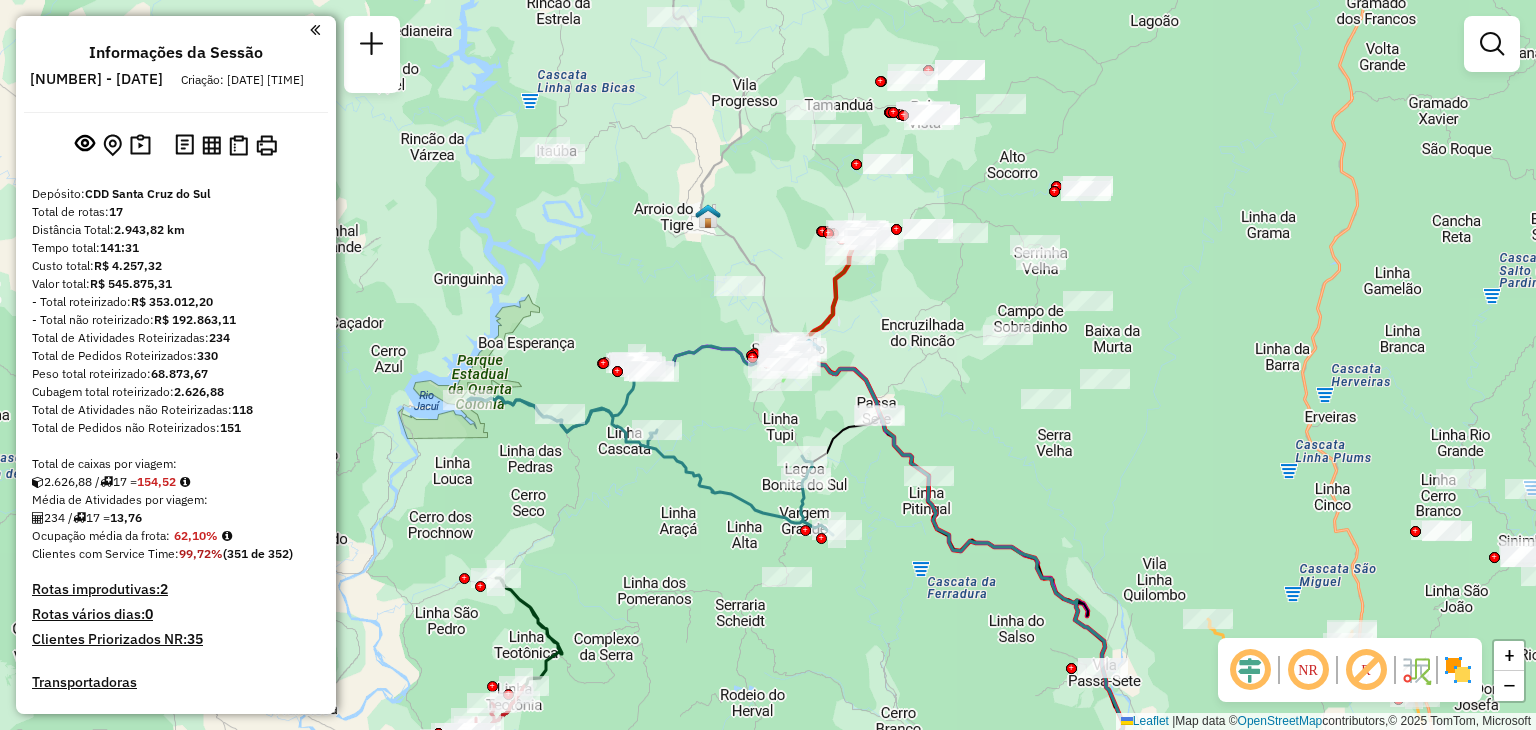 drag, startPoint x: 835, startPoint y: 301, endPoint x: 901, endPoint y: 365, distance: 91.93476 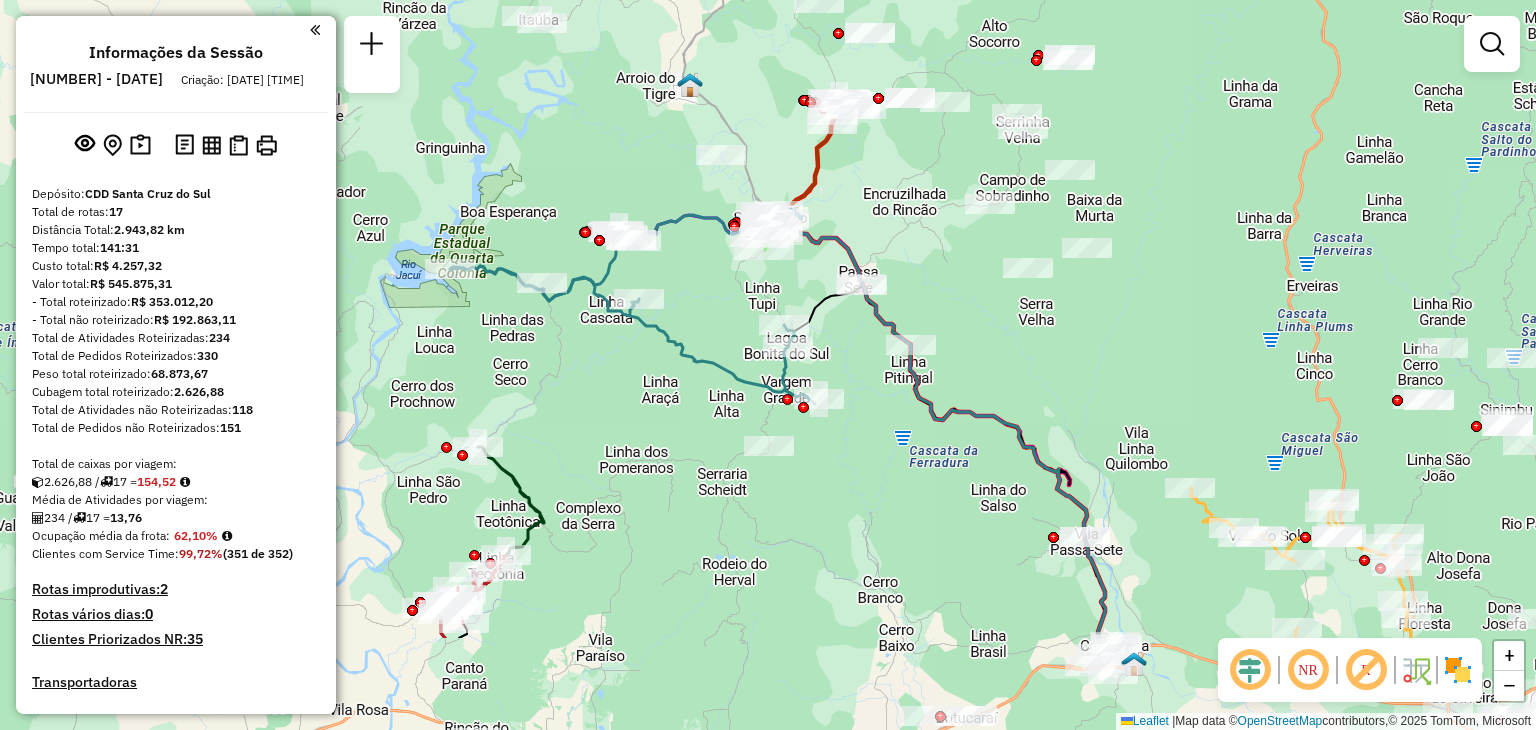 drag, startPoint x: 770, startPoint y: 469, endPoint x: 728, endPoint y: 266, distance: 207.2993 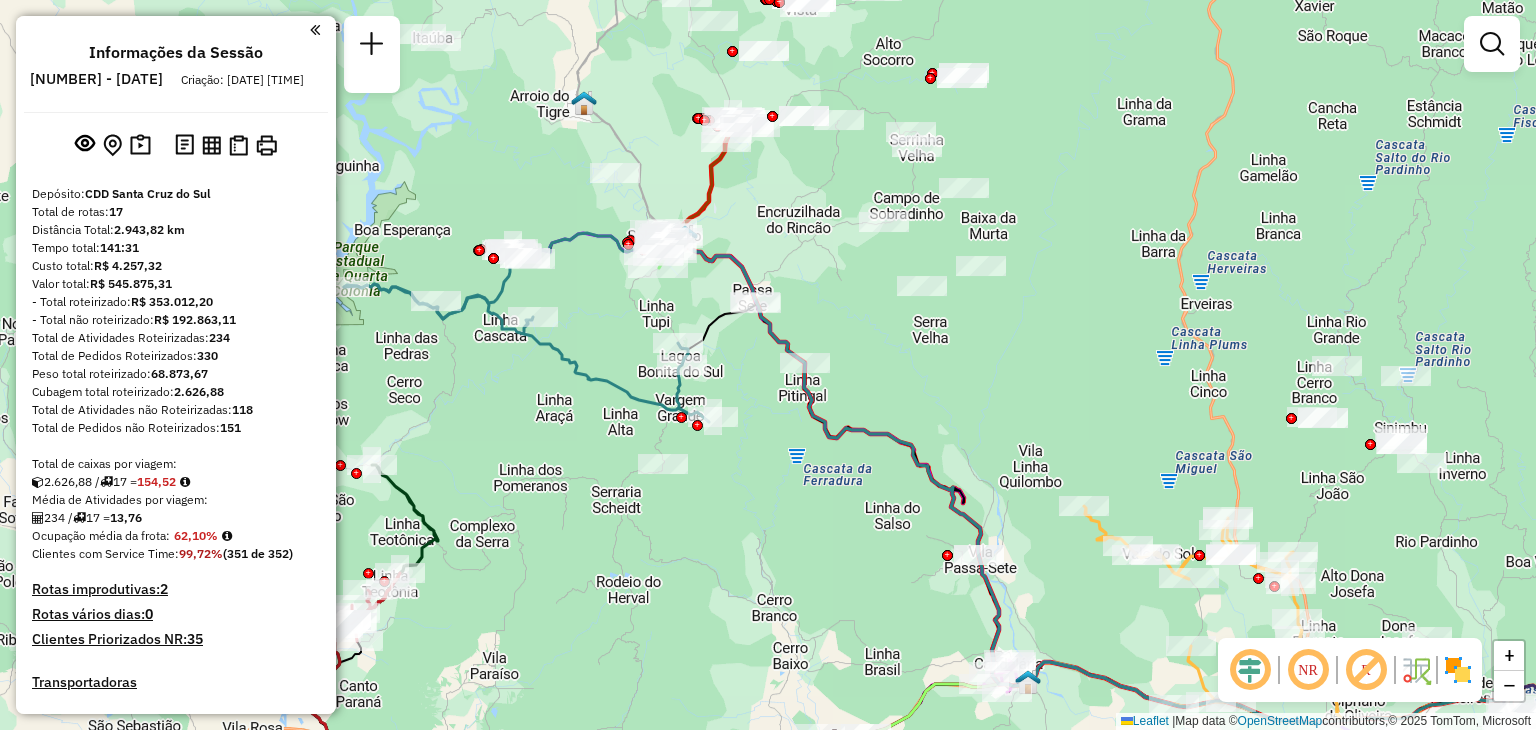 drag, startPoint x: 879, startPoint y: 411, endPoint x: 771, endPoint y: 465, distance: 120.74767 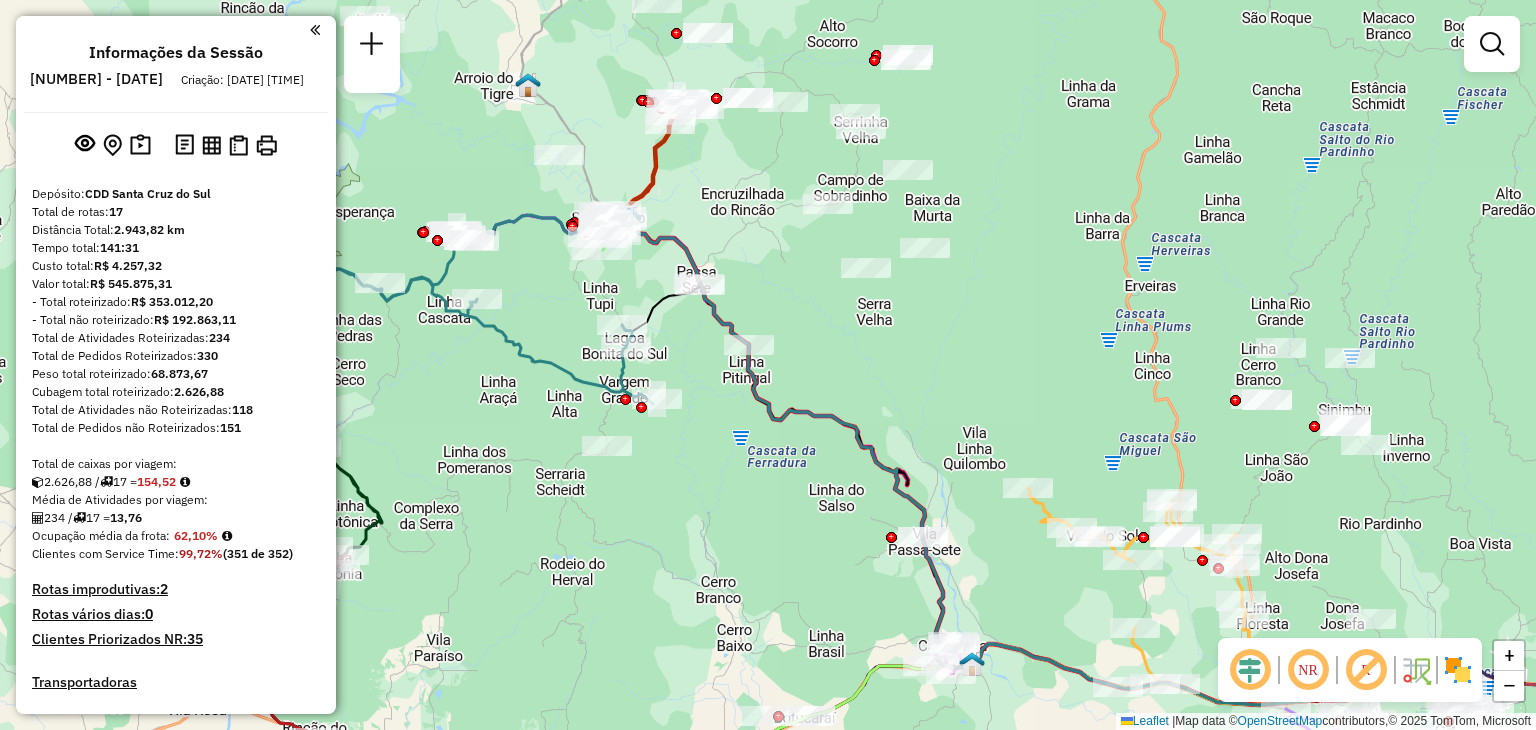 drag, startPoint x: 892, startPoint y: 563, endPoint x: 740, endPoint y: 469, distance: 178.71765 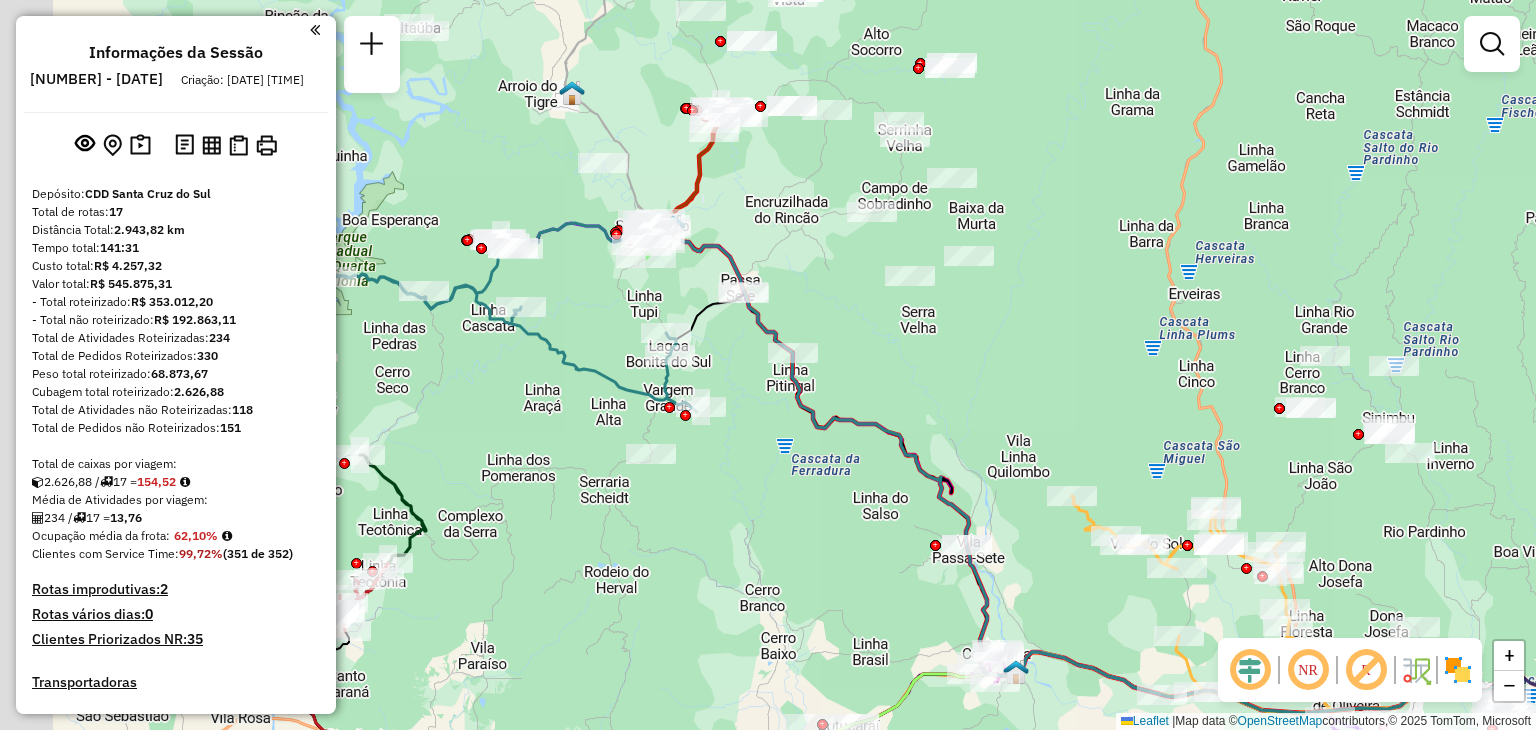 drag, startPoint x: 718, startPoint y: 441, endPoint x: 867, endPoint y: 529, distance: 173.04623 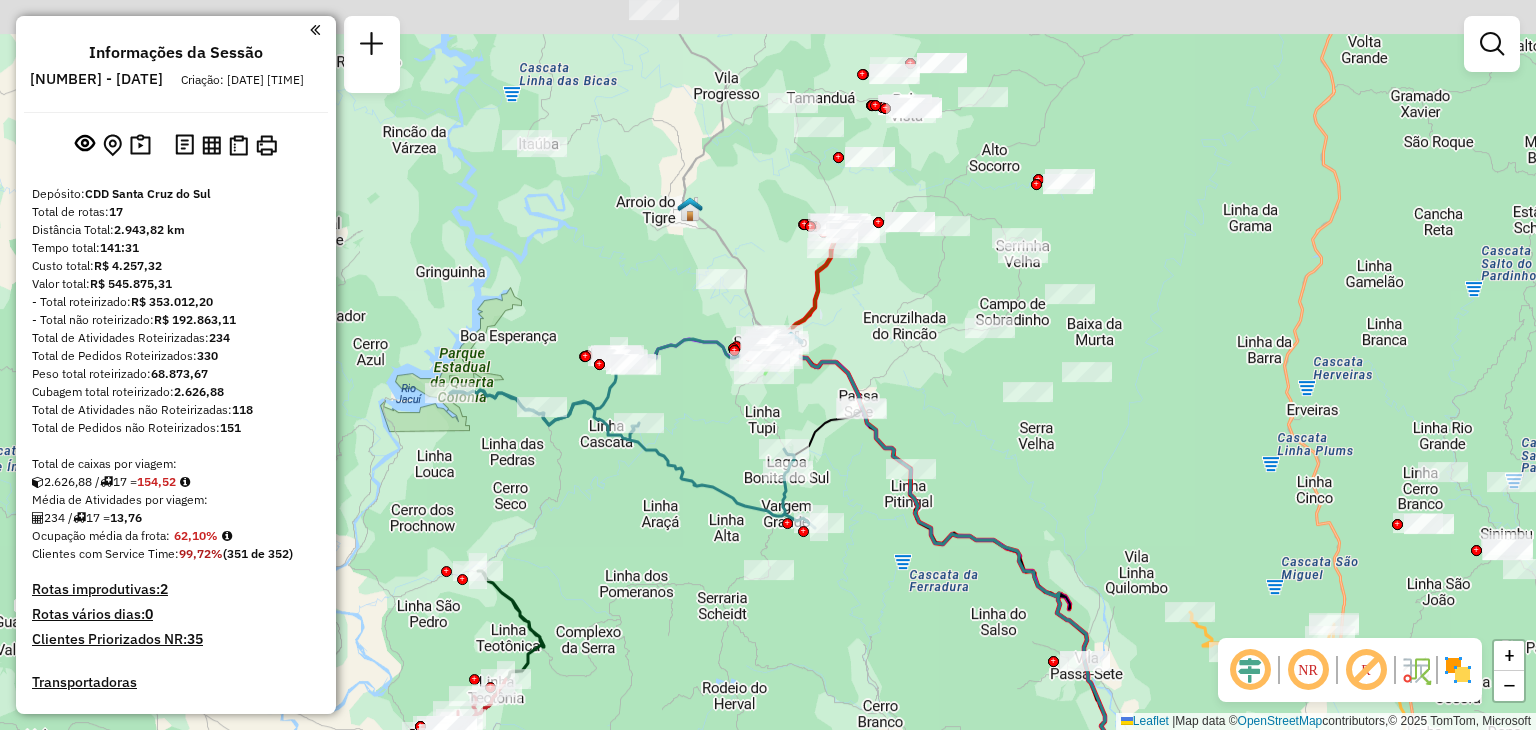 drag, startPoint x: 768, startPoint y: 420, endPoint x: 875, endPoint y: 536, distance: 157.81319 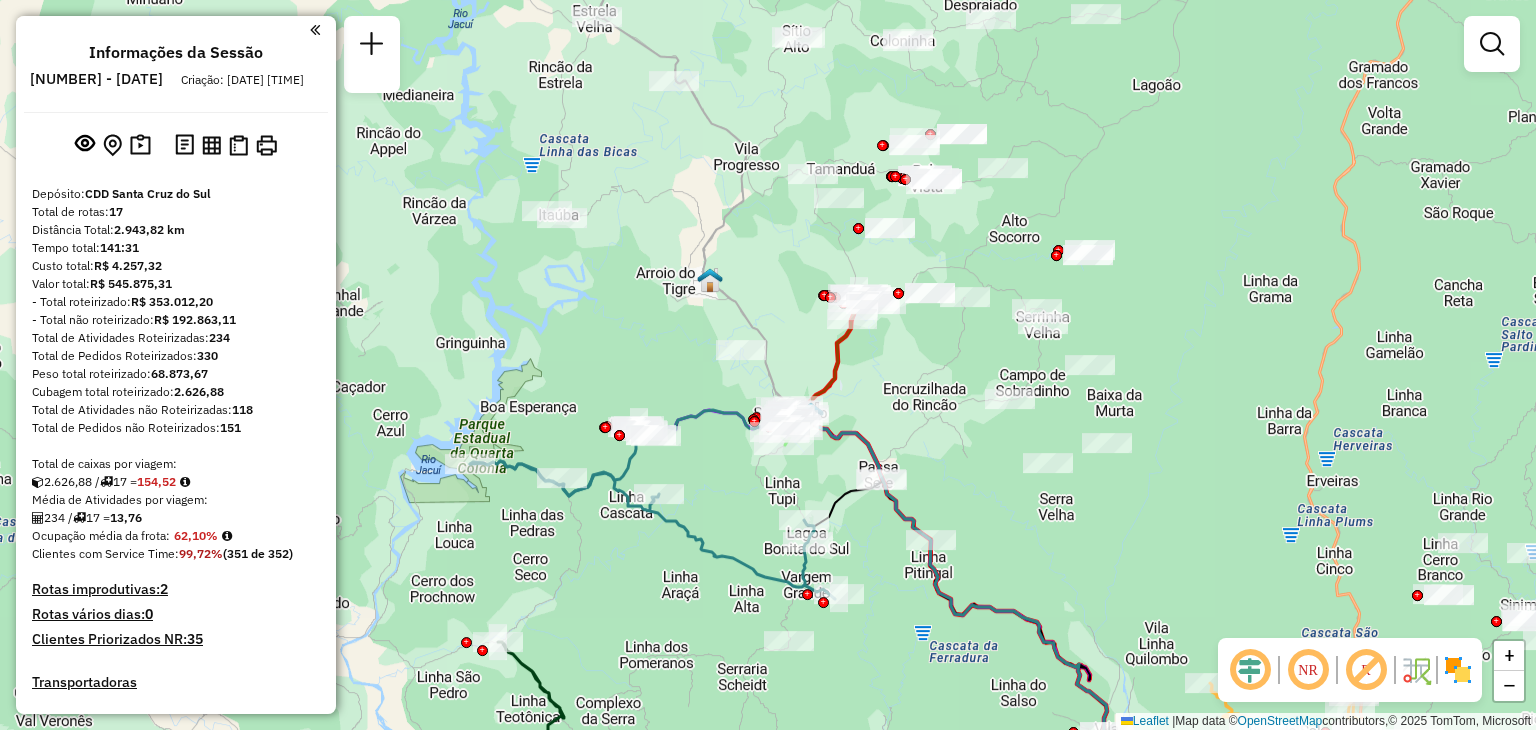 drag, startPoint x: 932, startPoint y: 397, endPoint x: 943, endPoint y: 467, distance: 70.85902 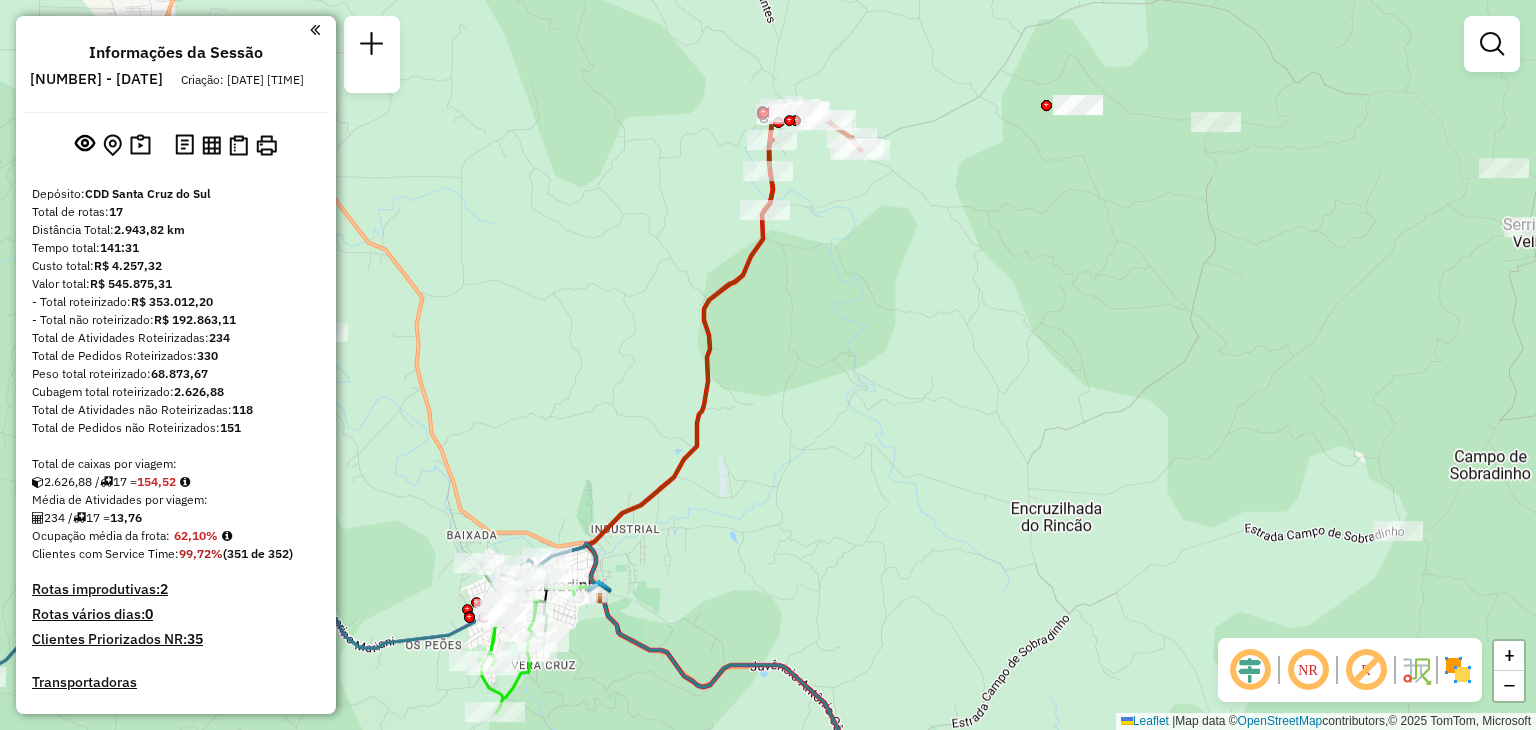 drag, startPoint x: 829, startPoint y: 253, endPoint x: 996, endPoint y: 58, distance: 256.7372 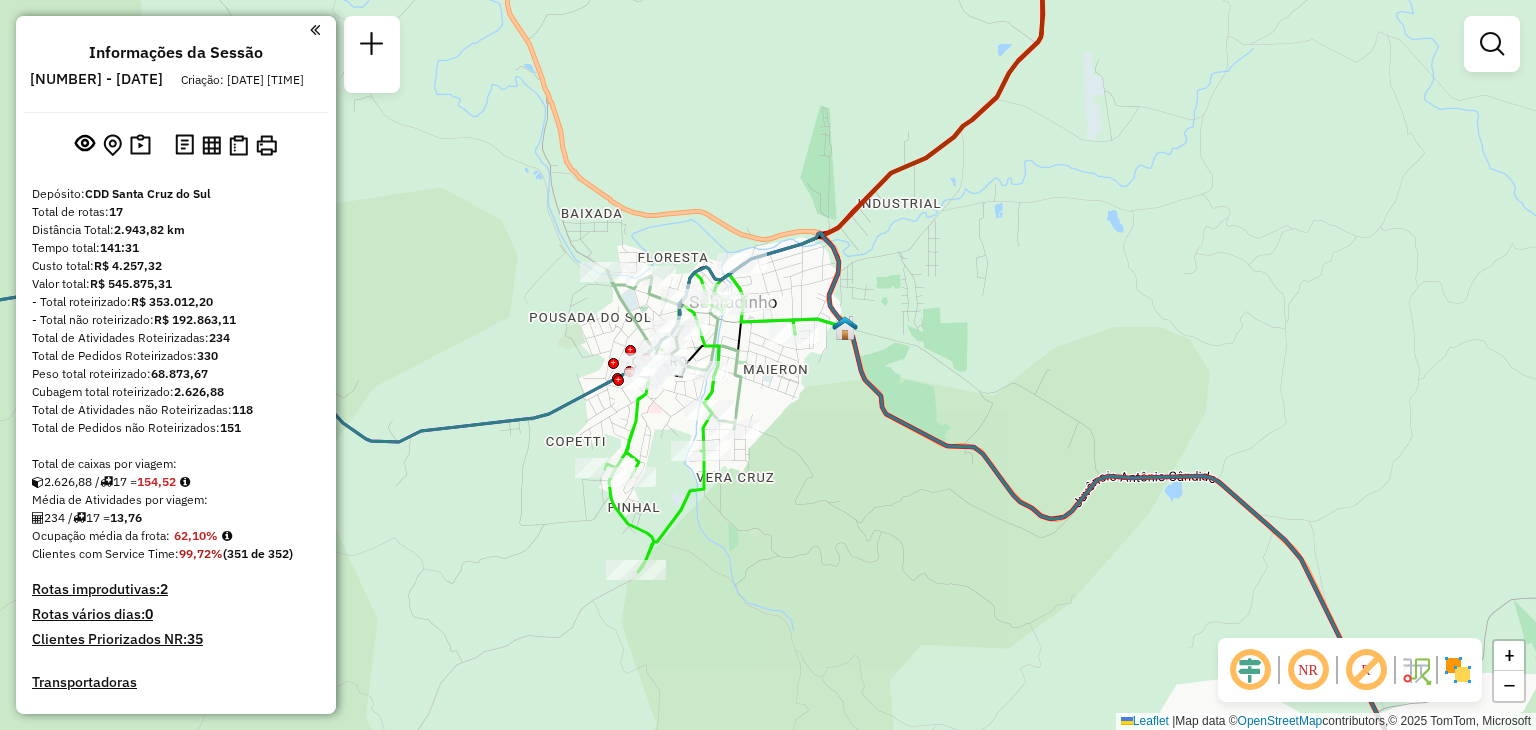 drag, startPoint x: 742, startPoint y: 474, endPoint x: 843, endPoint y: 415, distance: 116.970085 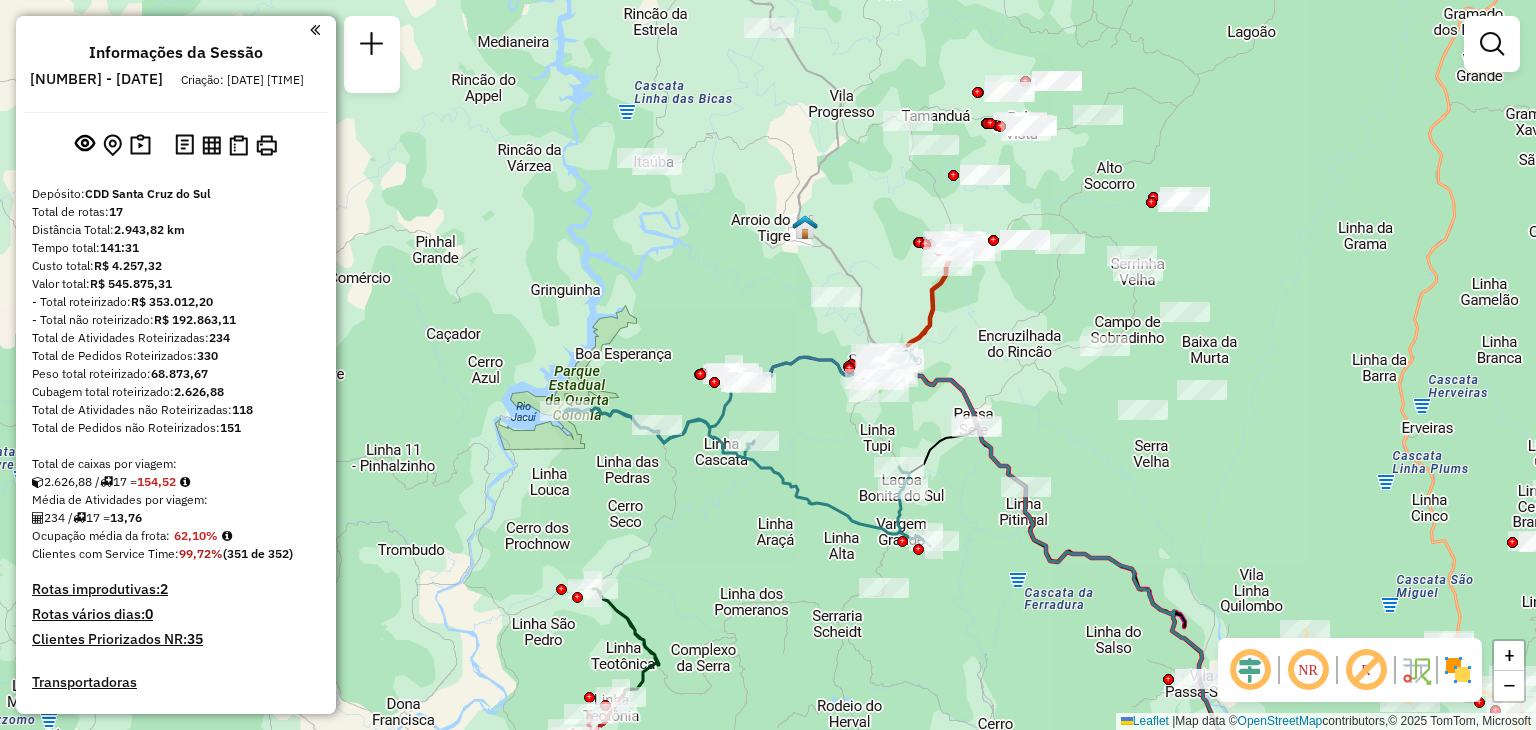 drag, startPoint x: 1028, startPoint y: 295, endPoint x: 972, endPoint y: 332, distance: 67.11929 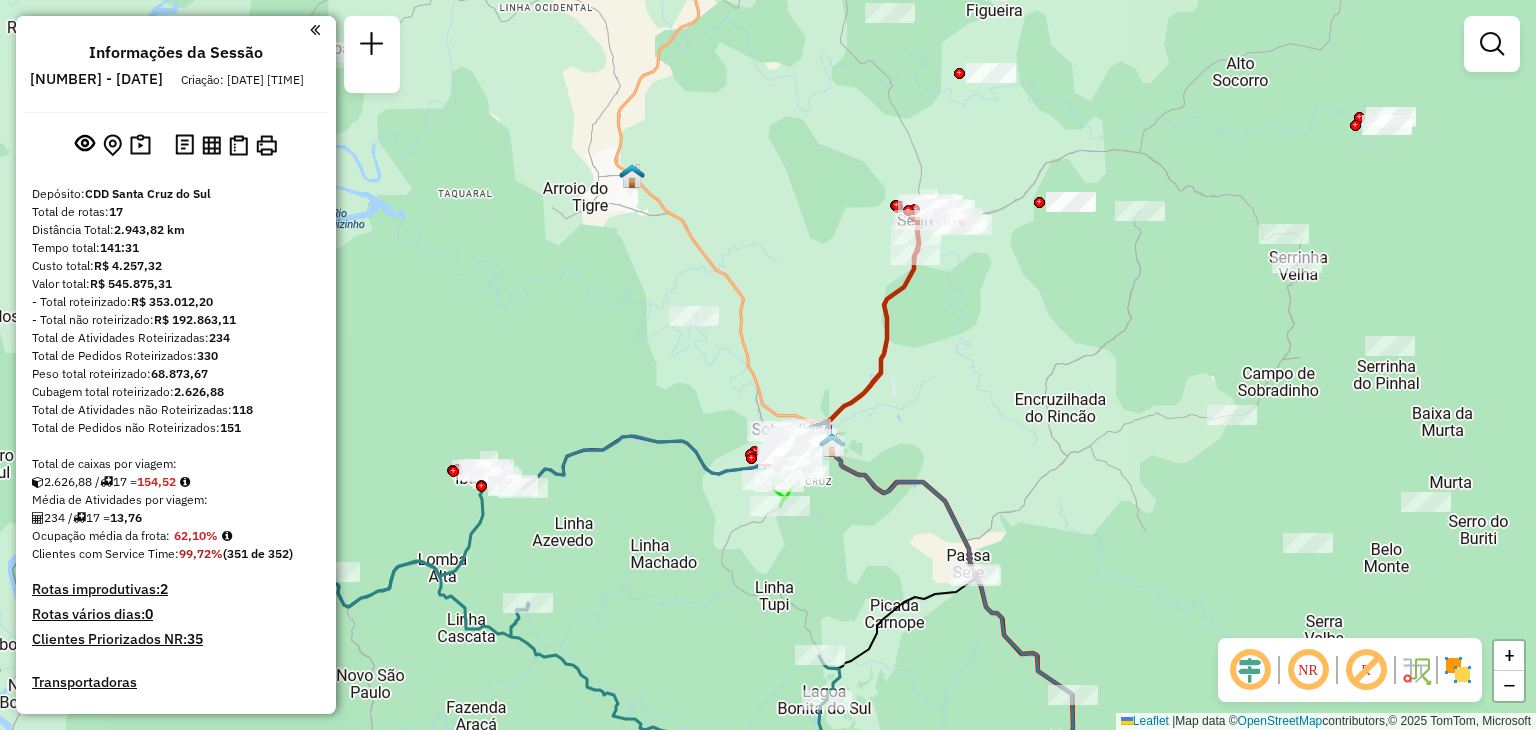 drag, startPoint x: 970, startPoint y: 312, endPoint x: 962, endPoint y: 374, distance: 62.514 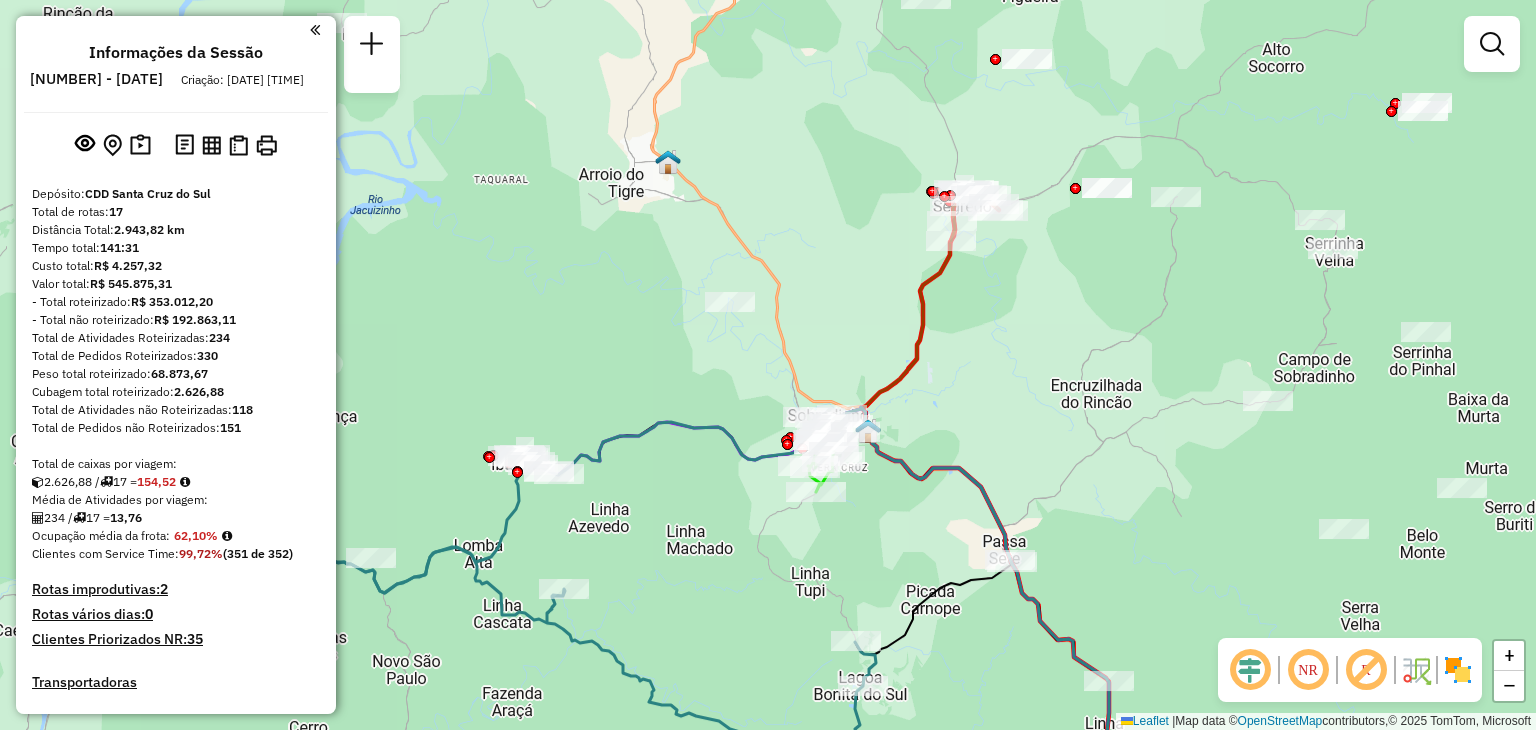 drag, startPoint x: 952, startPoint y: 415, endPoint x: 1063, endPoint y: 241, distance: 206.39041 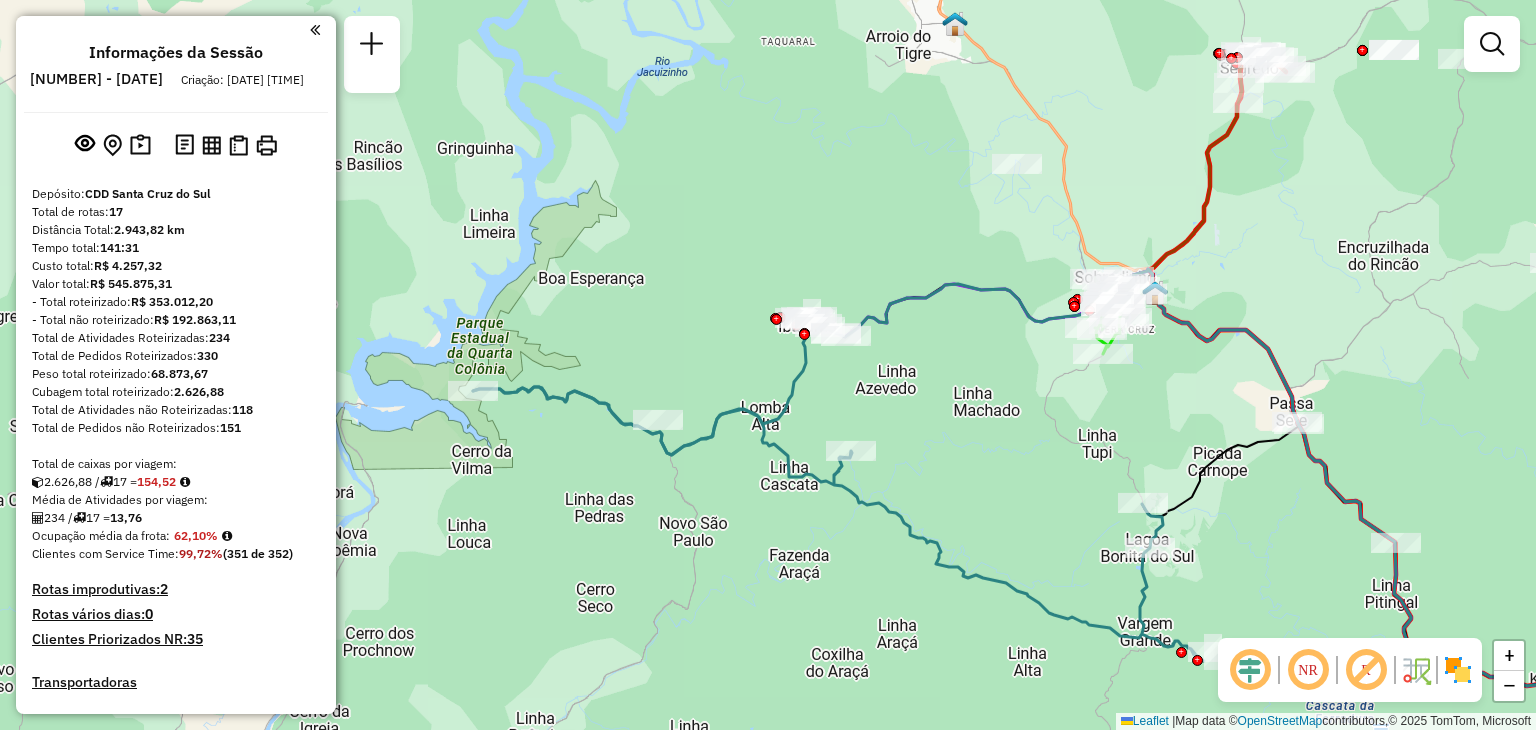 drag, startPoint x: 644, startPoint y: 340, endPoint x: 819, endPoint y: 386, distance: 180.94475 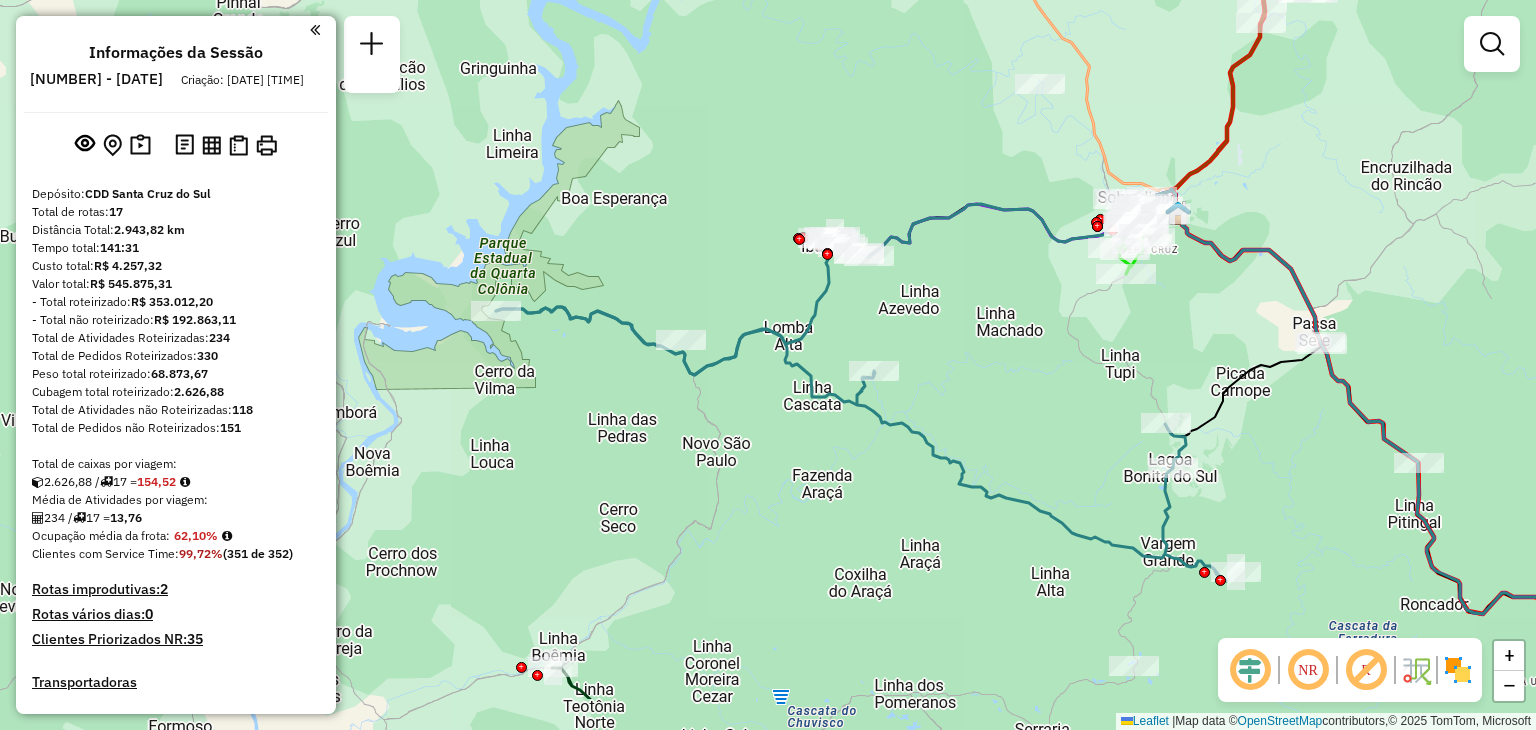 drag, startPoint x: 833, startPoint y: 453, endPoint x: 837, endPoint y: 342, distance: 111.07205 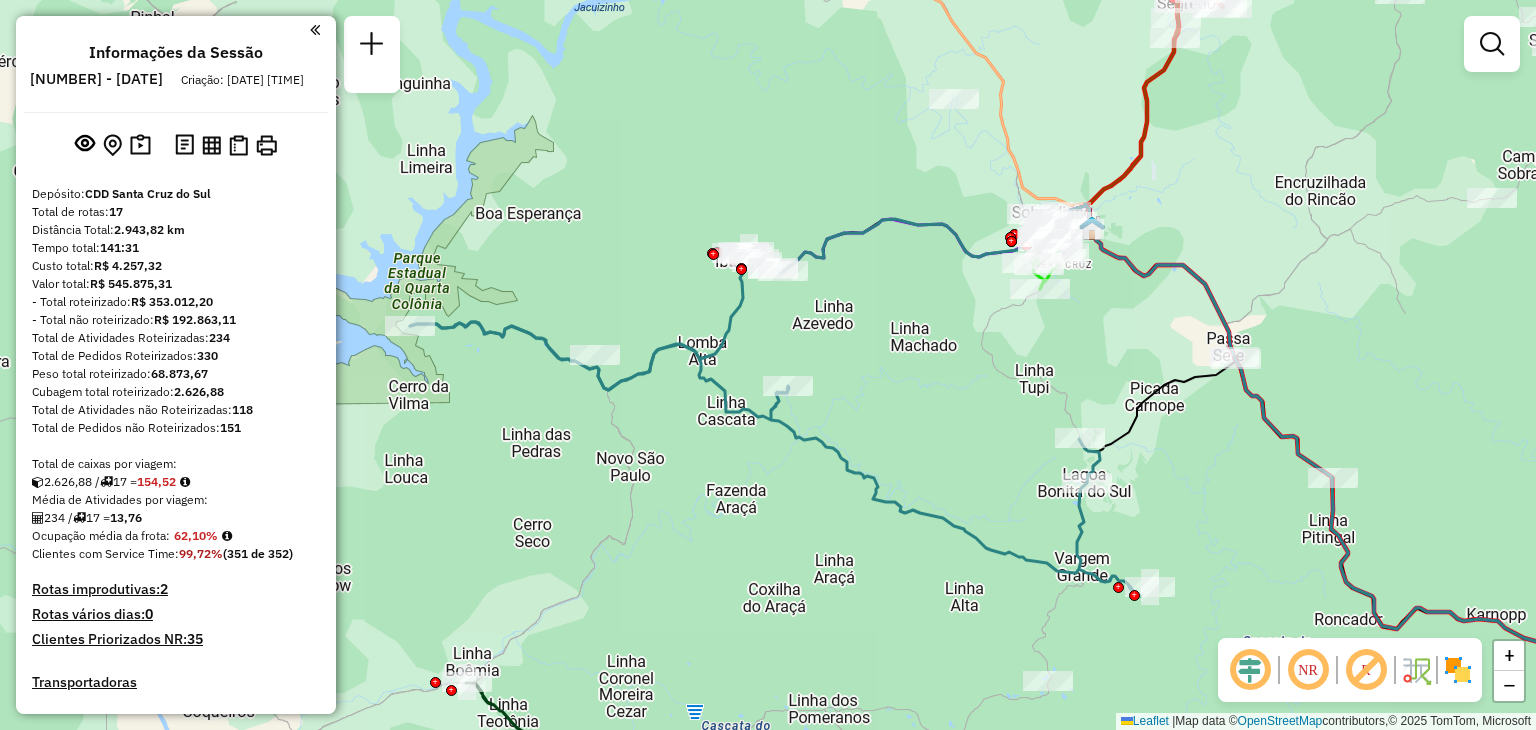 drag, startPoint x: 1005, startPoint y: 388, endPoint x: 822, endPoint y: 461, distance: 197.02284 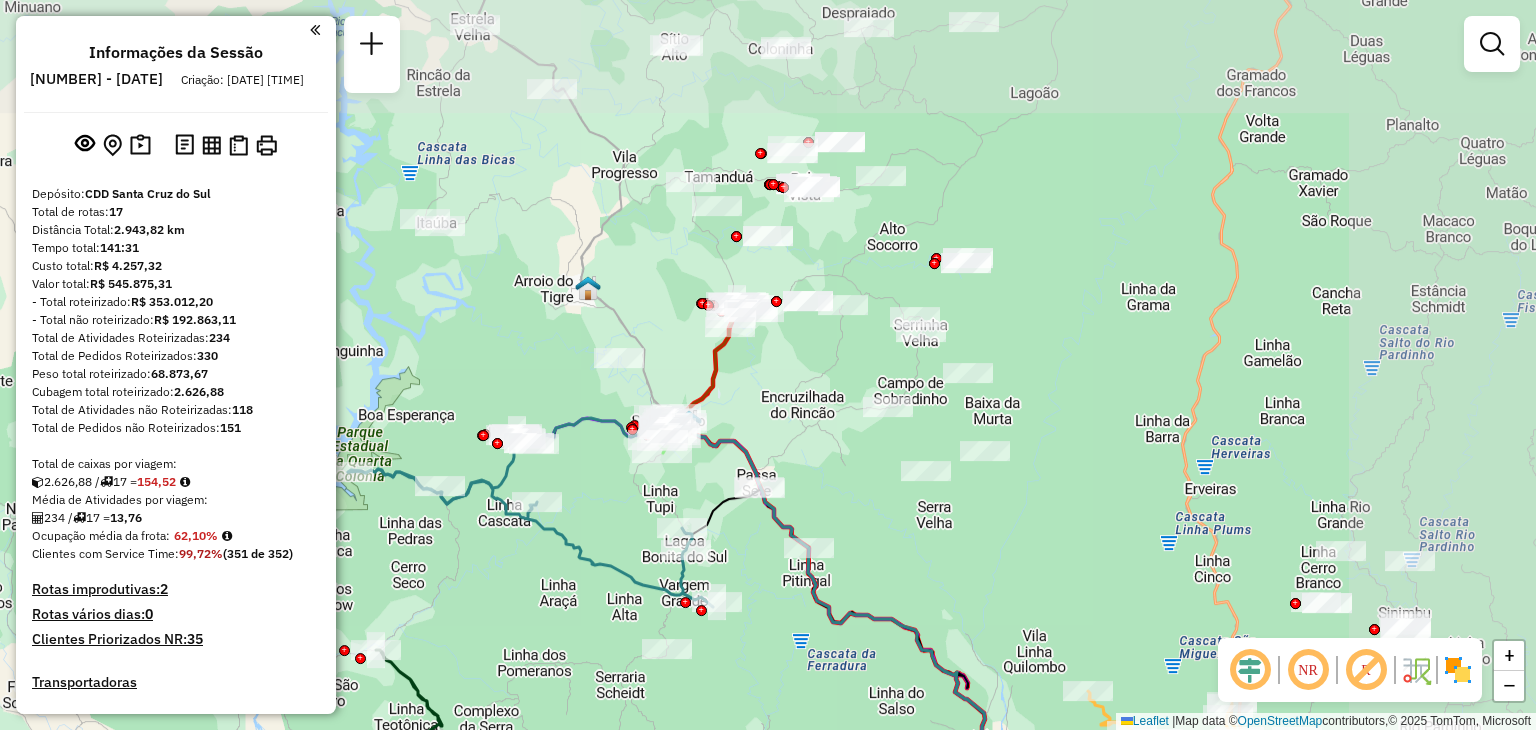 drag, startPoint x: 1121, startPoint y: 302, endPoint x: 772, endPoint y: 453, distance: 380.2657 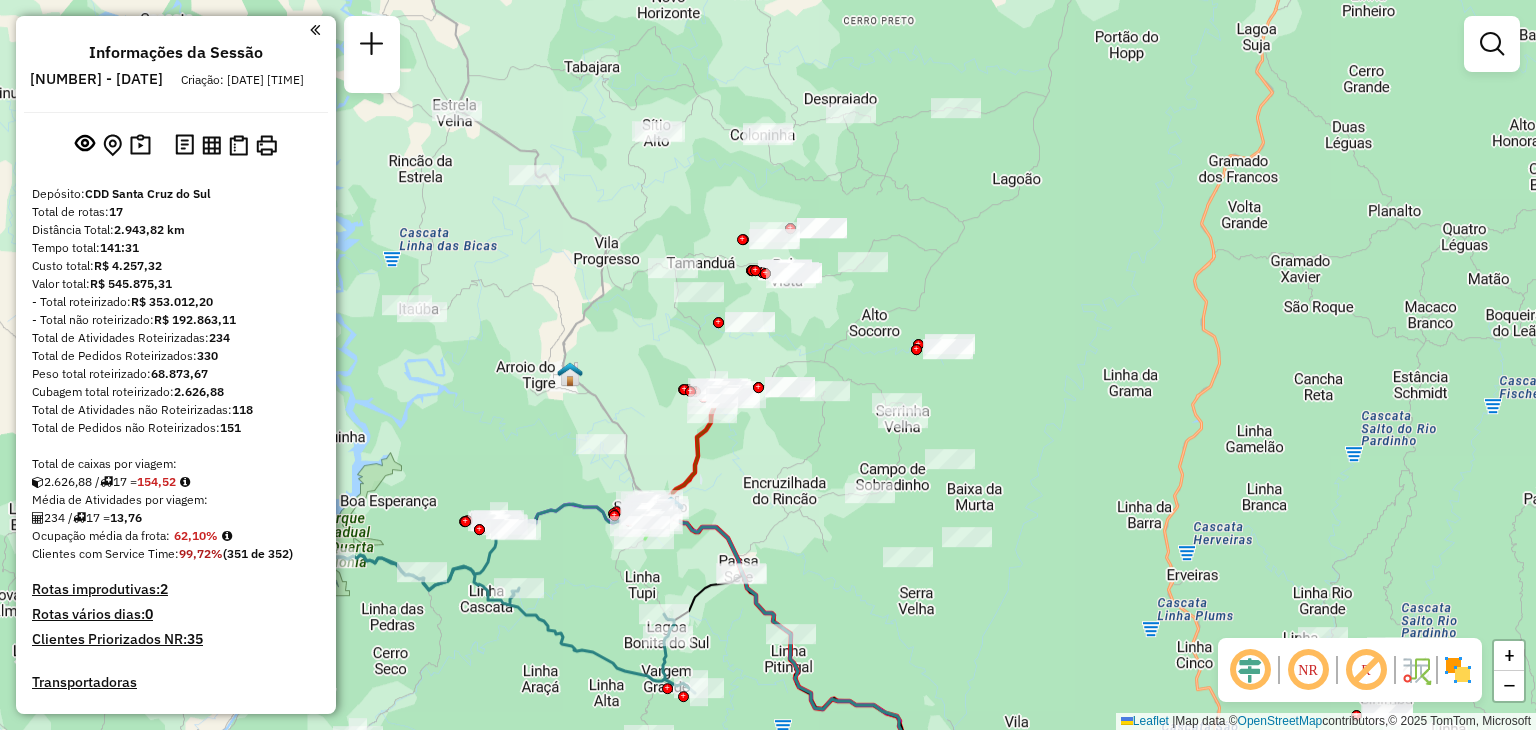 drag, startPoint x: 818, startPoint y: 345, endPoint x: 795, endPoint y: 448, distance: 105.53672 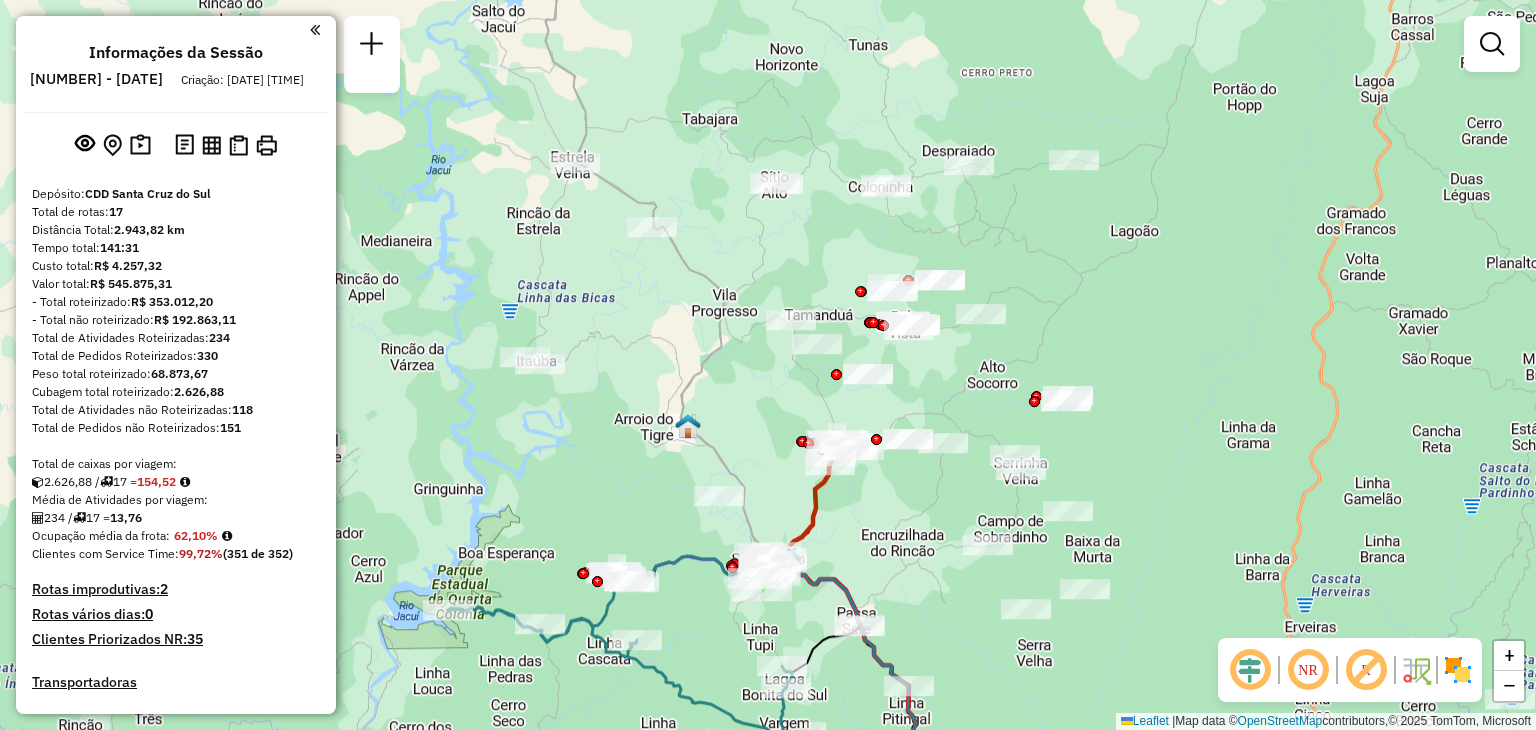 drag, startPoint x: 824, startPoint y: 340, endPoint x: 951, endPoint y: 375, distance: 131.73459 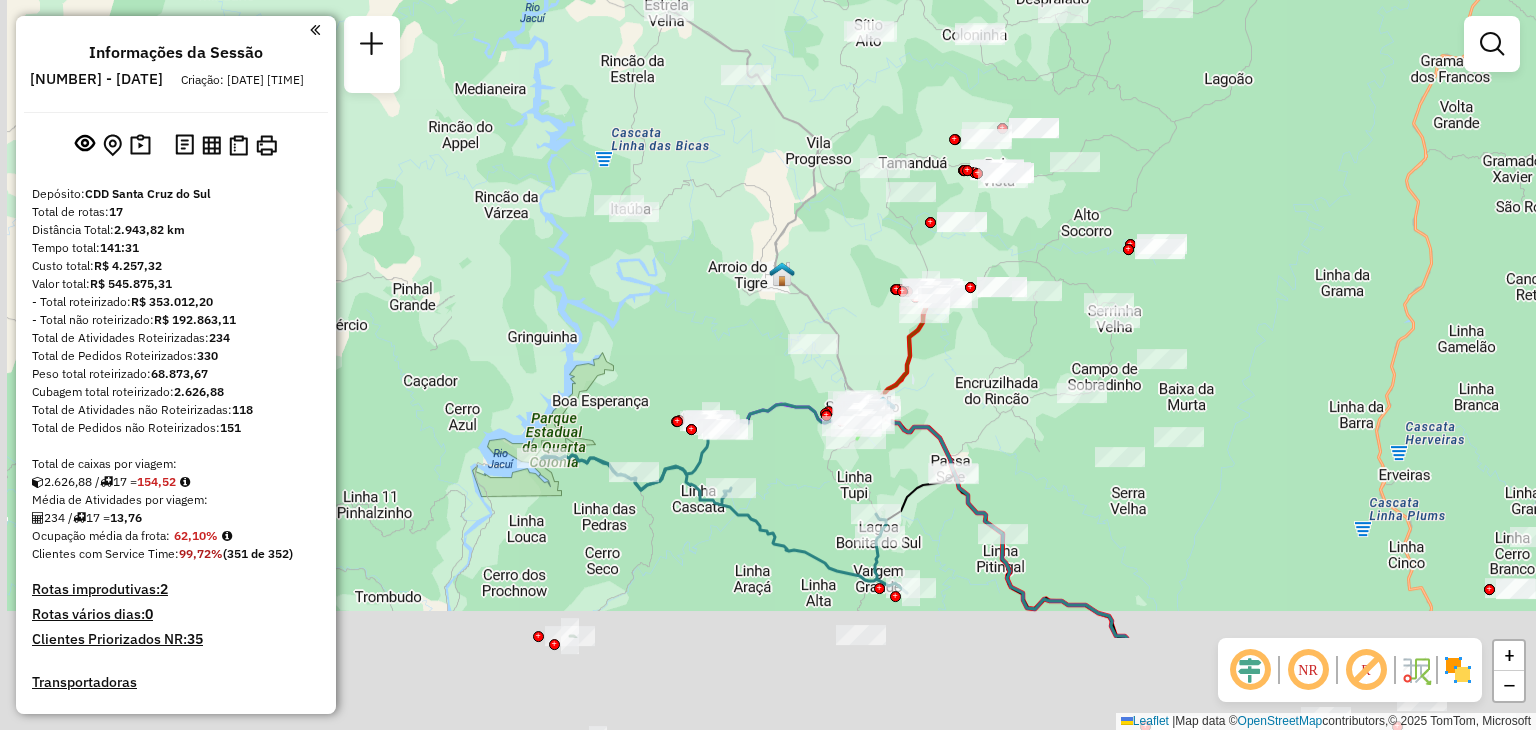 drag, startPoint x: 875, startPoint y: 504, endPoint x: 973, endPoint y: 330, distance: 199.69977 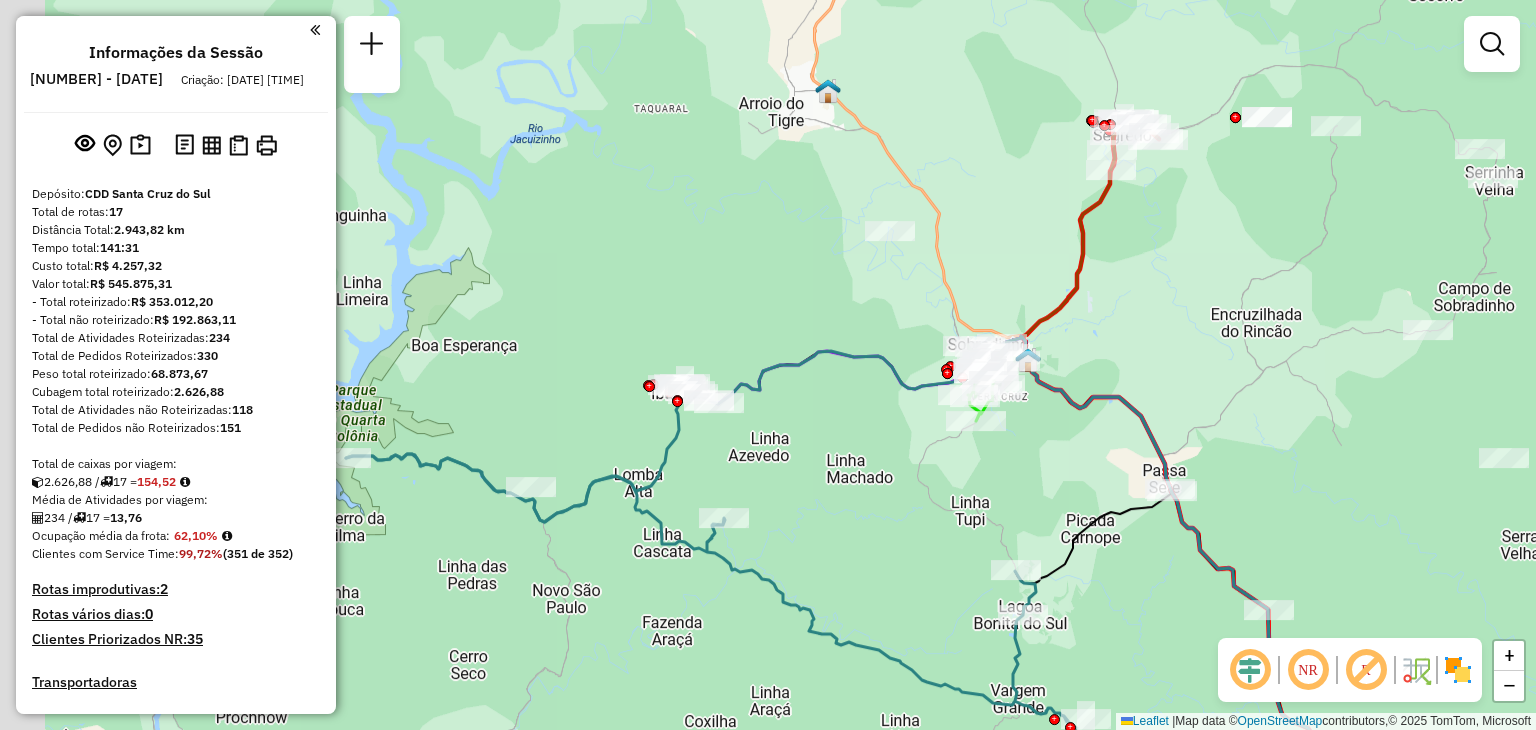 drag, startPoint x: 761, startPoint y: 474, endPoint x: 841, endPoint y: 502, distance: 84.758484 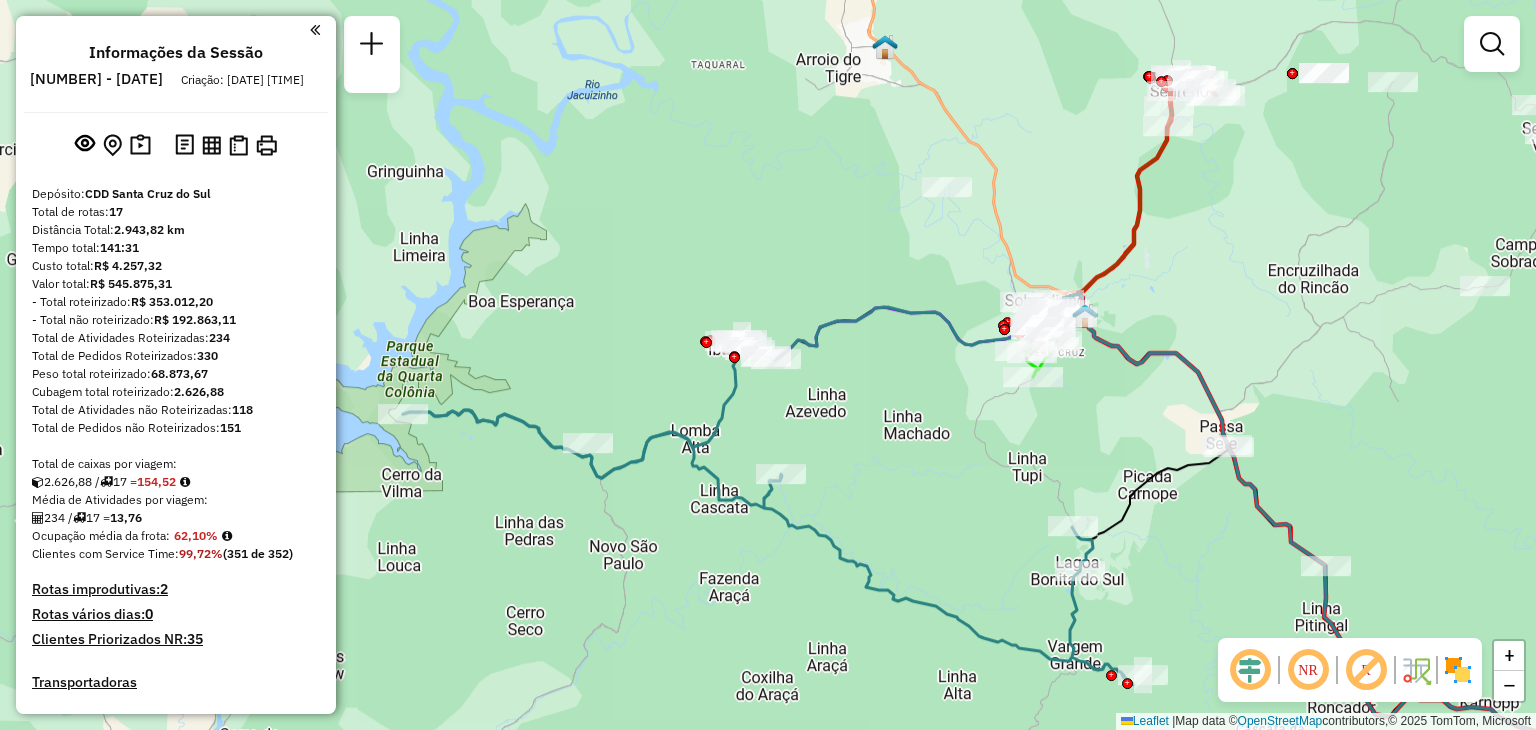 drag, startPoint x: 1031, startPoint y: 378, endPoint x: 892, endPoint y: 425, distance: 146.73105 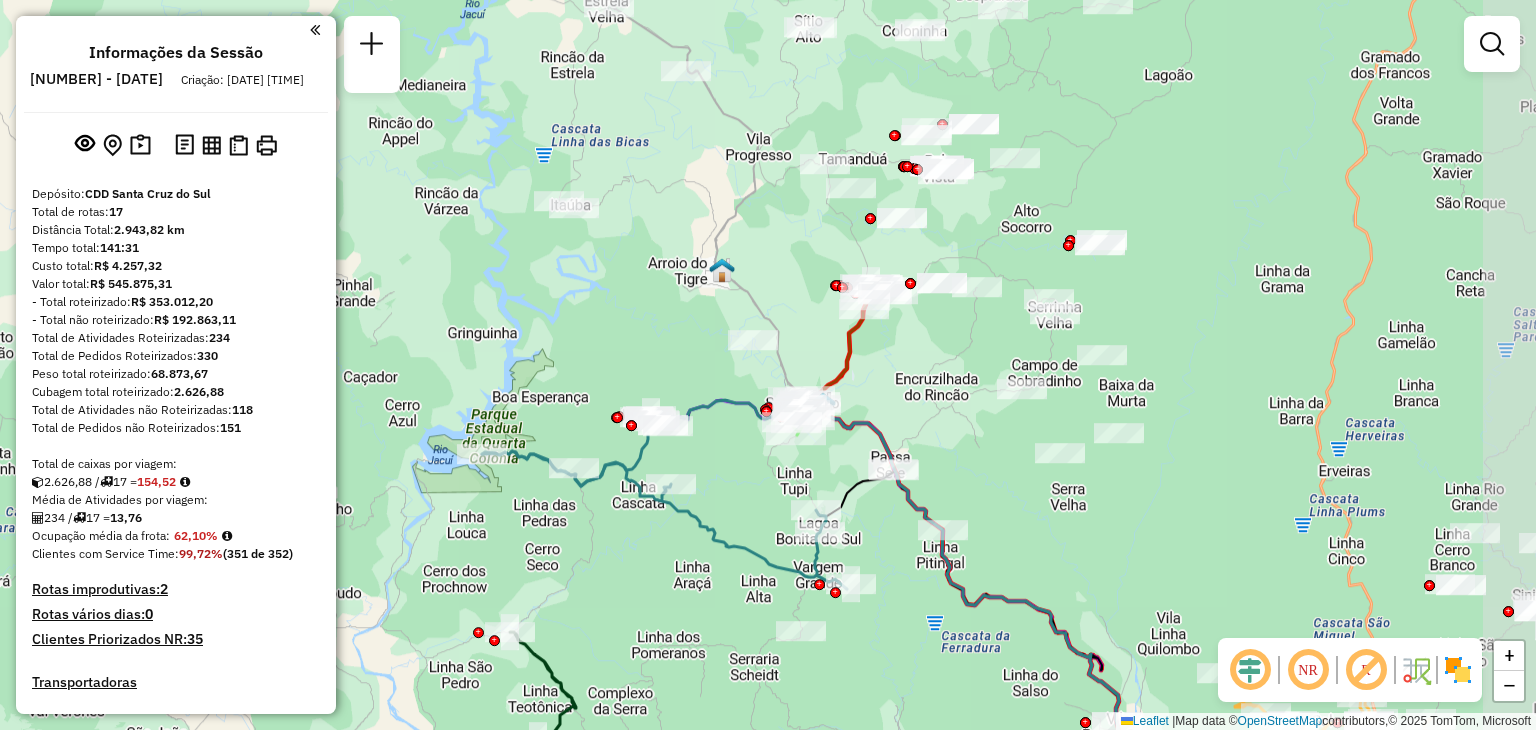 drag, startPoint x: 1126, startPoint y: 301, endPoint x: 890, endPoint y: 391, distance: 252.5787 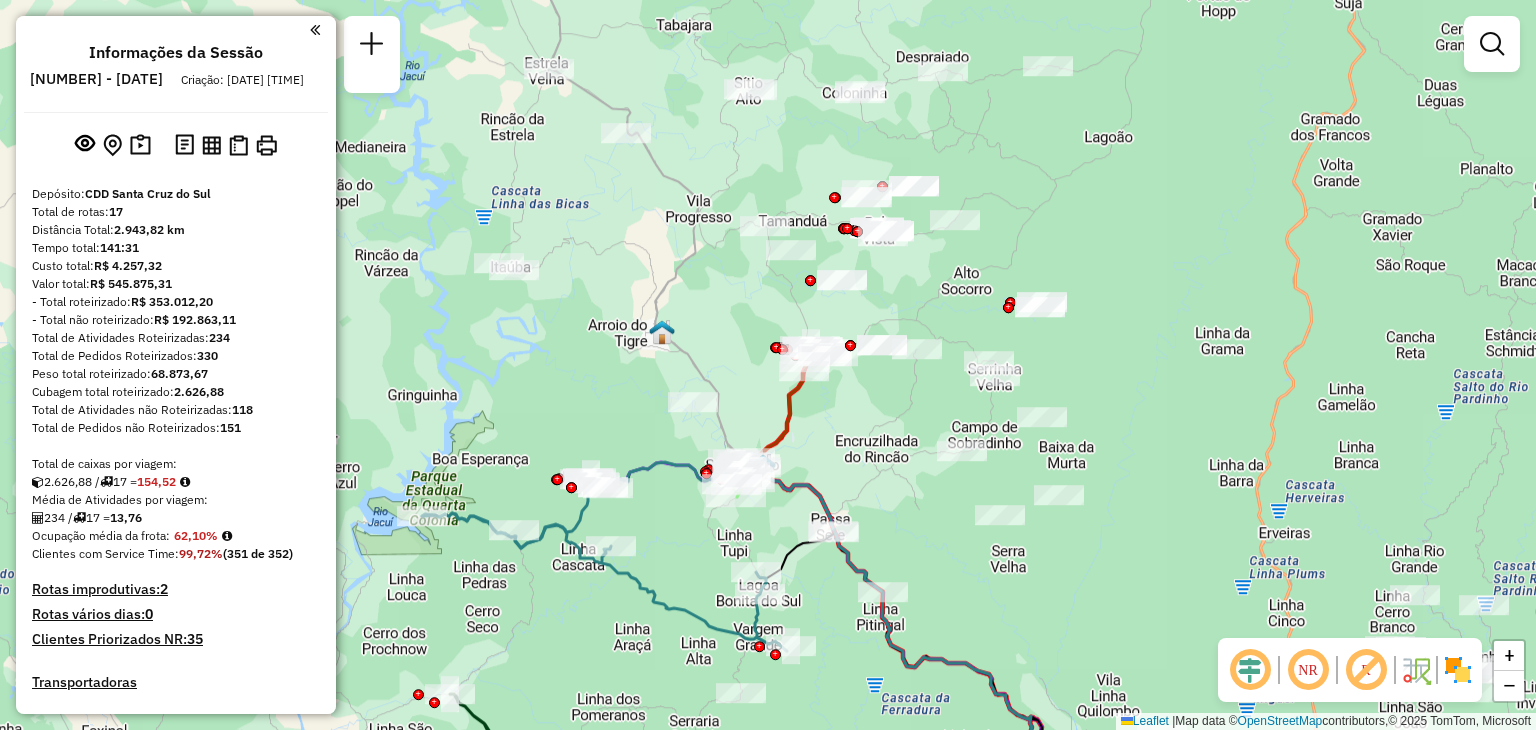 drag, startPoint x: 920, startPoint y: 328, endPoint x: 852, endPoint y: 373, distance: 81.5414 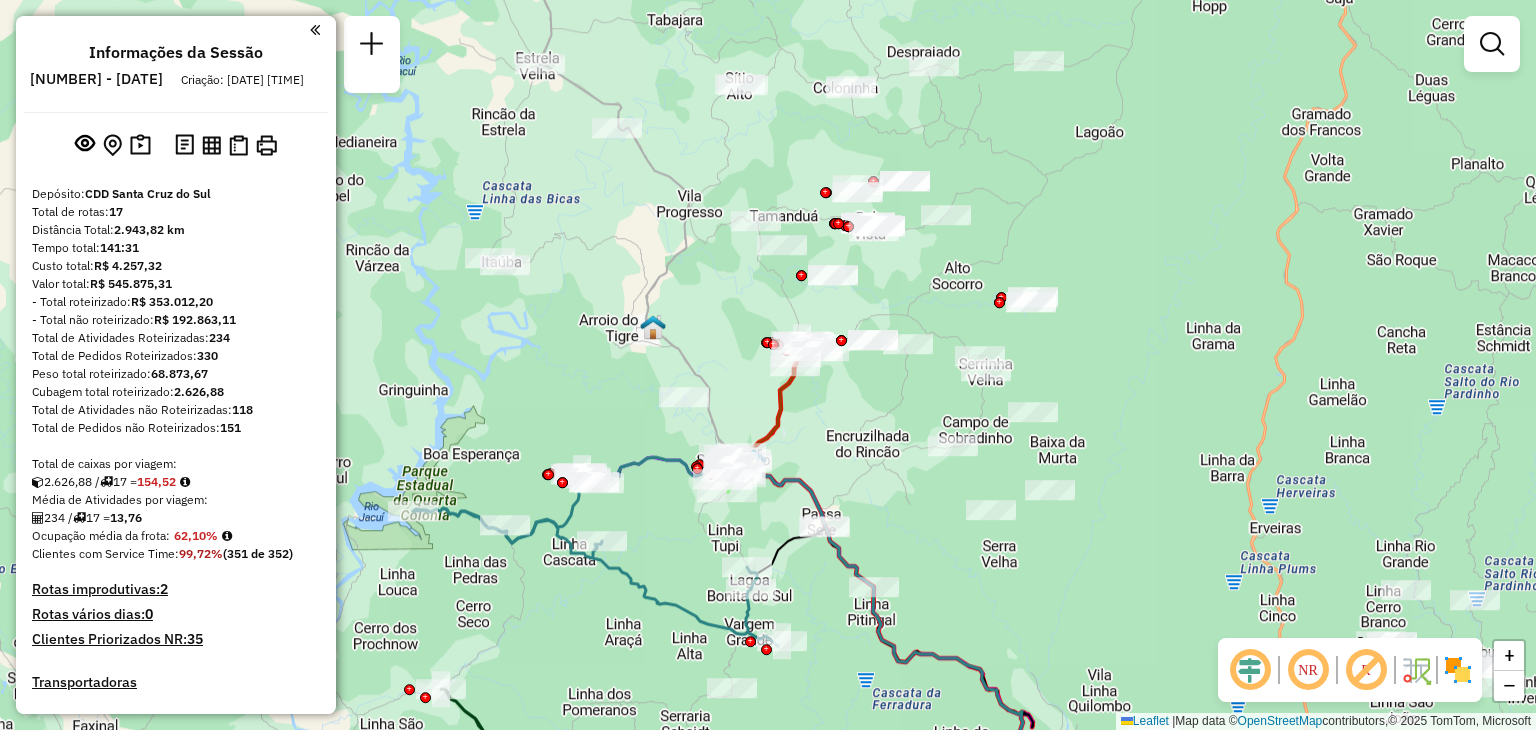 drag, startPoint x: 888, startPoint y: 293, endPoint x: 871, endPoint y: 395, distance: 103.40696 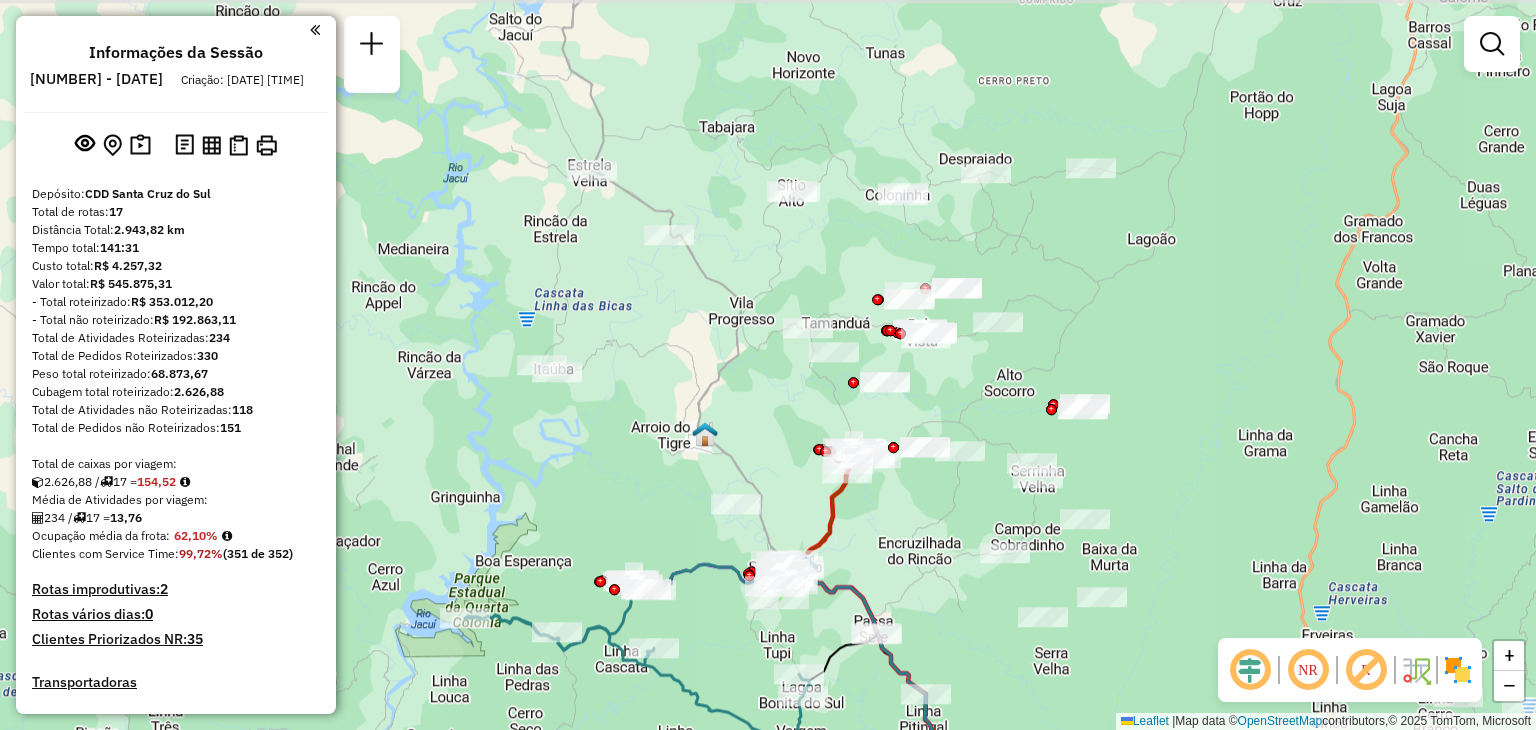 drag, startPoint x: 871, startPoint y: 396, endPoint x: 974, endPoint y: 401, distance: 103.121284 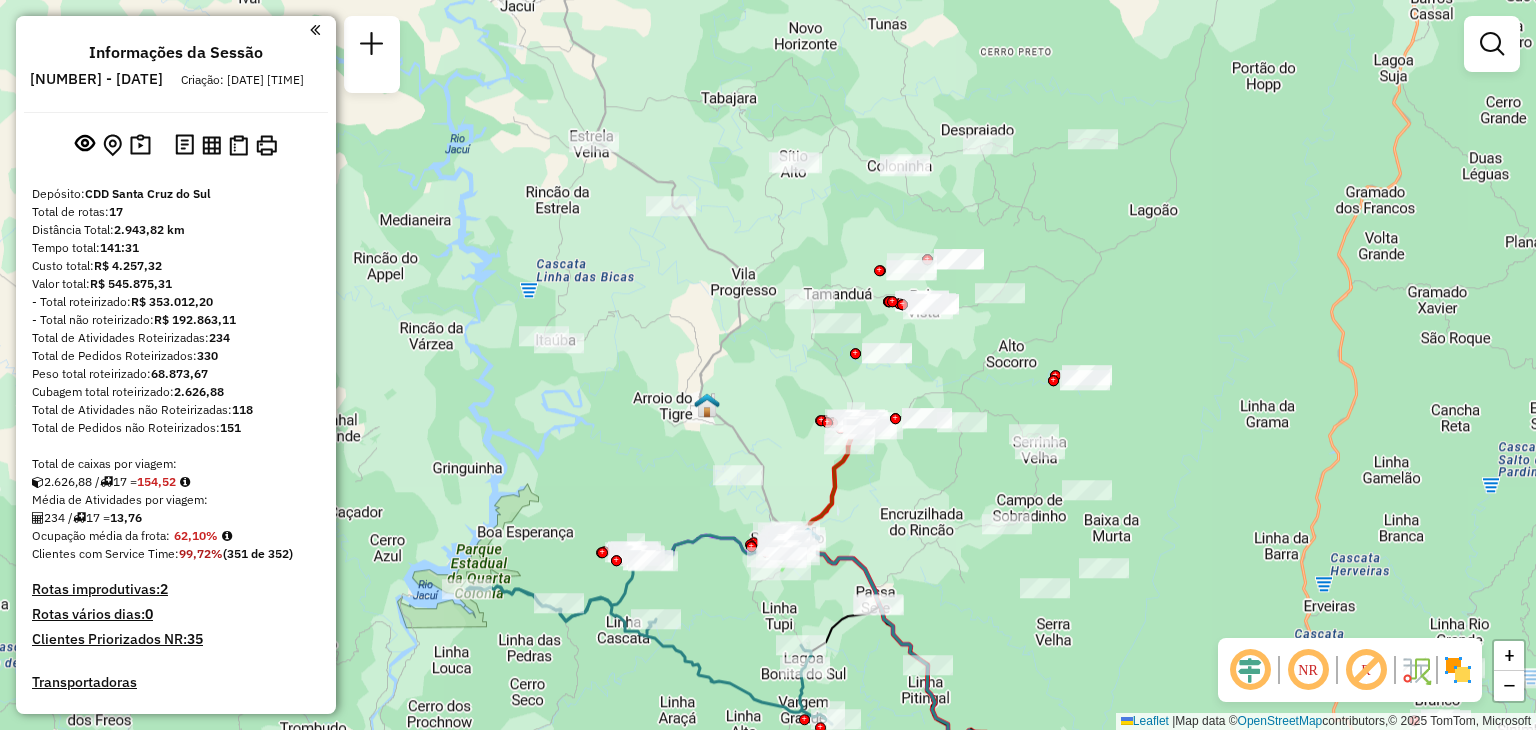 drag, startPoint x: 1025, startPoint y: 408, endPoint x: 966, endPoint y: 363, distance: 74.20242 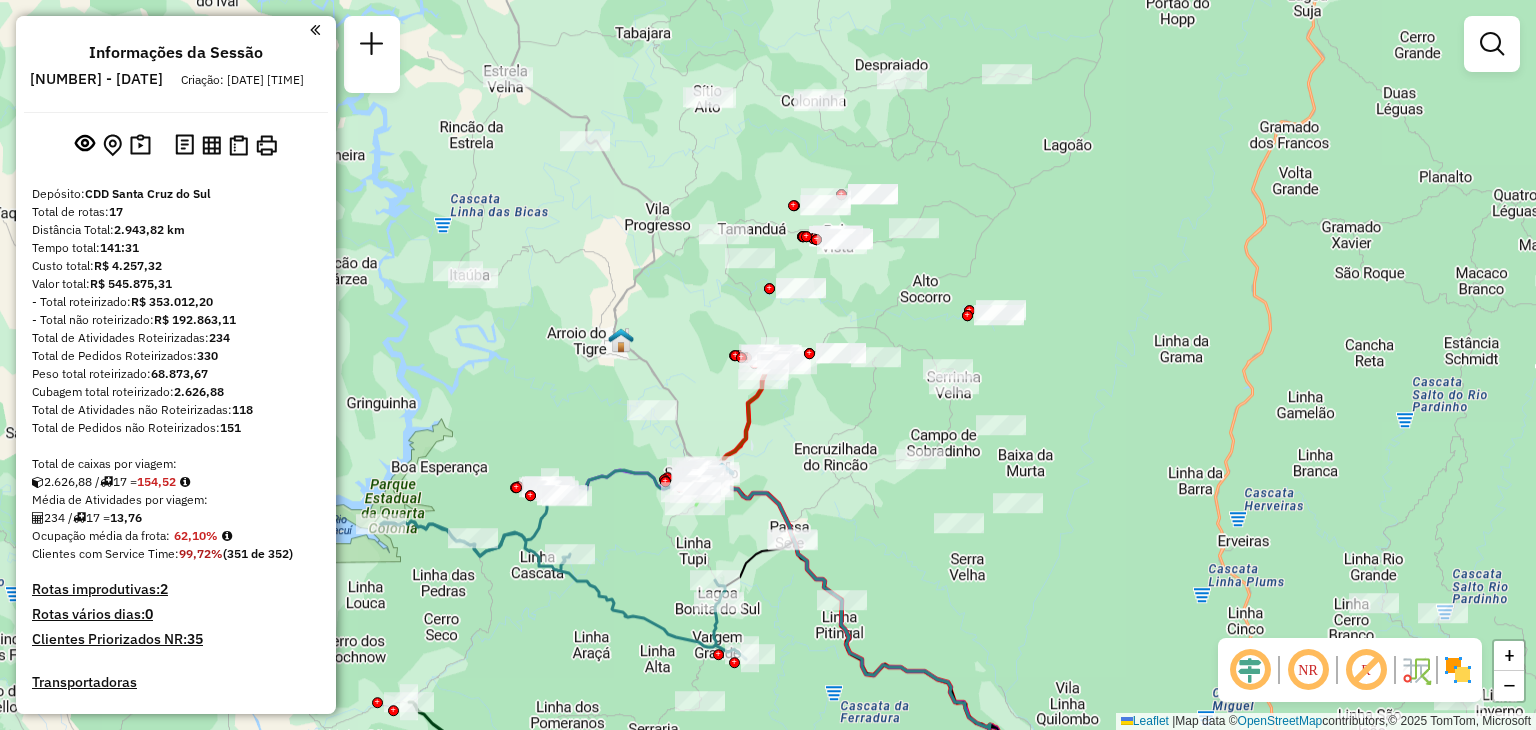 drag, startPoint x: 1072, startPoint y: 429, endPoint x: 1010, endPoint y: 380, distance: 79.025314 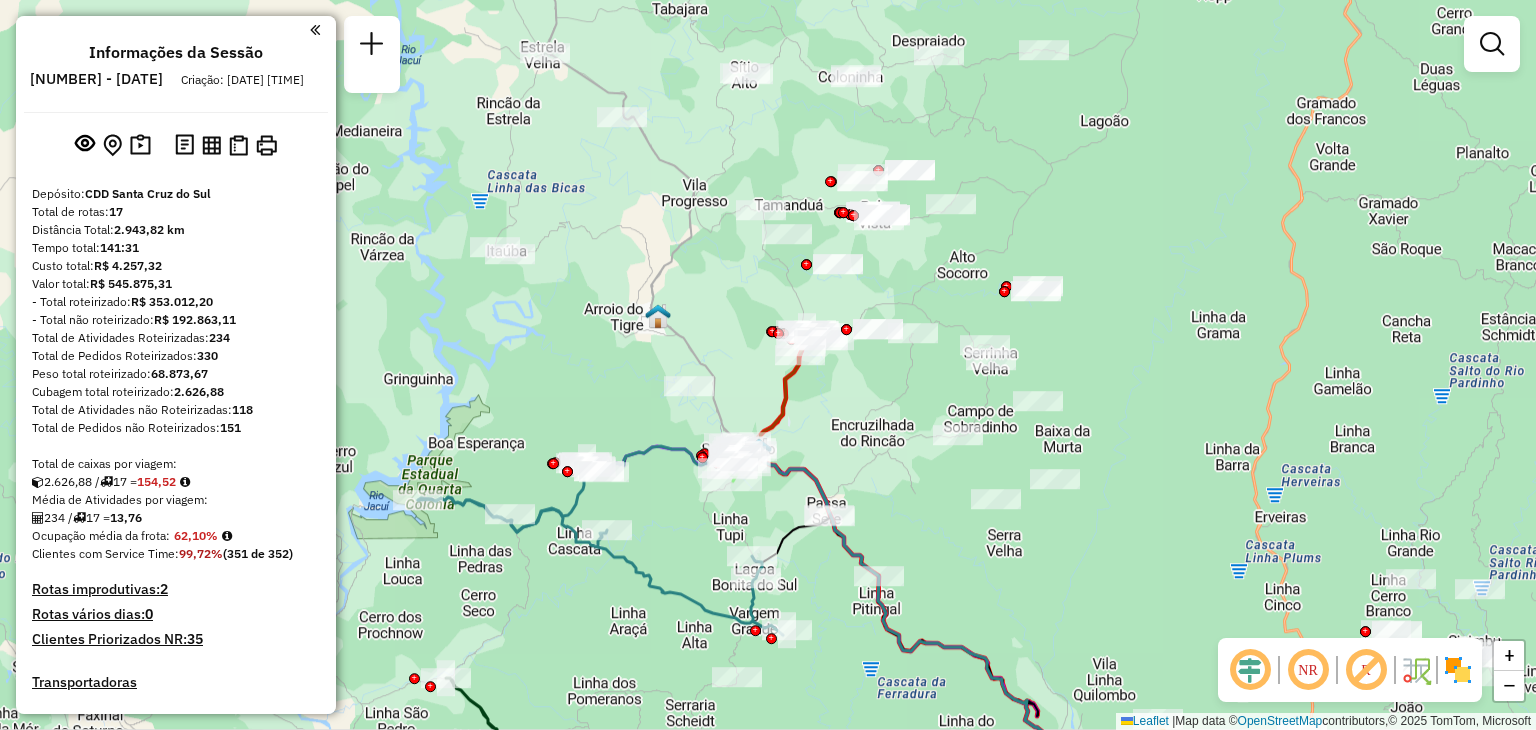 drag, startPoint x: 894, startPoint y: 552, endPoint x: 991, endPoint y: 481, distance: 120.20815 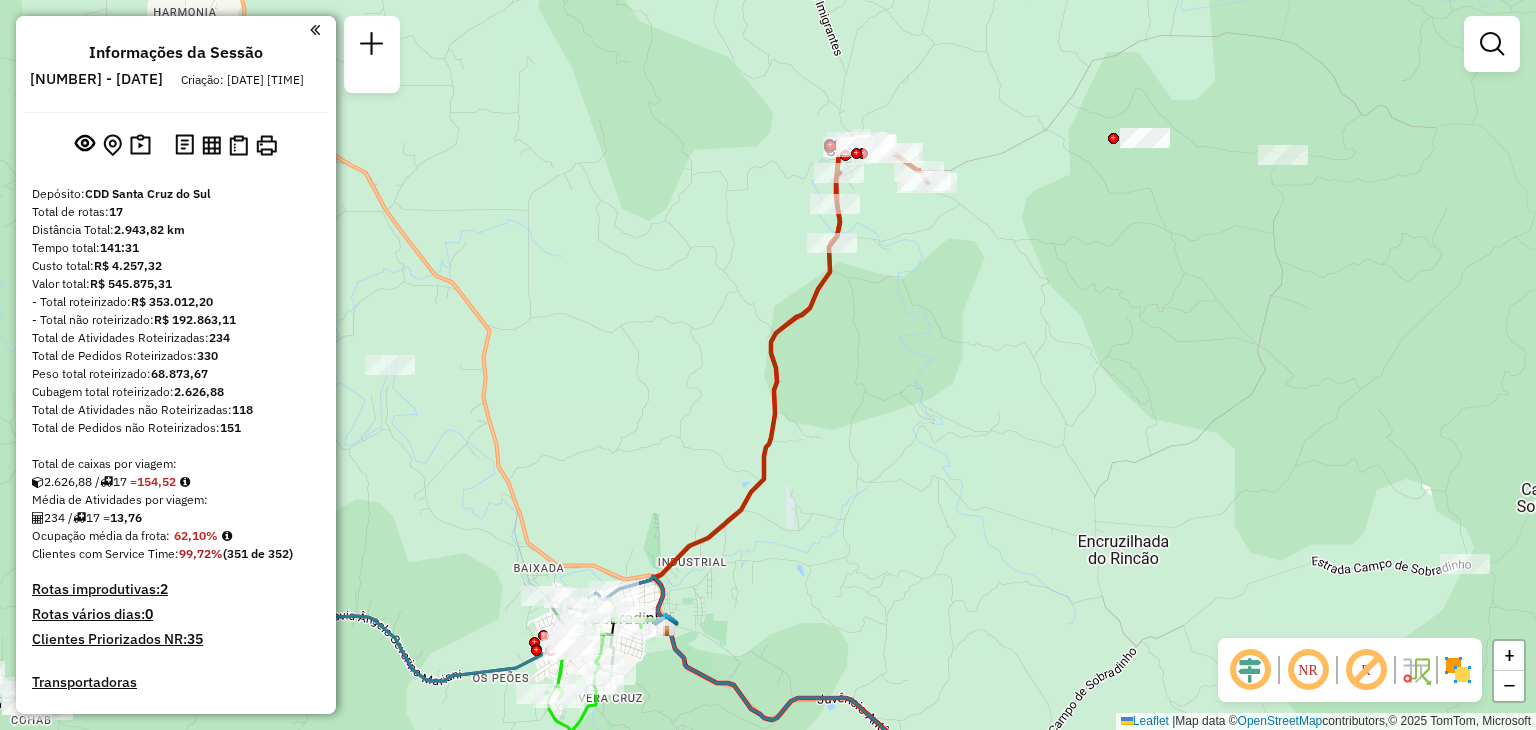 drag, startPoint x: 850, startPoint y: 180, endPoint x: 864, endPoint y: 242, distance: 63.560993 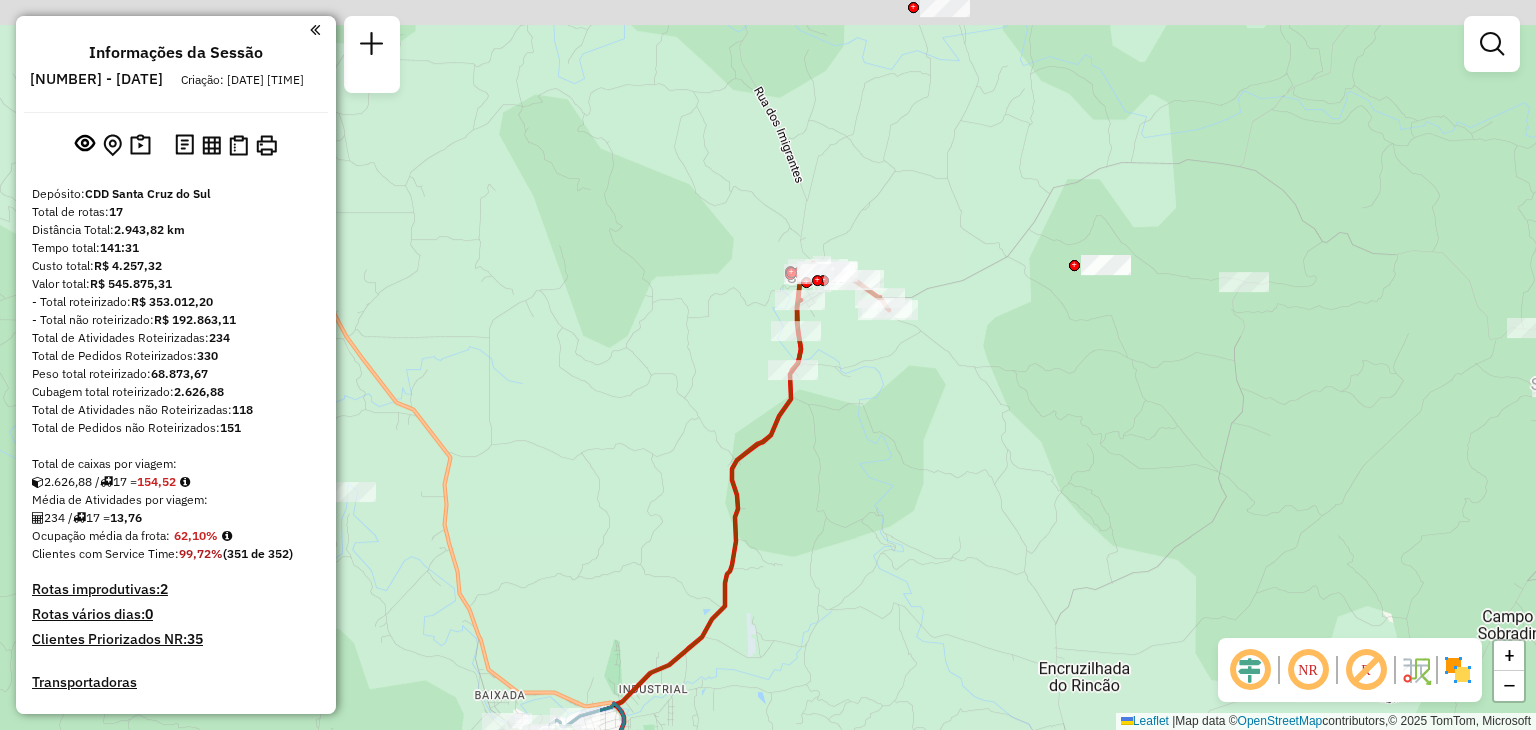 drag, startPoint x: 949, startPoint y: 238, endPoint x: 906, endPoint y: 364, distance: 133.13527 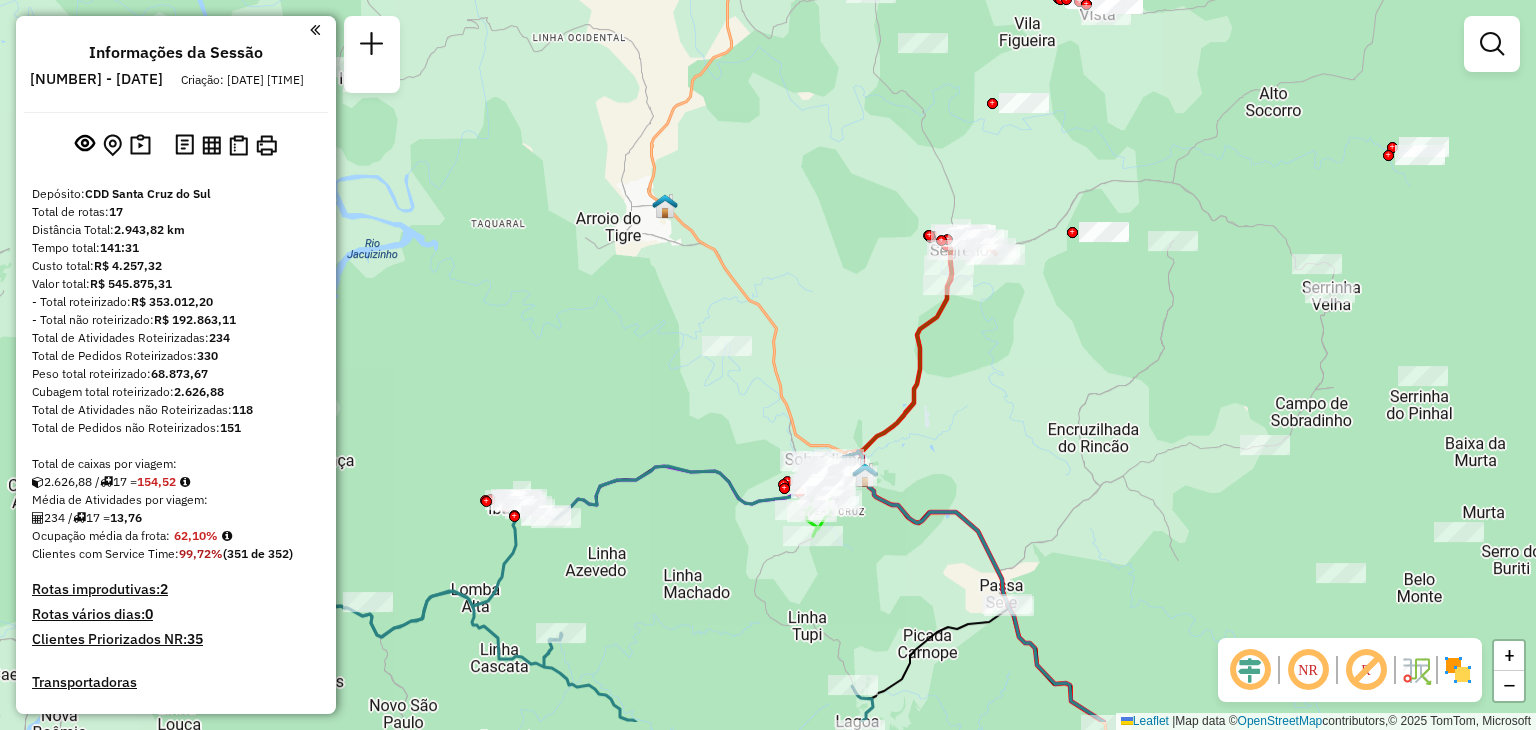 drag, startPoint x: 907, startPoint y: 426, endPoint x: 1012, endPoint y: 341, distance: 135.09256 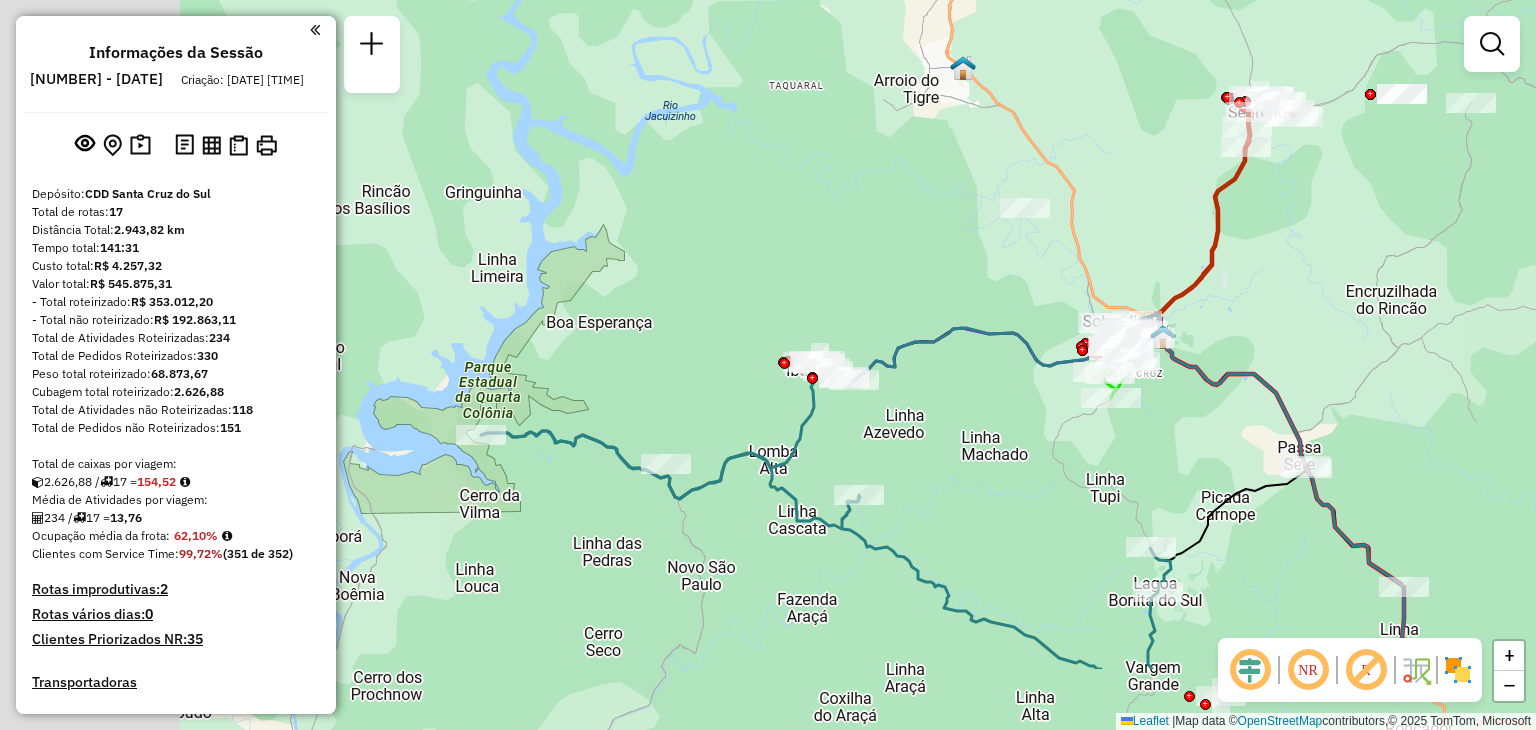 drag, startPoint x: 598, startPoint y: 463, endPoint x: 895, endPoint y: 328, distance: 326.24225 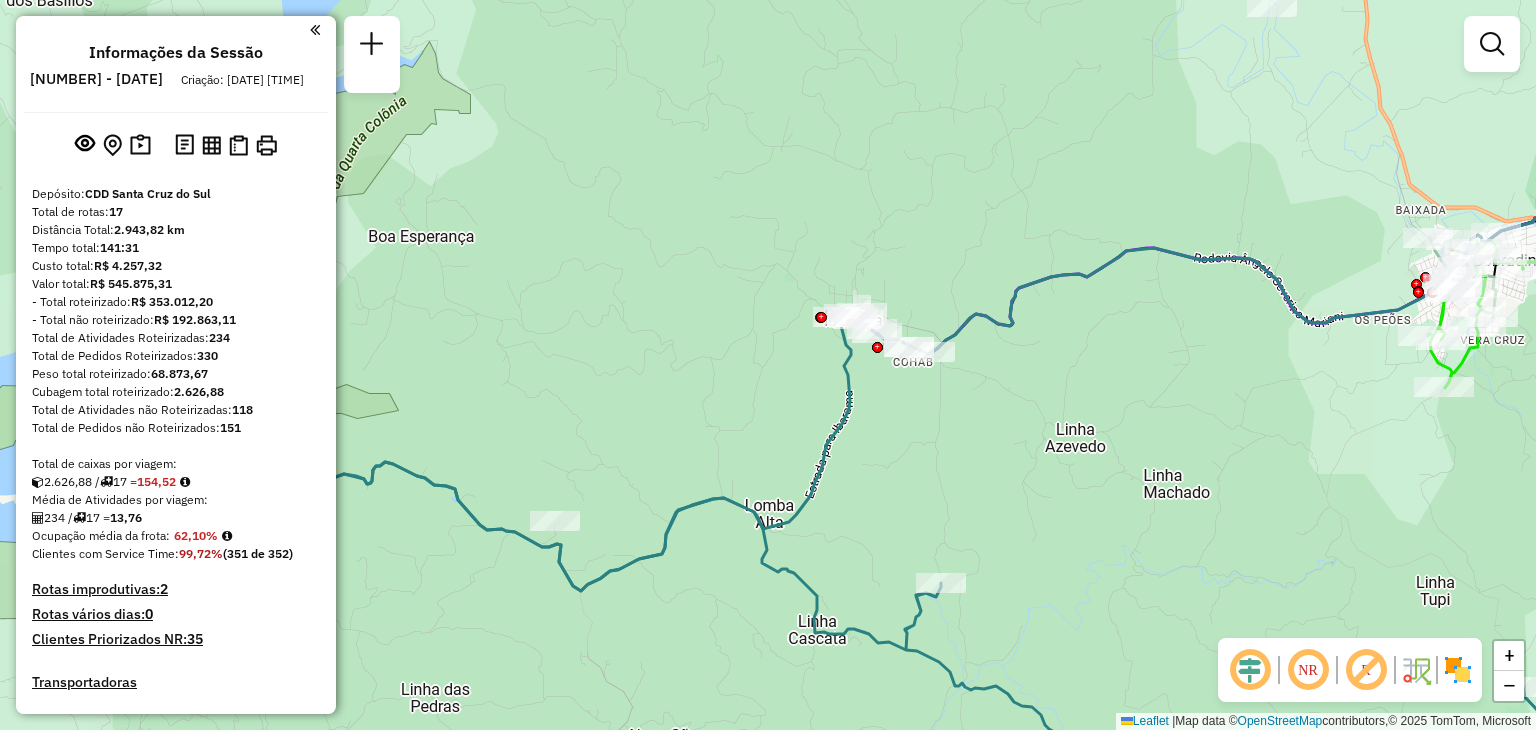 drag, startPoint x: 845, startPoint y: 383, endPoint x: 954, endPoint y: 306, distance: 133.45412 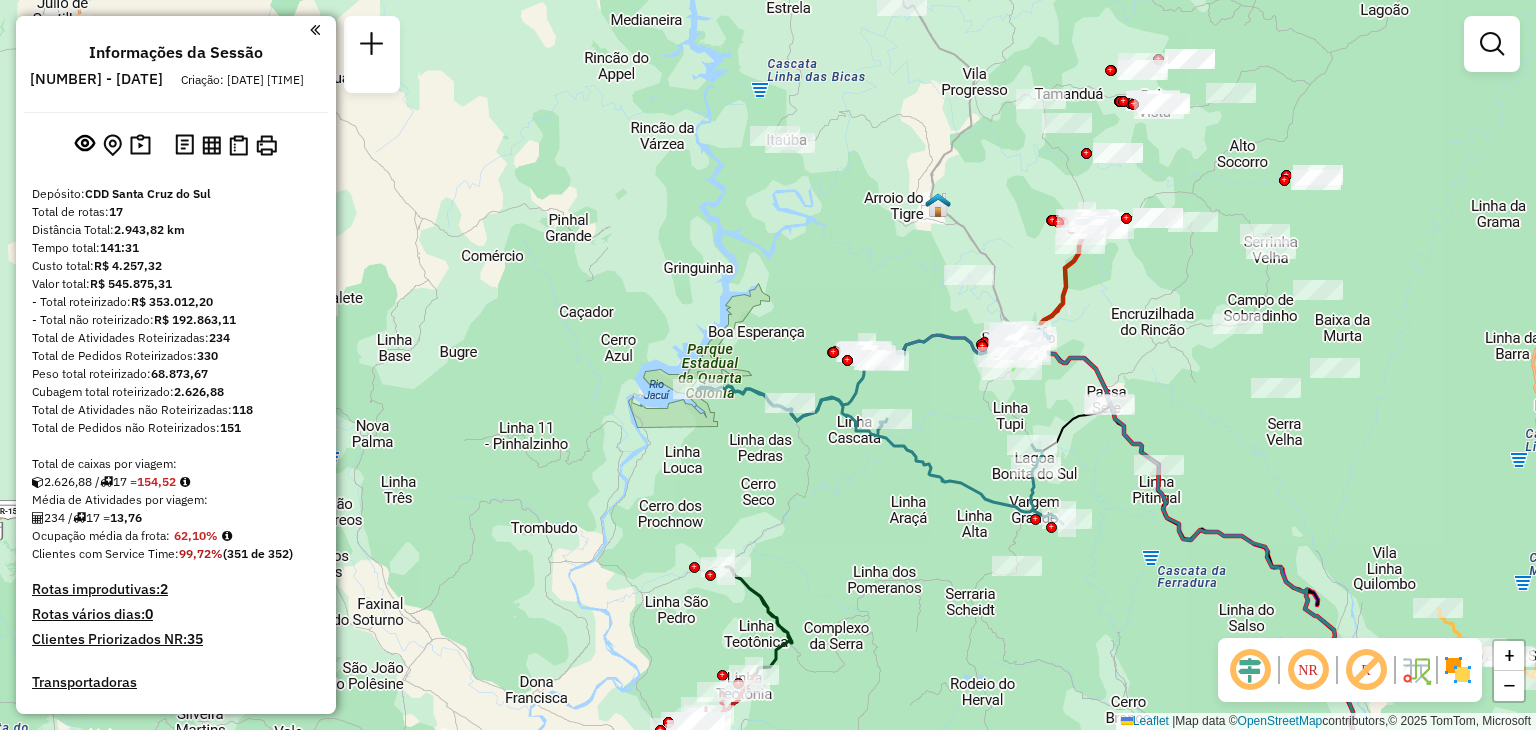 drag, startPoint x: 992, startPoint y: 421, endPoint x: 936, endPoint y: 414, distance: 56.435802 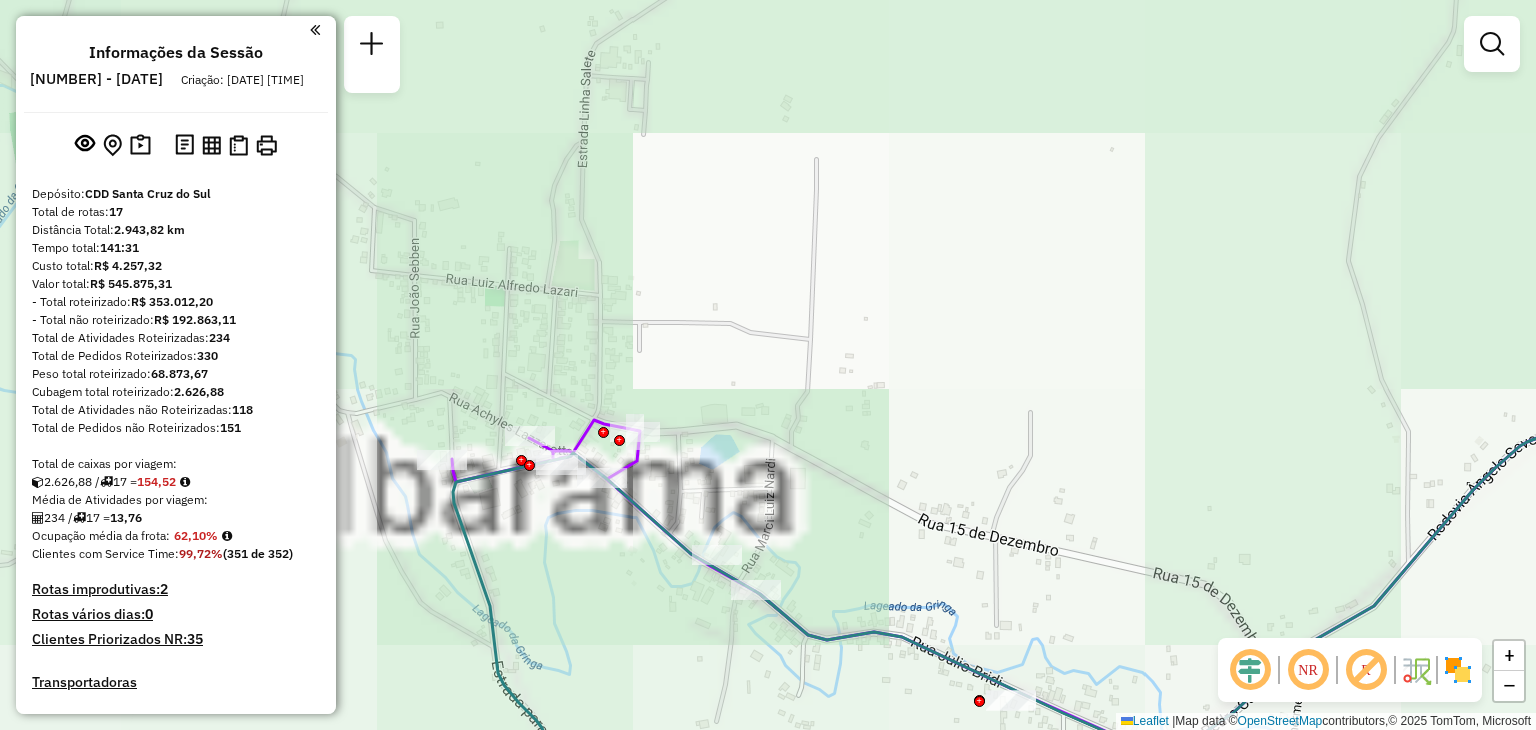 drag, startPoint x: 794, startPoint y: 400, endPoint x: 867, endPoint y: 348, distance: 89.62701 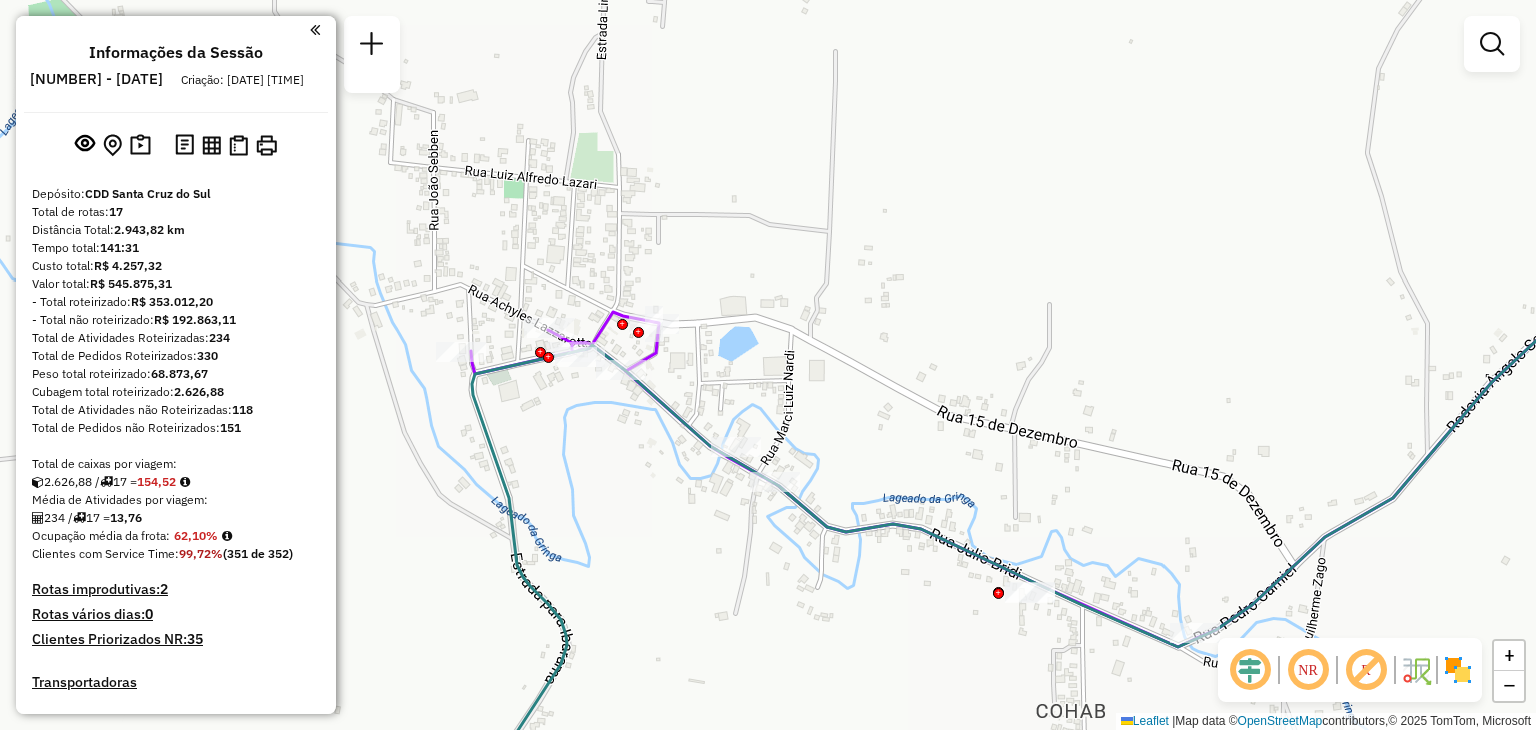 drag, startPoint x: 906, startPoint y: 504, endPoint x: 858, endPoint y: 445, distance: 76.05919 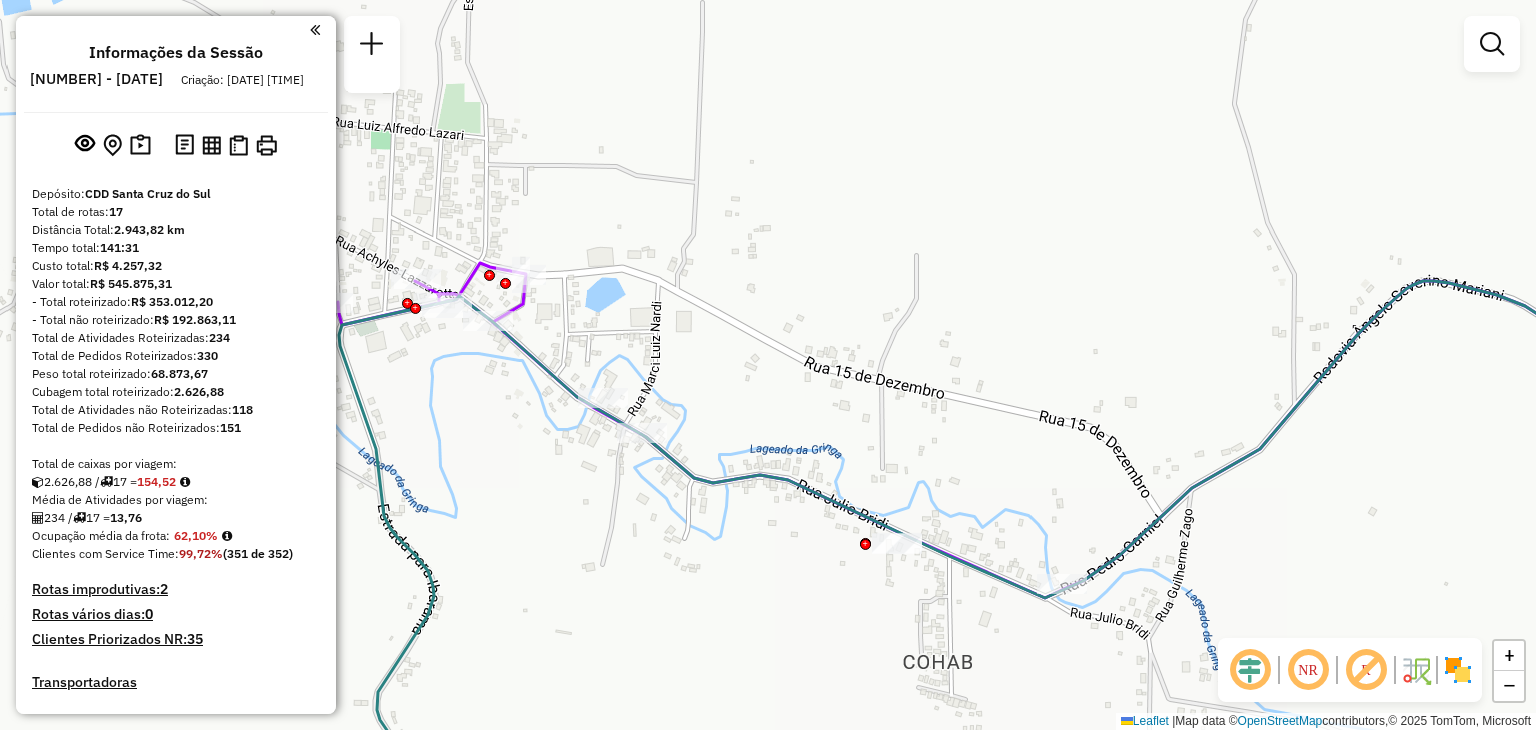 drag, startPoint x: 1049, startPoint y: 438, endPoint x: 830, endPoint y: 371, distance: 229.01965 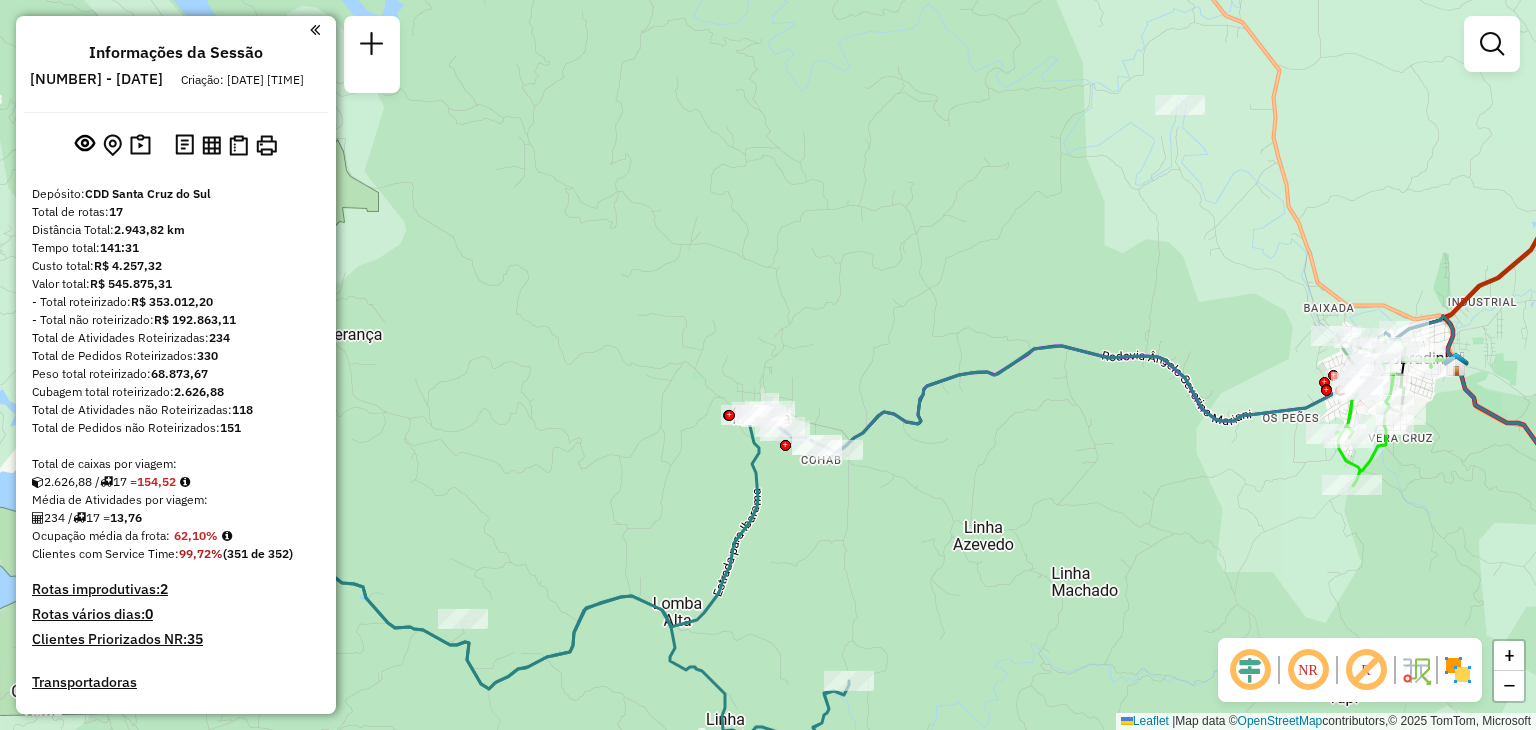 drag, startPoint x: 1030, startPoint y: 437, endPoint x: 742, endPoint y: 510, distance: 297.10773 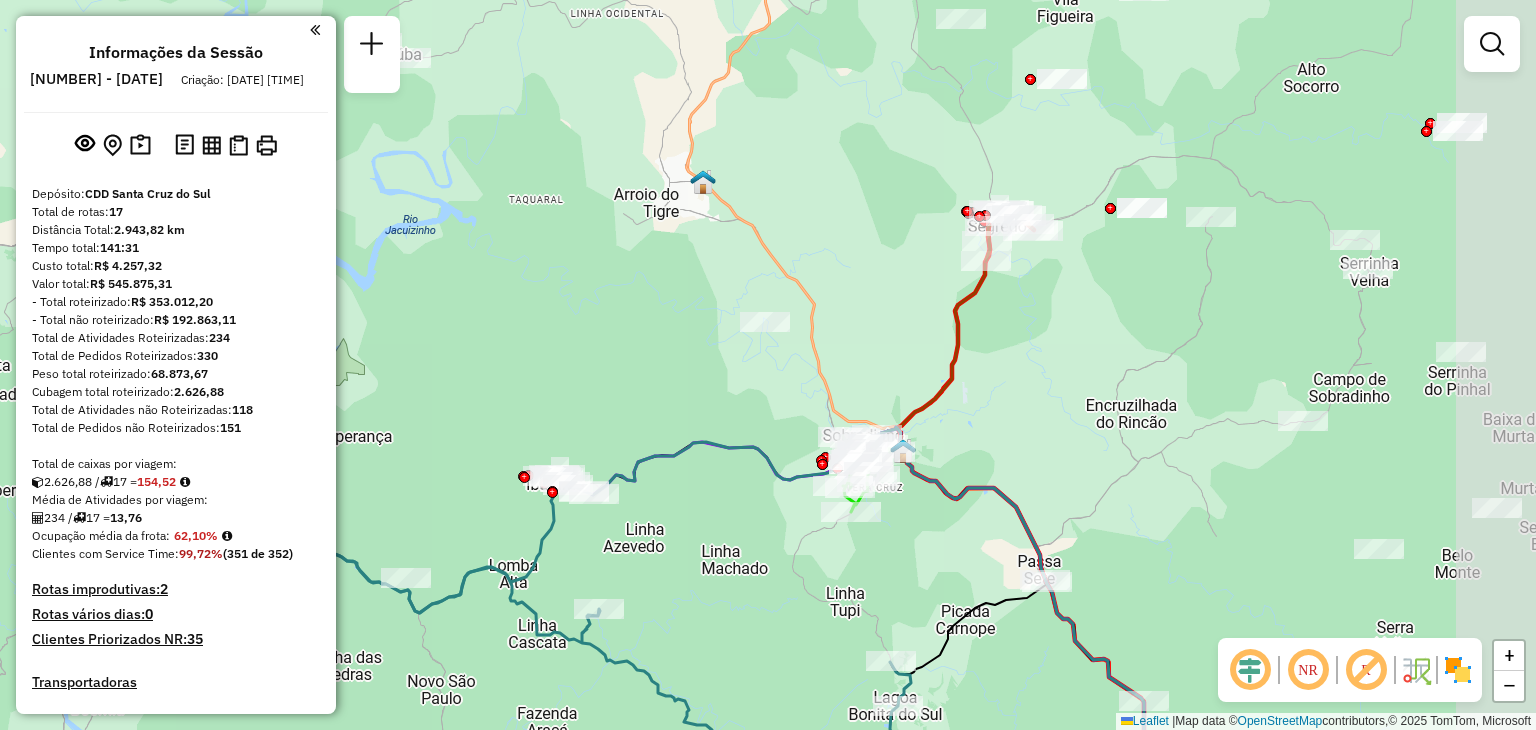 drag, startPoint x: 765, startPoint y: 438, endPoint x: 685, endPoint y: 420, distance: 82 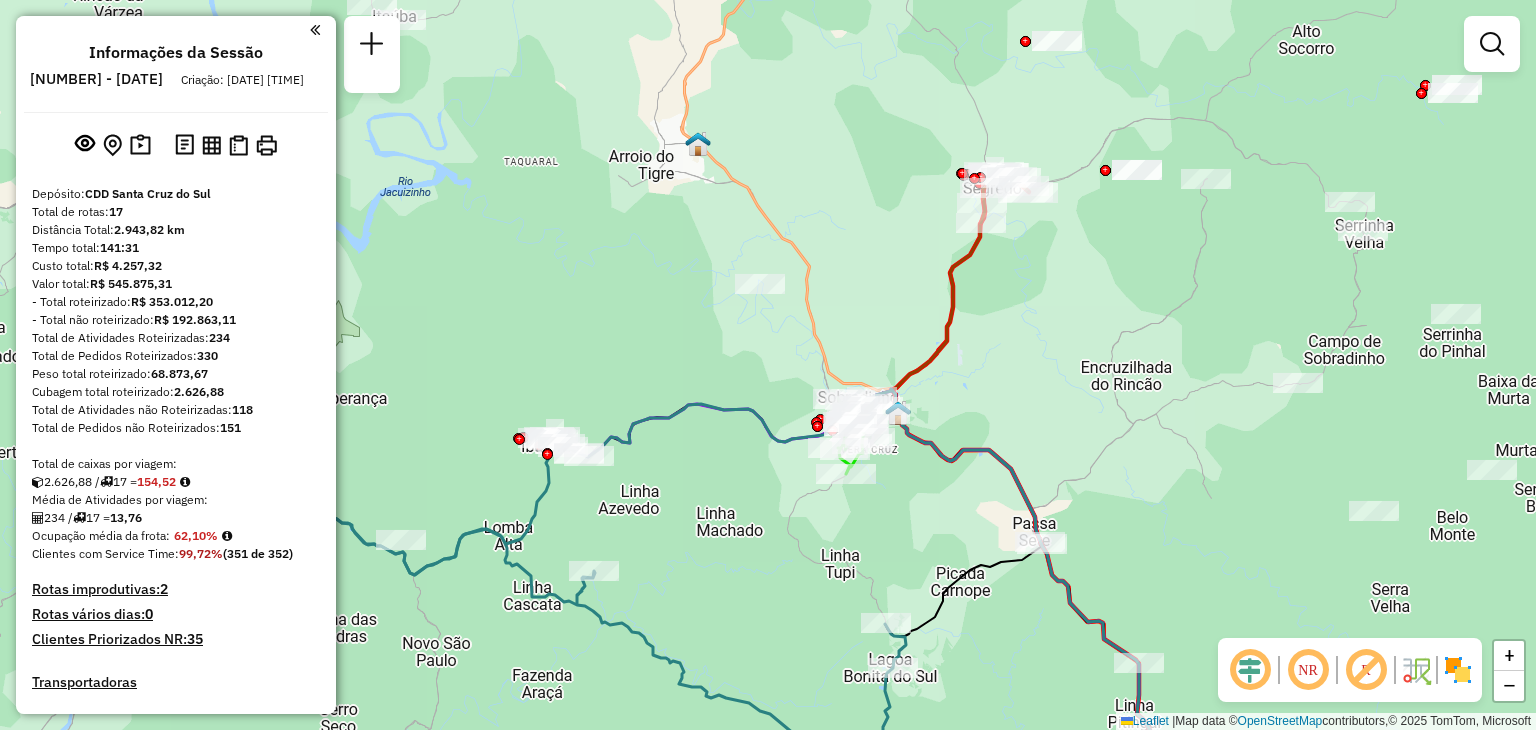 drag, startPoint x: 942, startPoint y: 441, endPoint x: 976, endPoint y: 409, distance: 46.69047 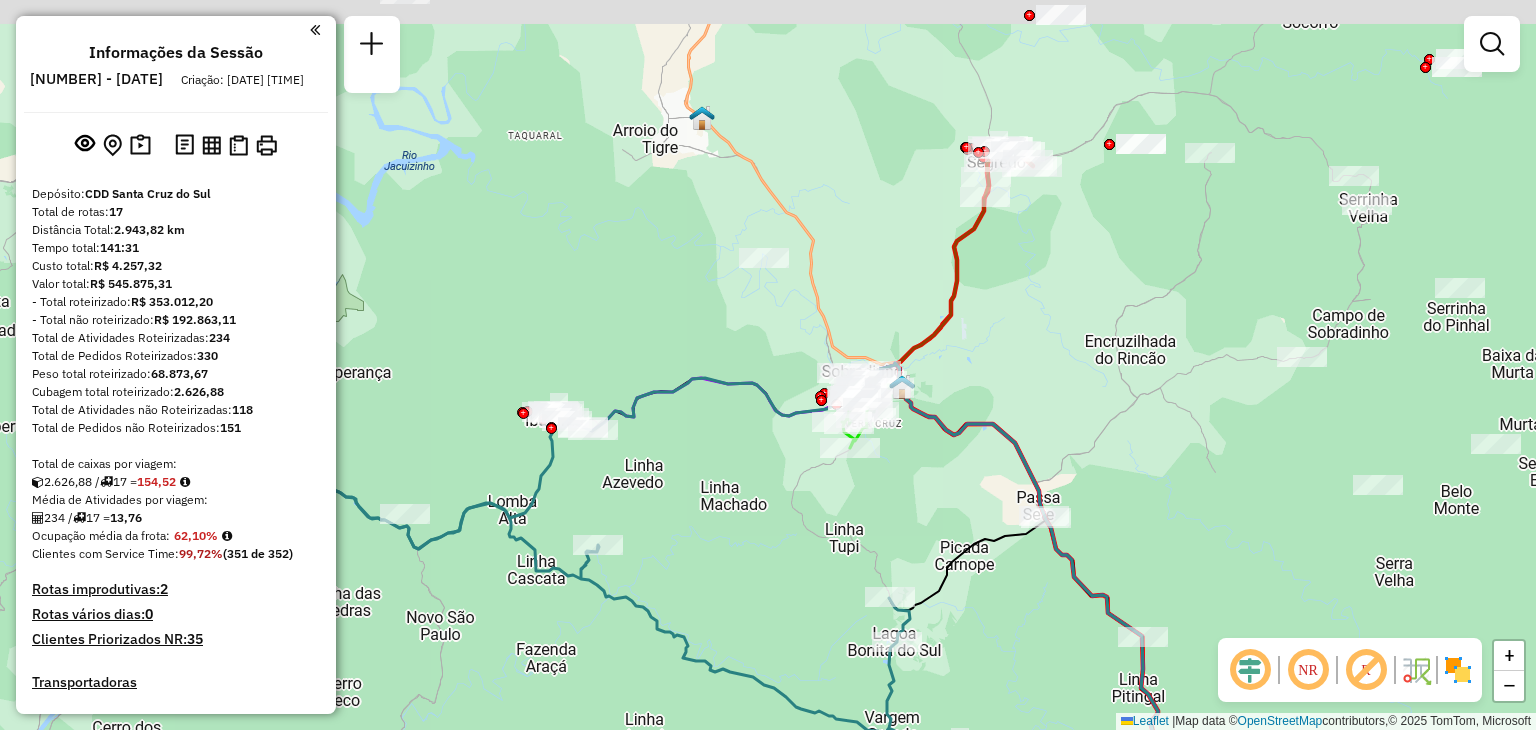 drag, startPoint x: 963, startPoint y: 357, endPoint x: 902, endPoint y: 445, distance: 107.07474 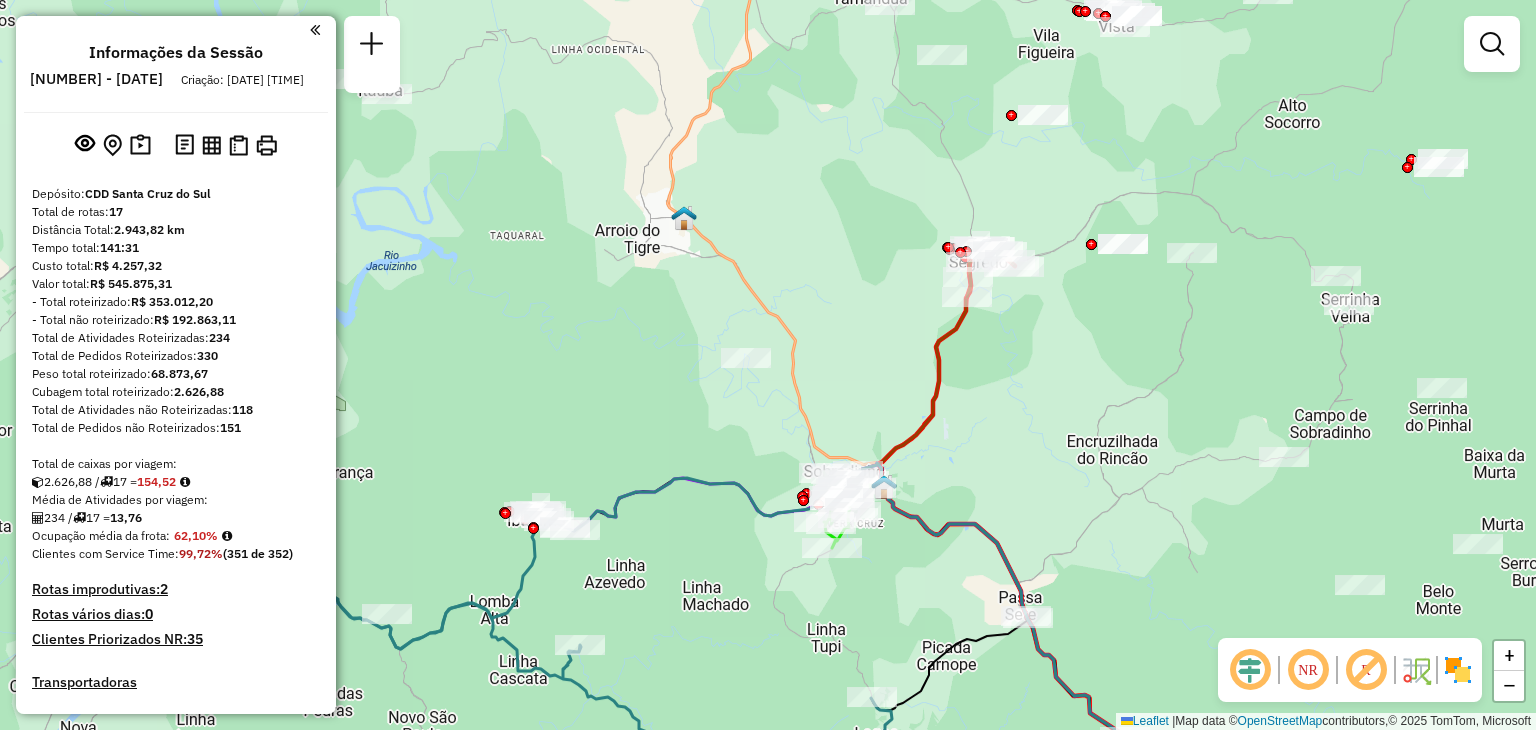 drag, startPoint x: 921, startPoint y: 458, endPoint x: 940, endPoint y: 485, distance: 33.01515 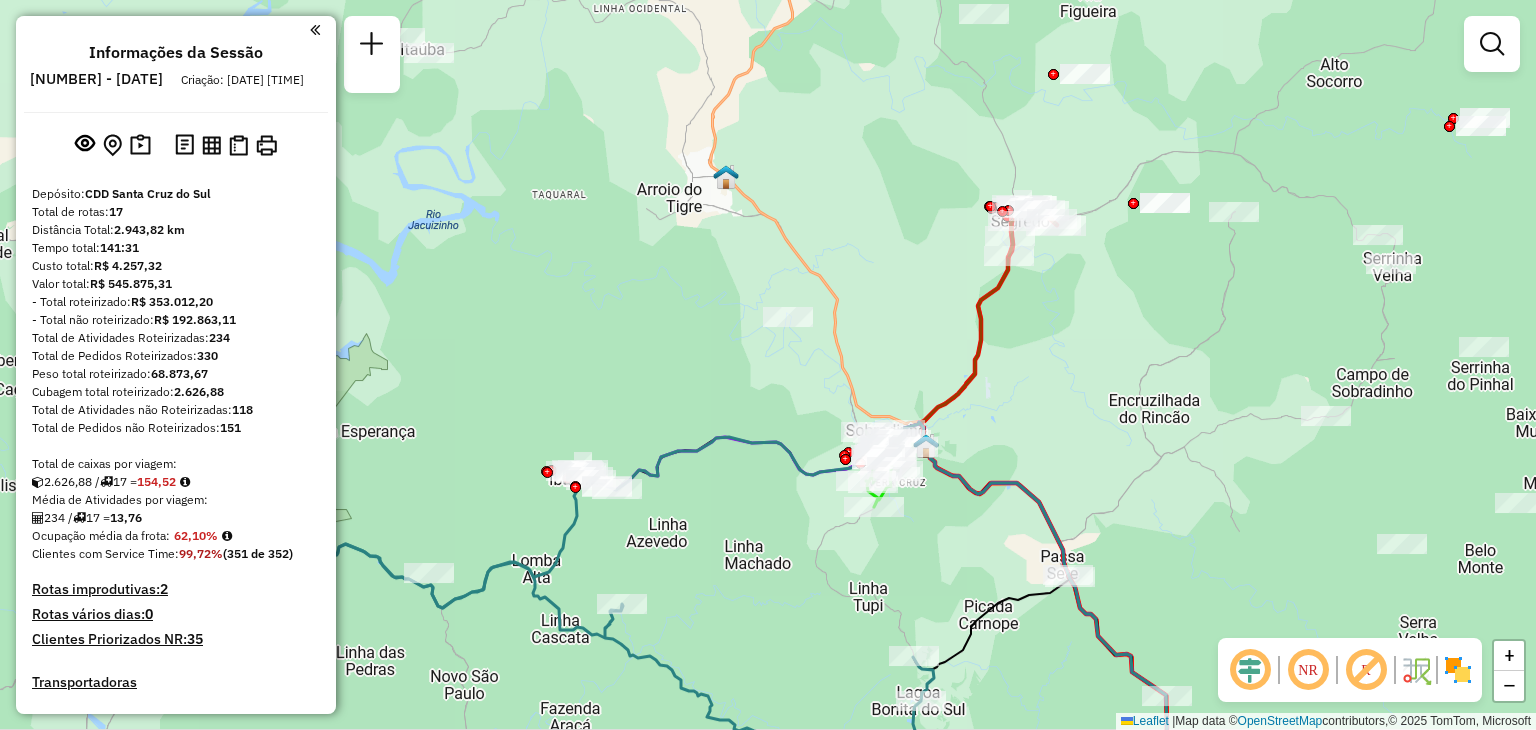 drag, startPoint x: 940, startPoint y: 485, endPoint x: 982, endPoint y: 435, distance: 65.29931 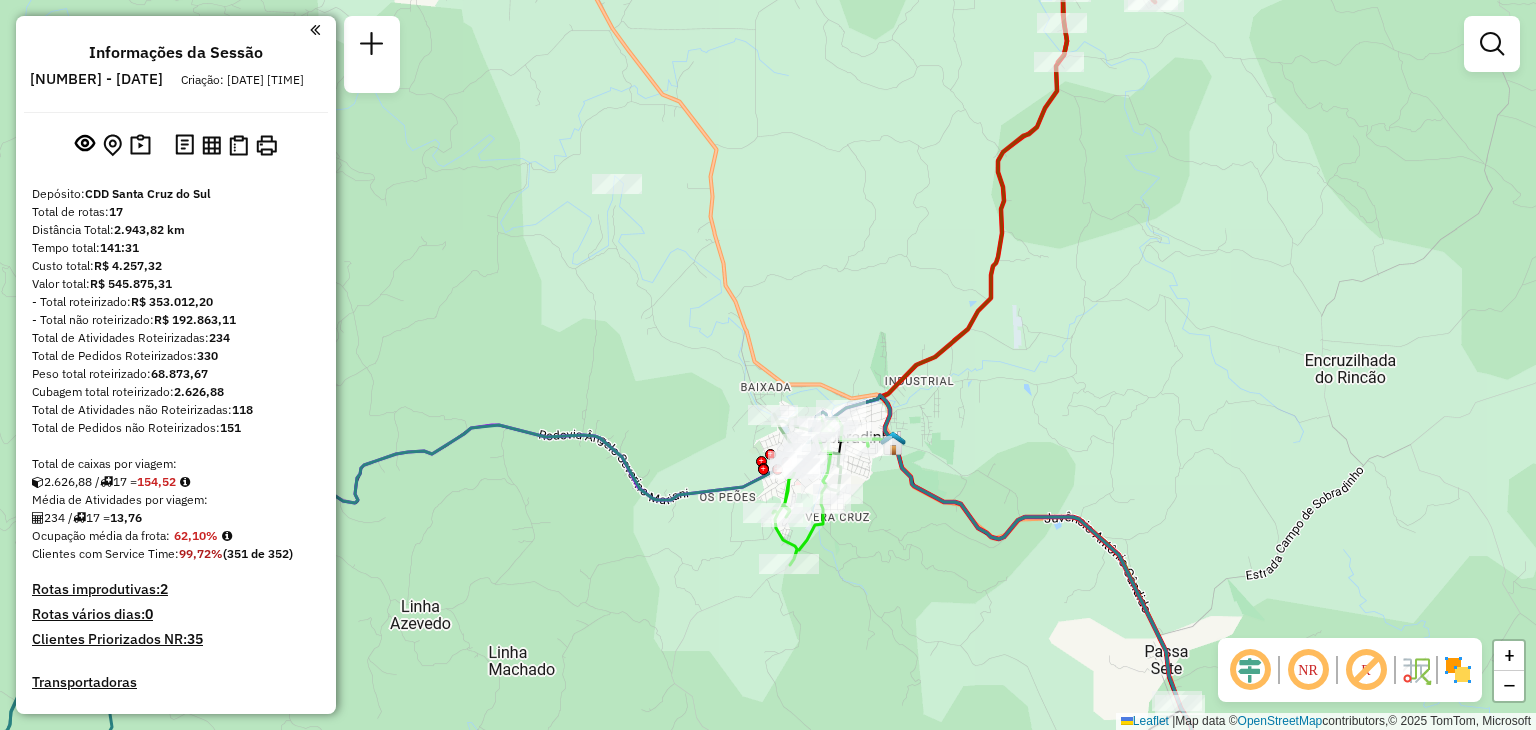 drag, startPoint x: 938, startPoint y: 457, endPoint x: 1008, endPoint y: 422, distance: 78.26238 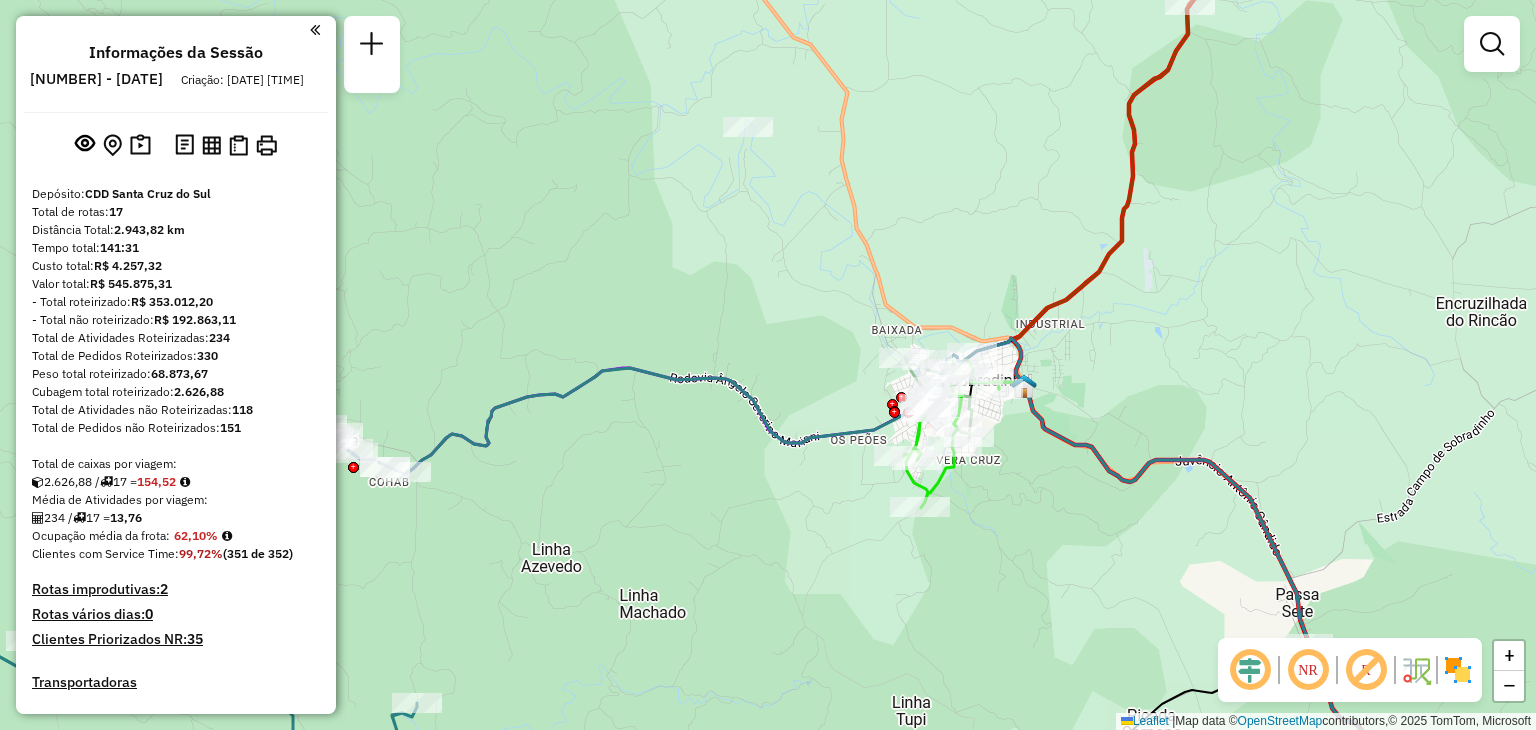 drag, startPoint x: 1013, startPoint y: 417, endPoint x: 1096, endPoint y: 383, distance: 89.693924 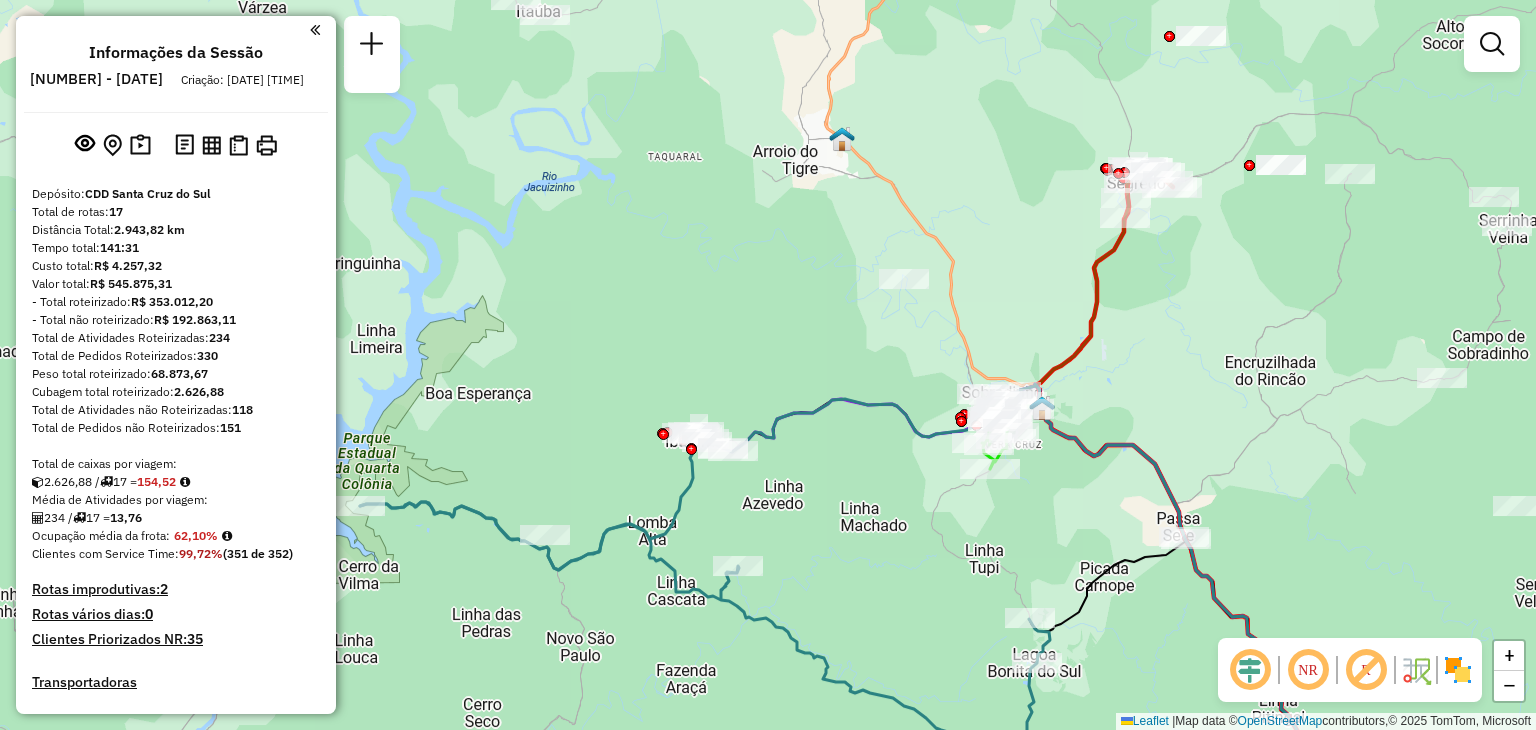 drag, startPoint x: 1103, startPoint y: 374, endPoint x: 1083, endPoint y: 399, distance: 32.01562 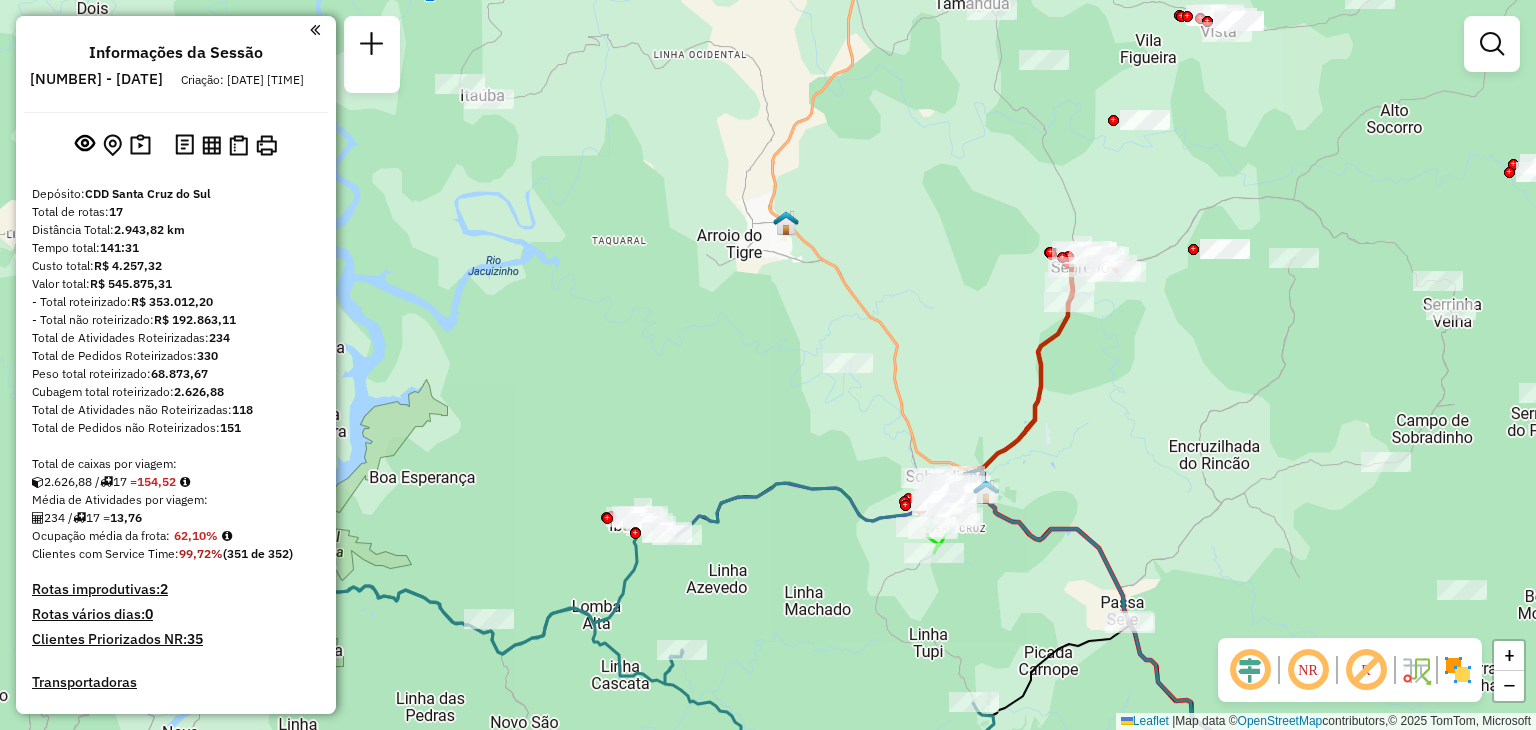 drag, startPoint x: 1124, startPoint y: 357, endPoint x: 1068, endPoint y: 441, distance: 100.95544 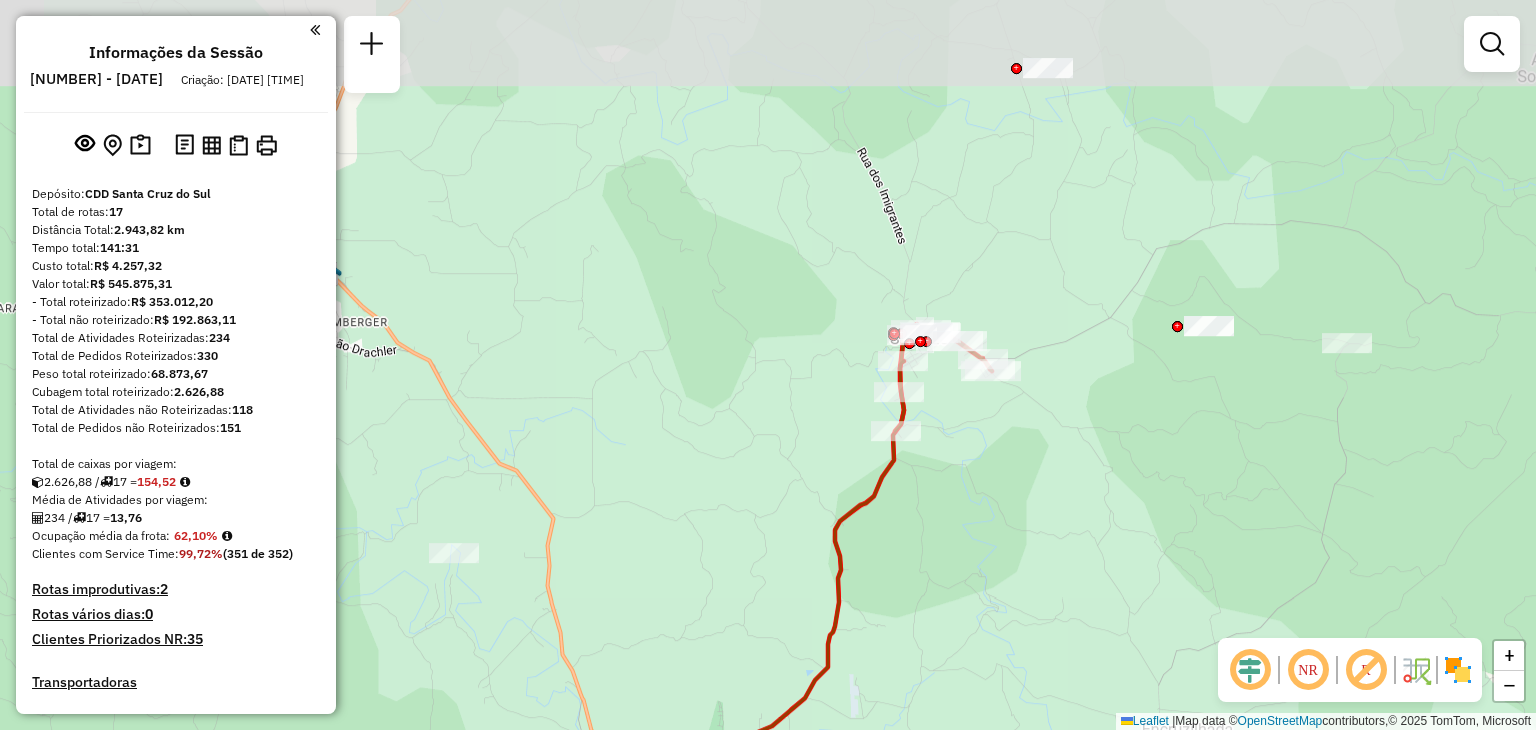 drag, startPoint x: 1117, startPoint y: 312, endPoint x: 983, endPoint y: 467, distance: 204.89265 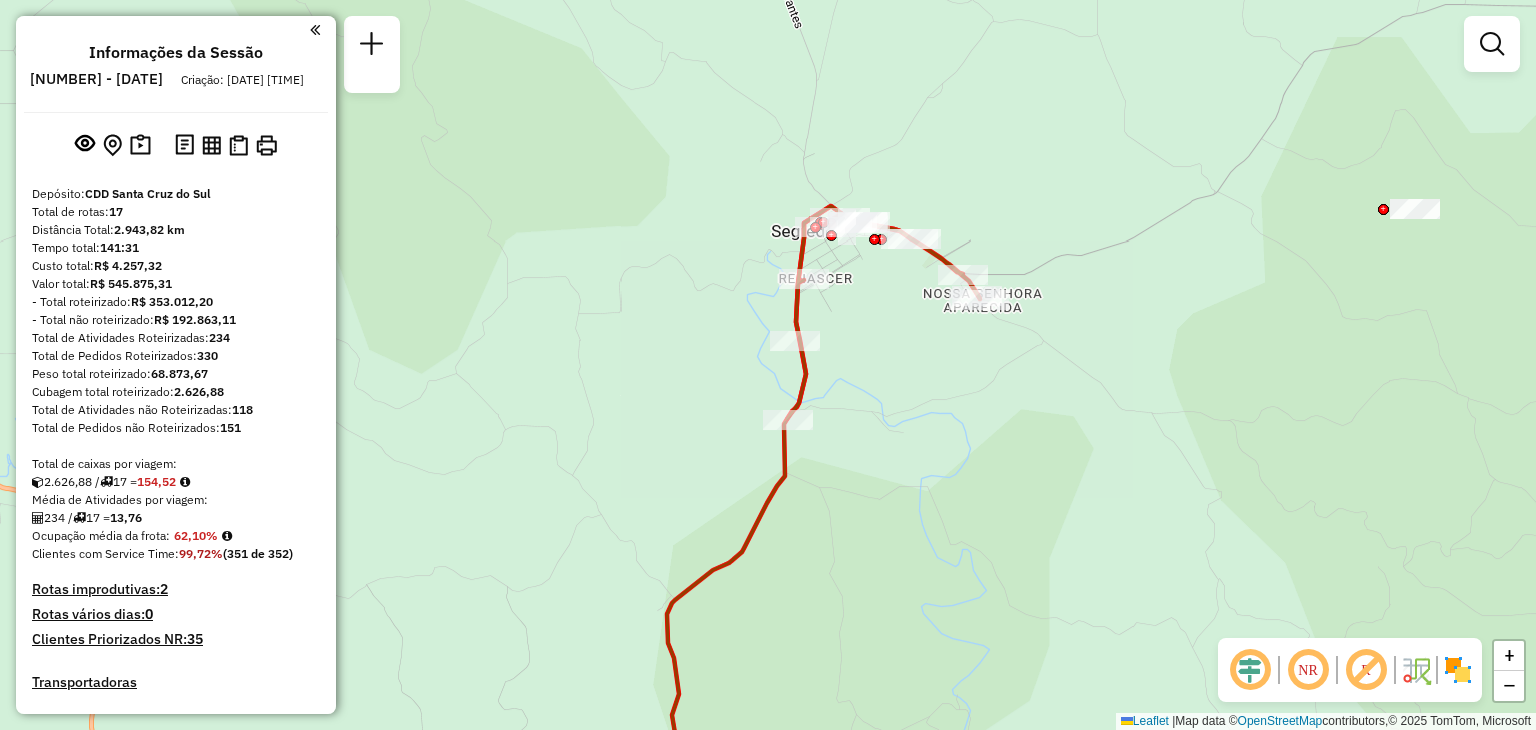 drag, startPoint x: 965, startPoint y: 417, endPoint x: 936, endPoint y: 461, distance: 52.69725 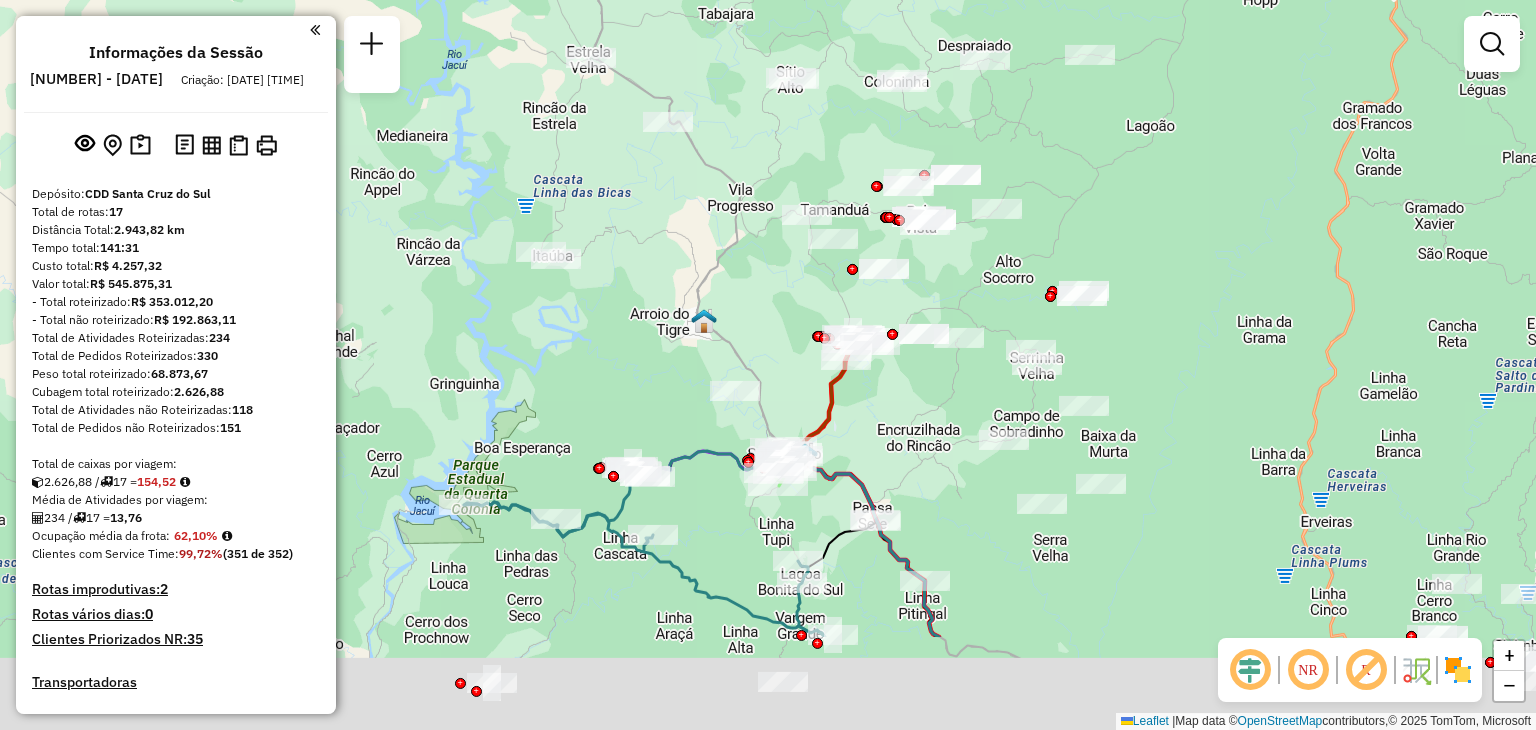 drag, startPoint x: 855, startPoint y: 571, endPoint x: 880, endPoint y: 367, distance: 205.52615 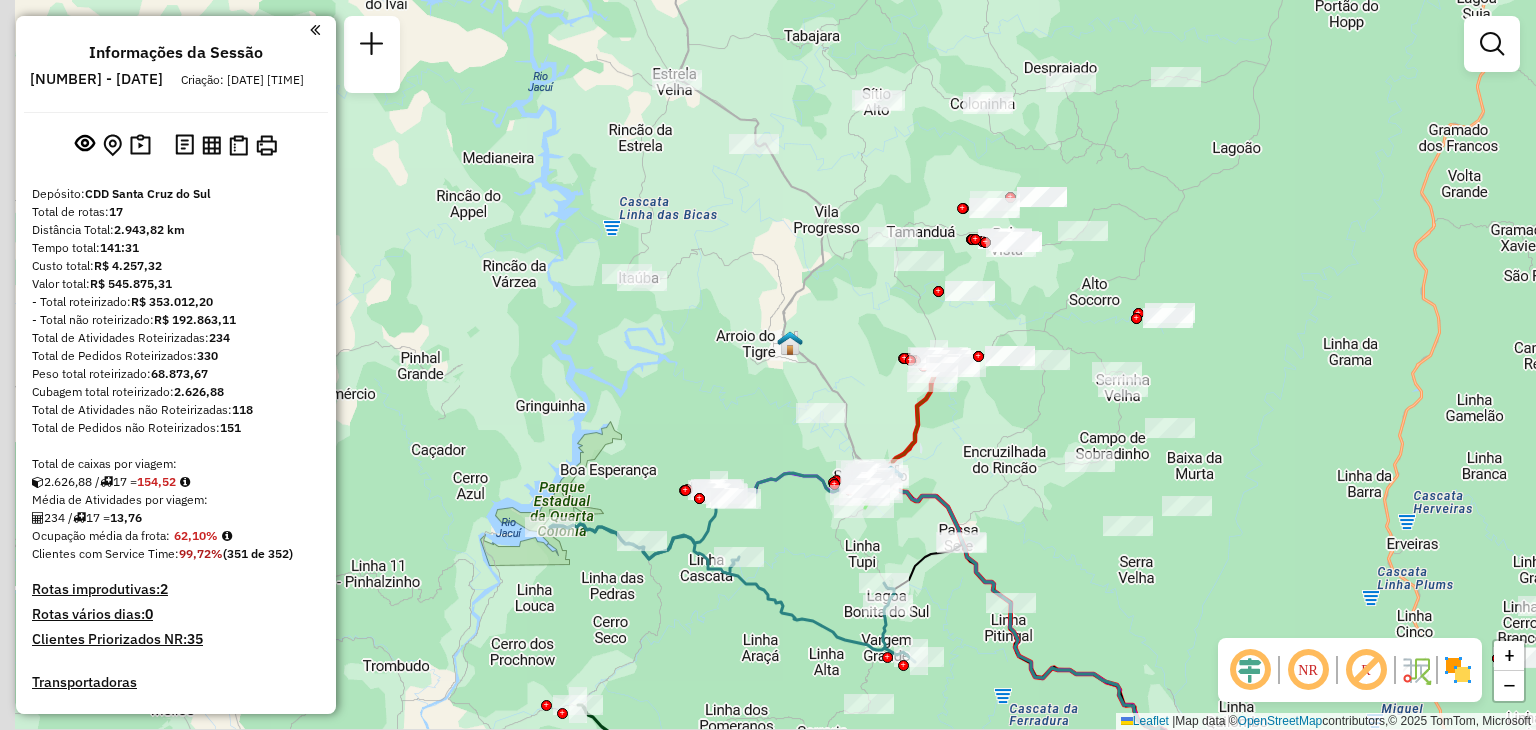 drag, startPoint x: 920, startPoint y: 350, endPoint x: 1047, endPoint y: 464, distance: 170.66048 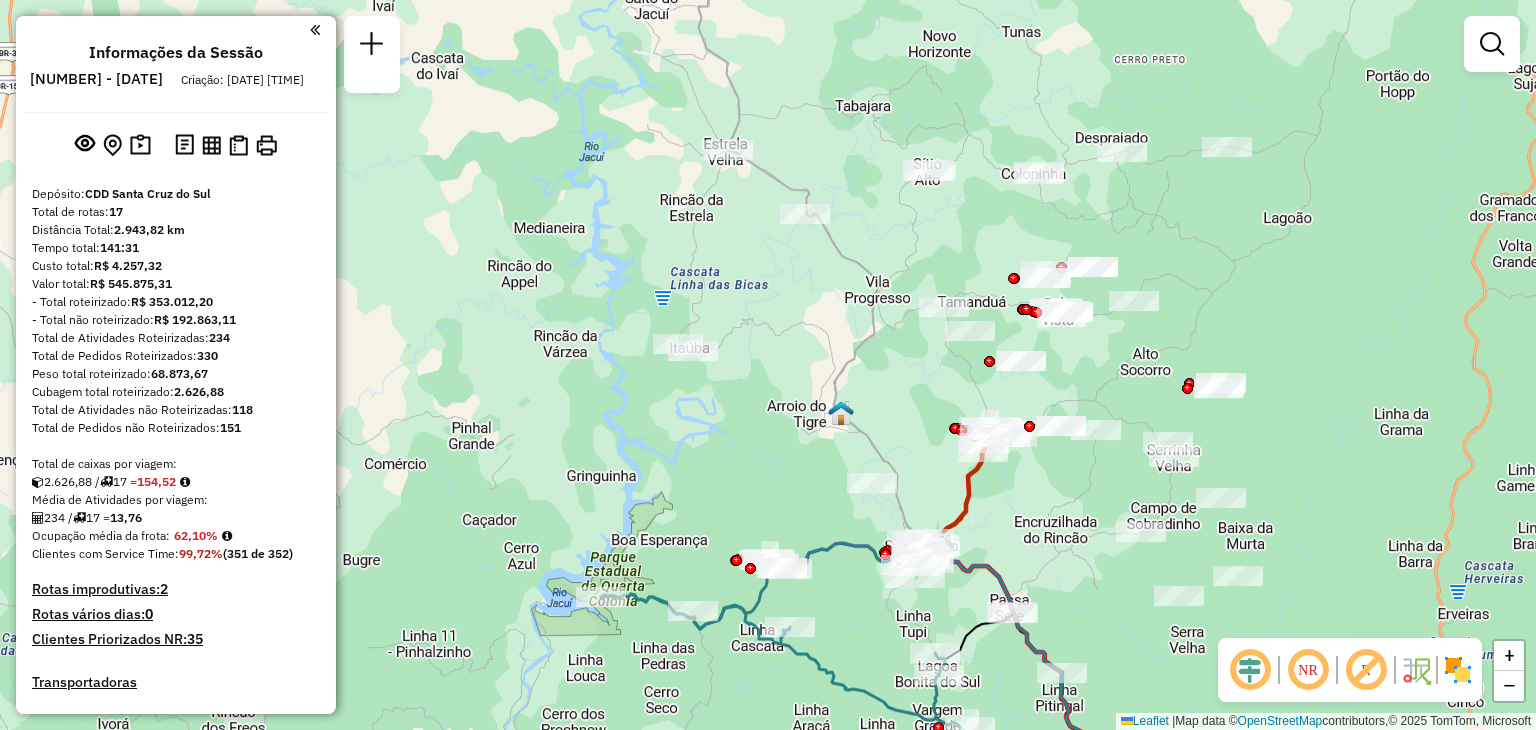 drag, startPoint x: 892, startPoint y: 374, endPoint x: 907, endPoint y: 425, distance: 53.160137 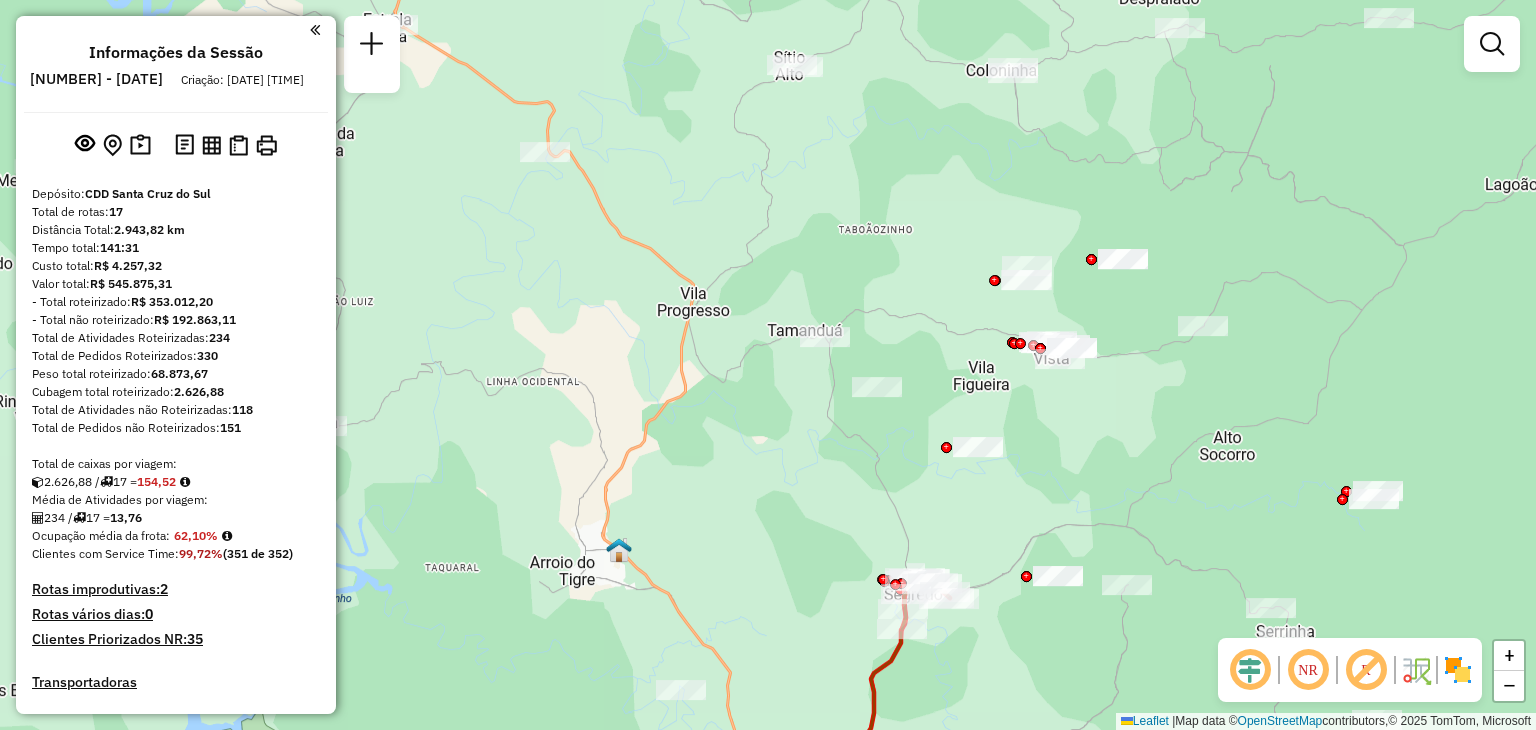 drag, startPoint x: 1050, startPoint y: 372, endPoint x: 1082, endPoint y: 467, distance: 100.2447 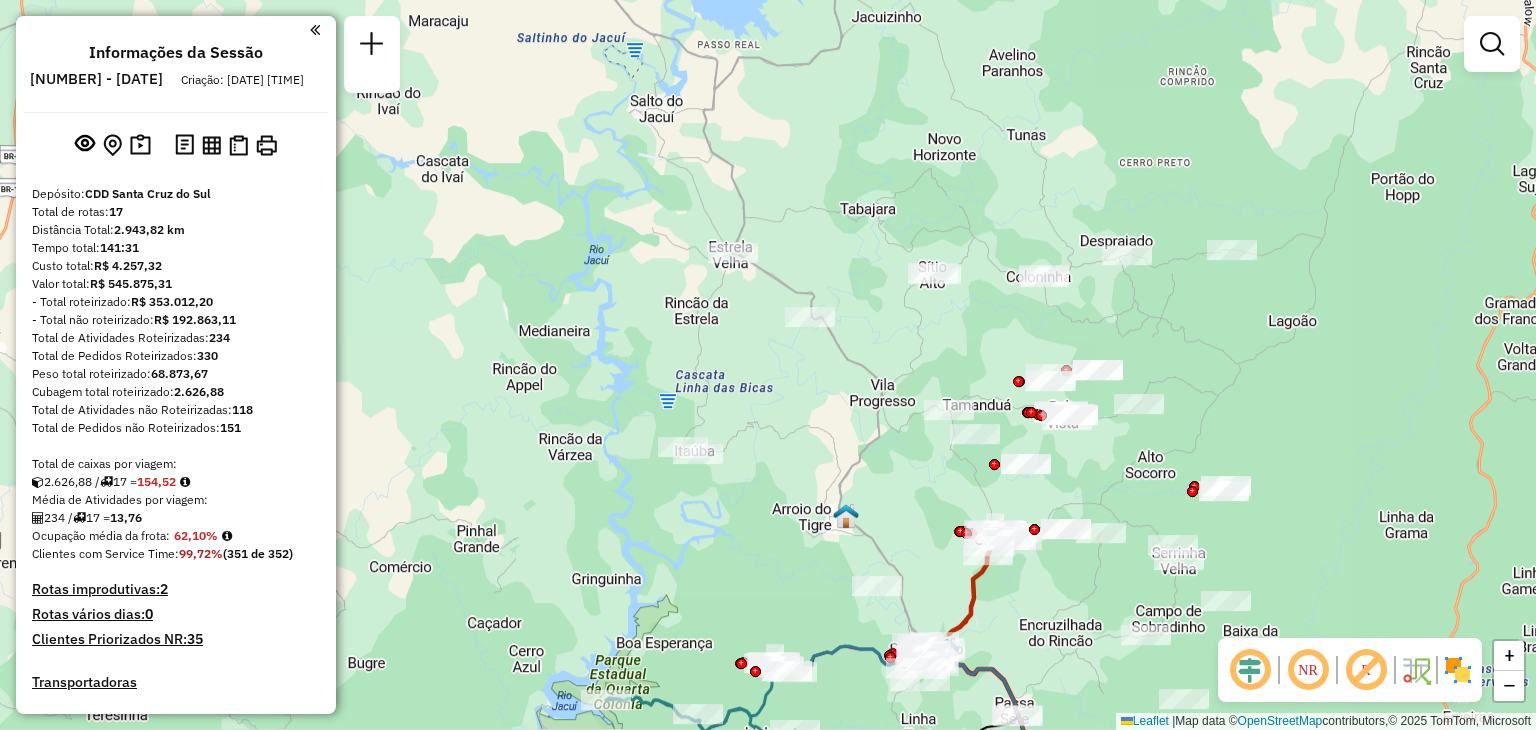 drag, startPoint x: 980, startPoint y: 373, endPoint x: 923, endPoint y: 363, distance: 57.870544 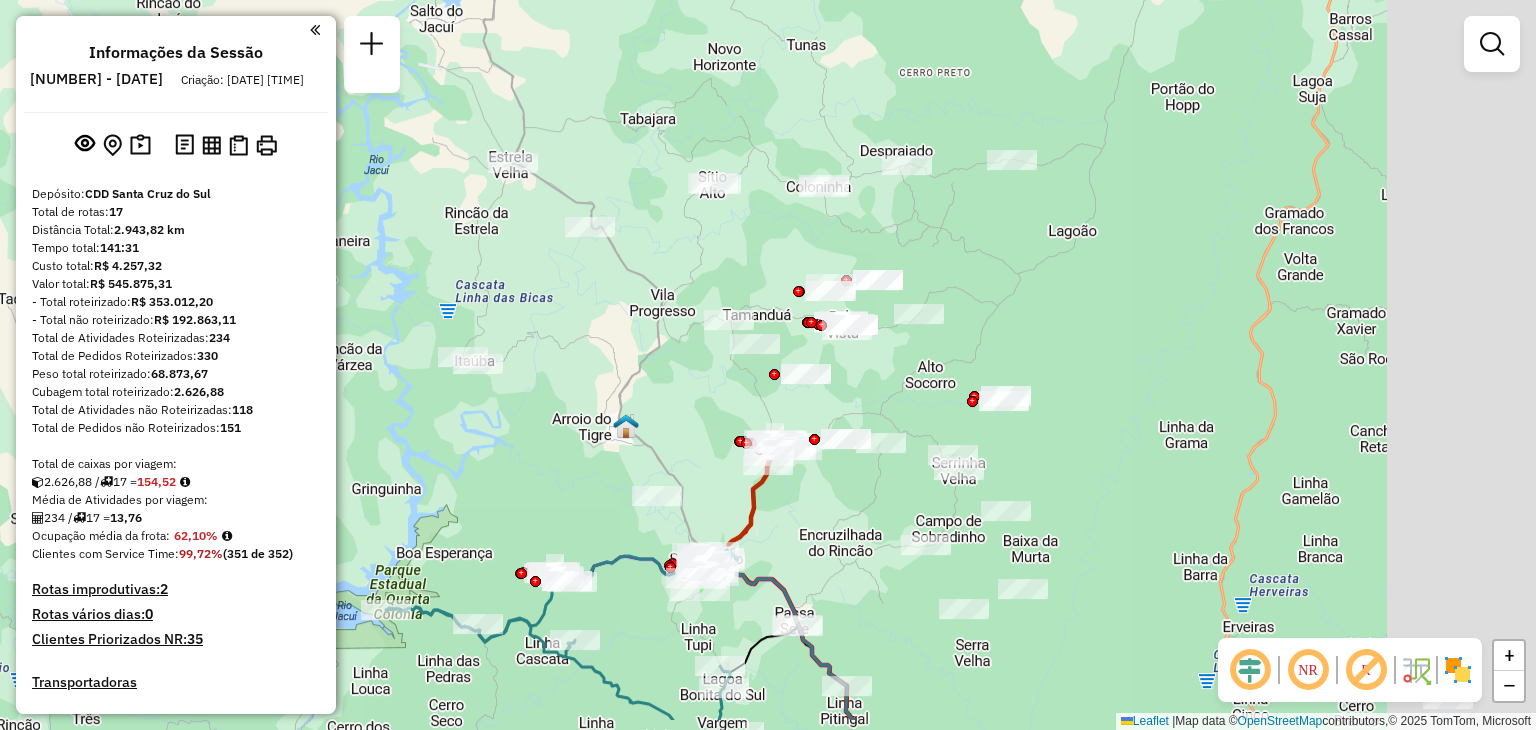drag, startPoint x: 1036, startPoint y: 469, endPoint x: 863, endPoint y: 376, distance: 196.41283 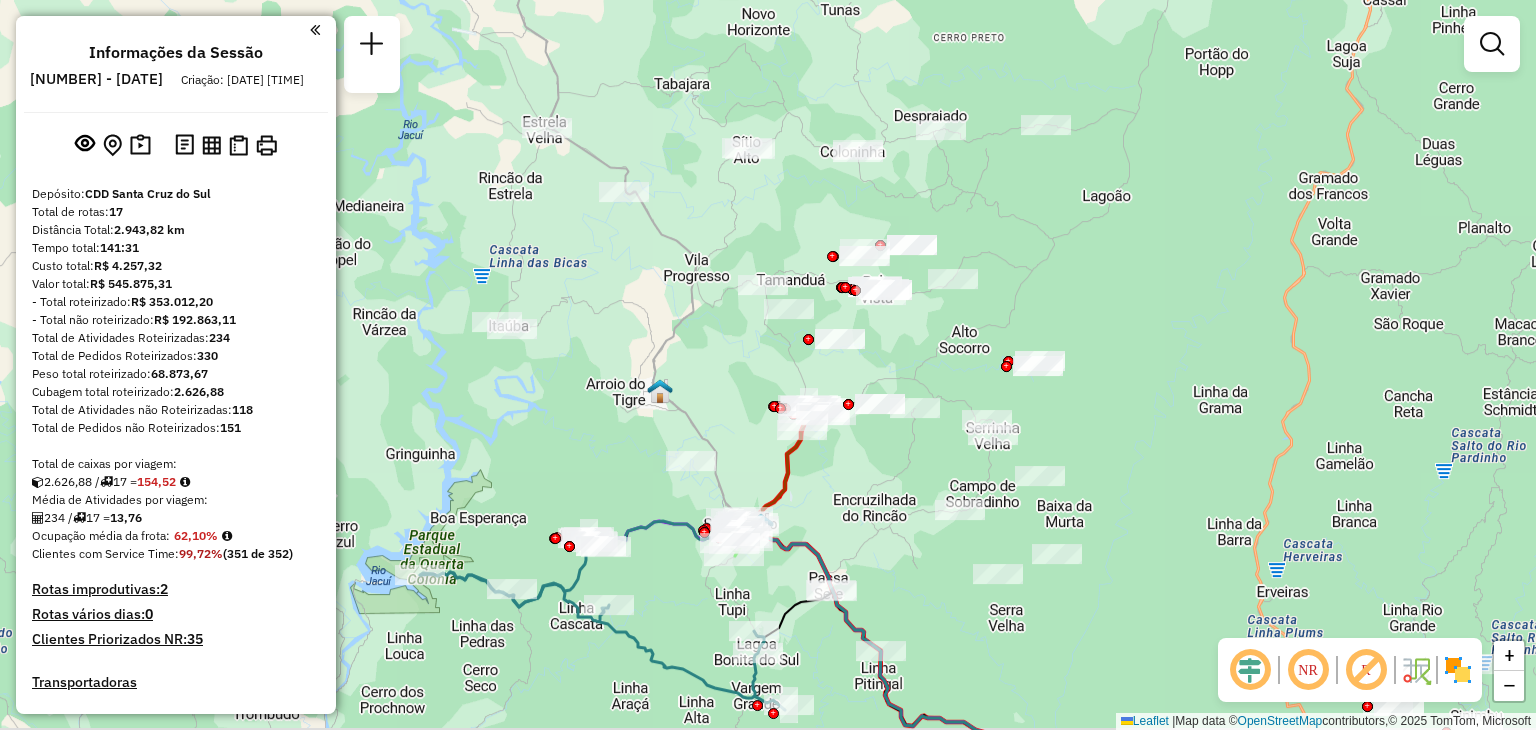 drag, startPoint x: 803, startPoint y: 528, endPoint x: 855, endPoint y: 493, distance: 62.681736 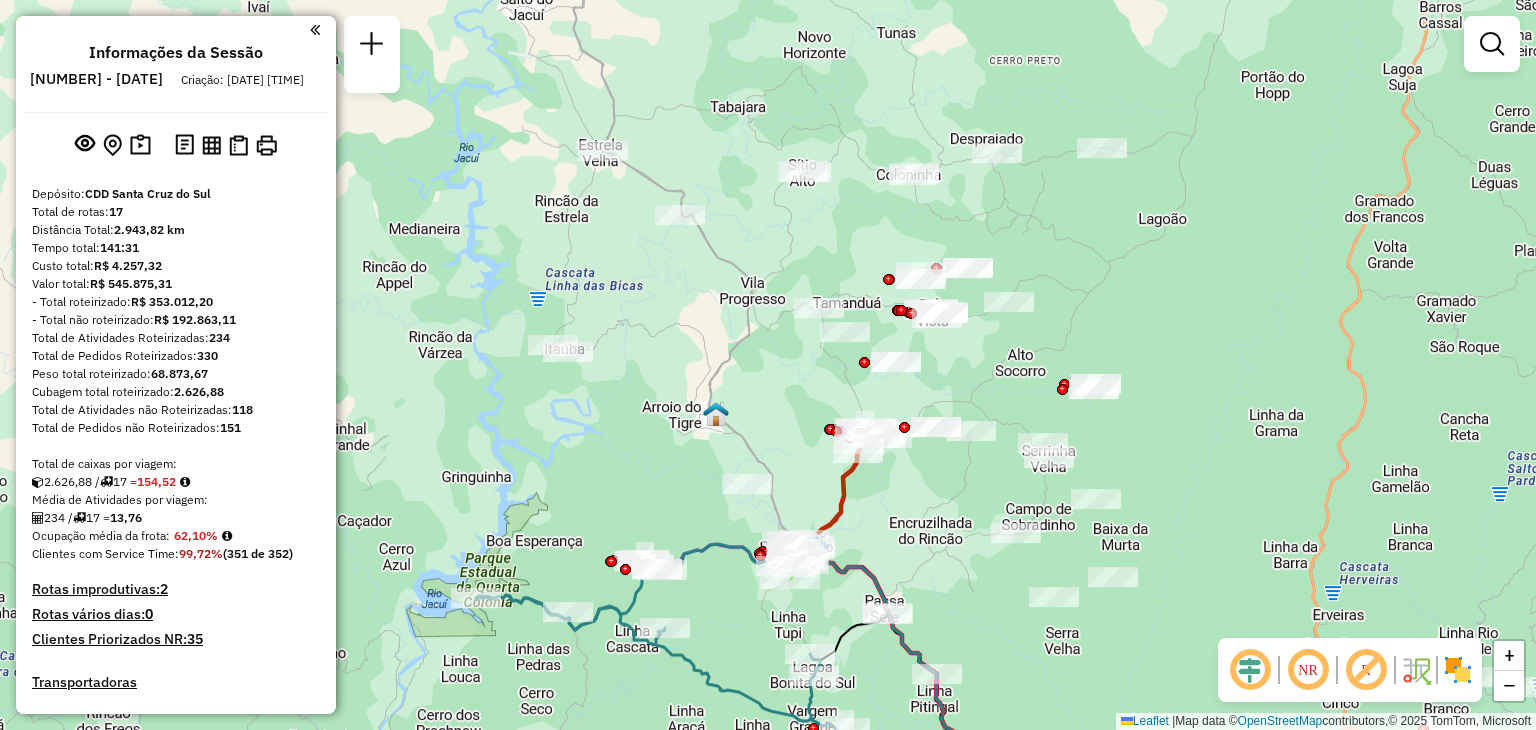 drag, startPoint x: 895, startPoint y: 353, endPoint x: 957, endPoint y: 406, distance: 81.565926 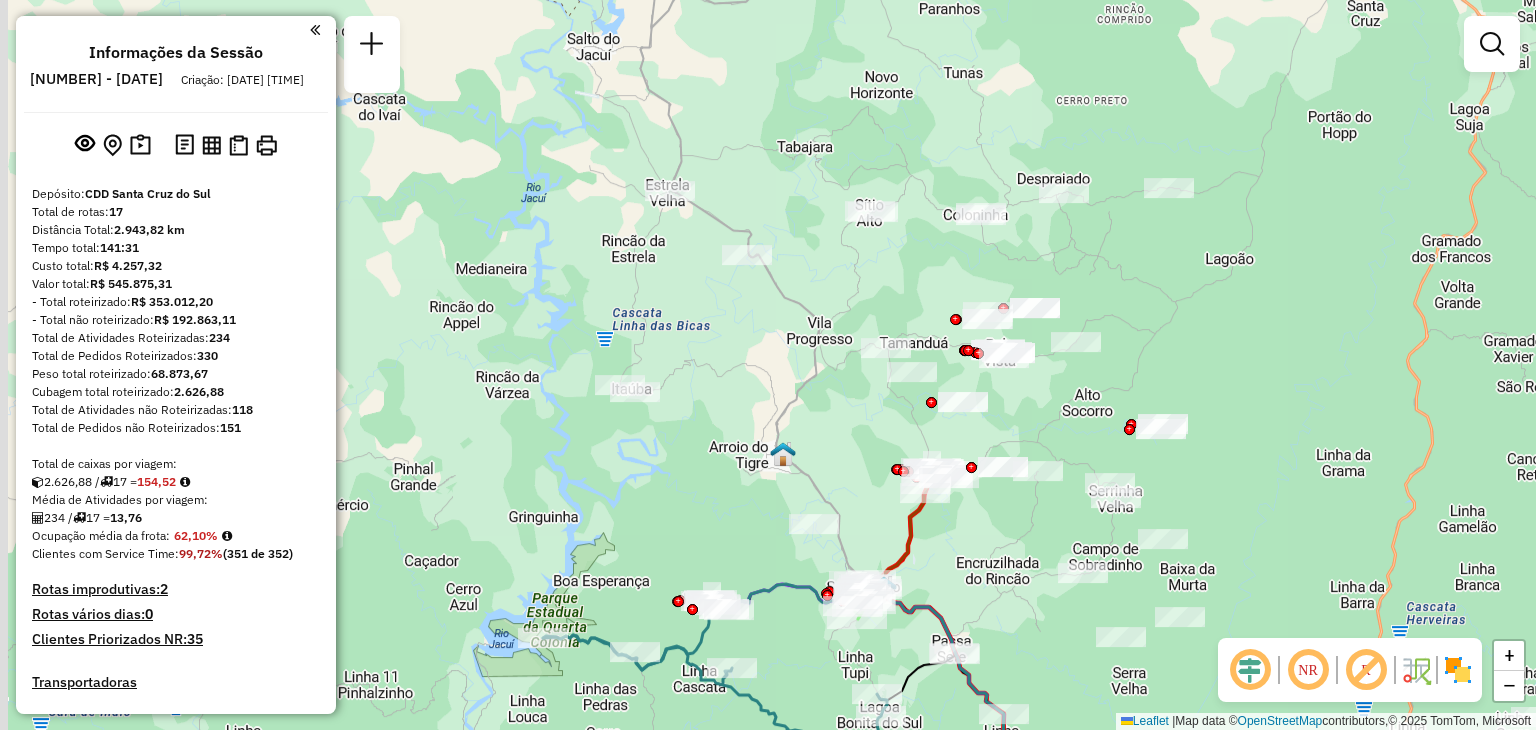 drag, startPoint x: 939, startPoint y: 391, endPoint x: 1020, endPoint y: 417, distance: 85.07056 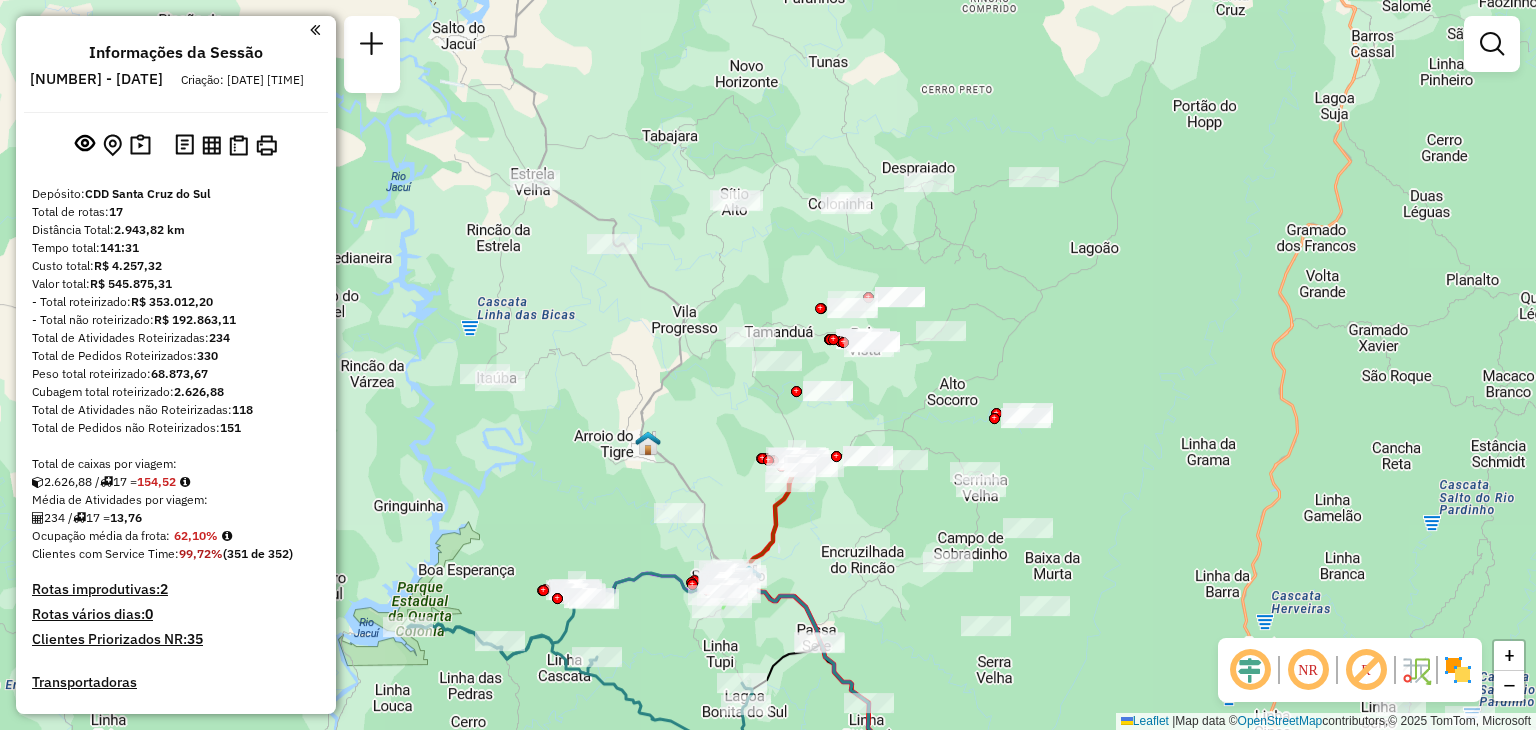 drag, startPoint x: 1056, startPoint y: 432, endPoint x: 892, endPoint y: 411, distance: 165.33905 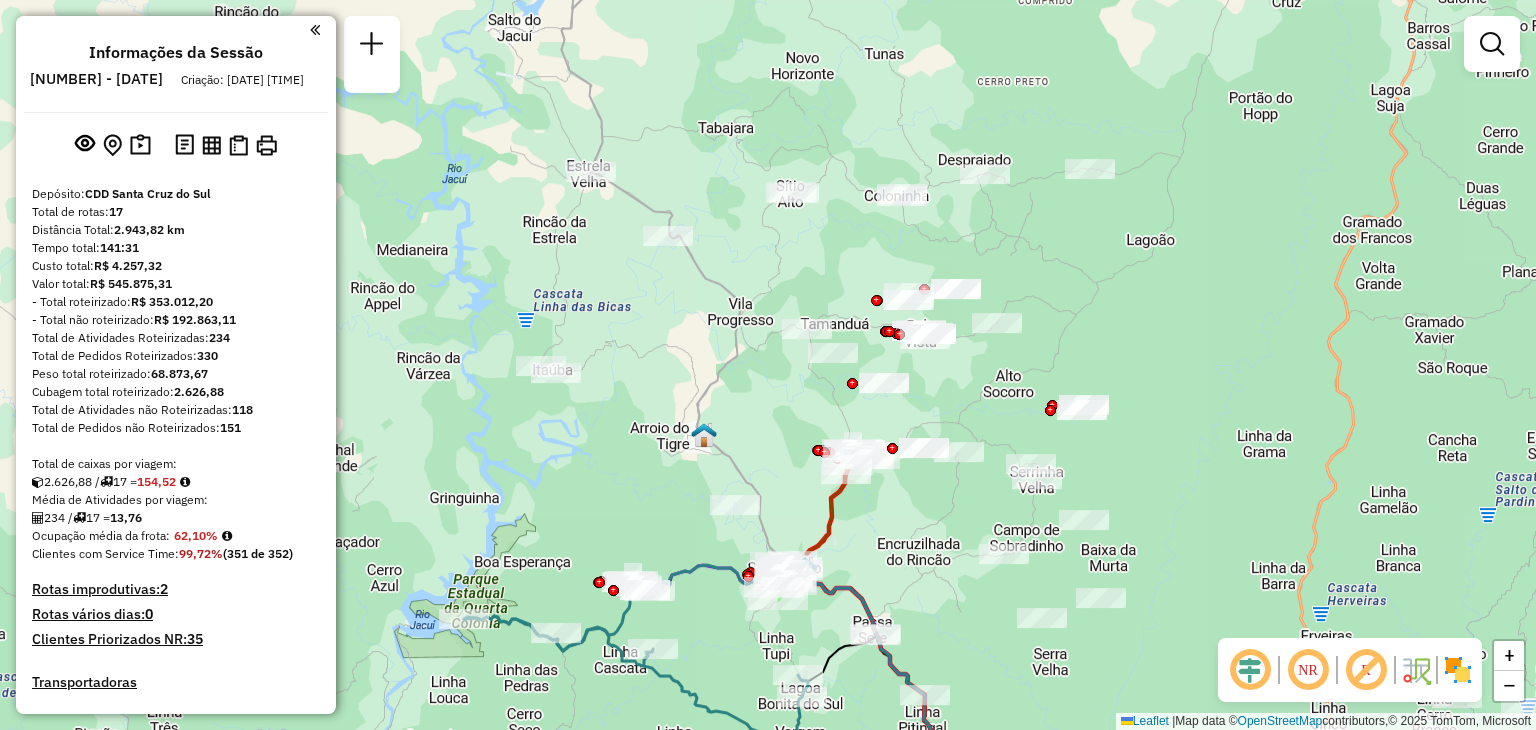 drag, startPoint x: 704, startPoint y: 282, endPoint x: 789, endPoint y: 269, distance: 85.98837 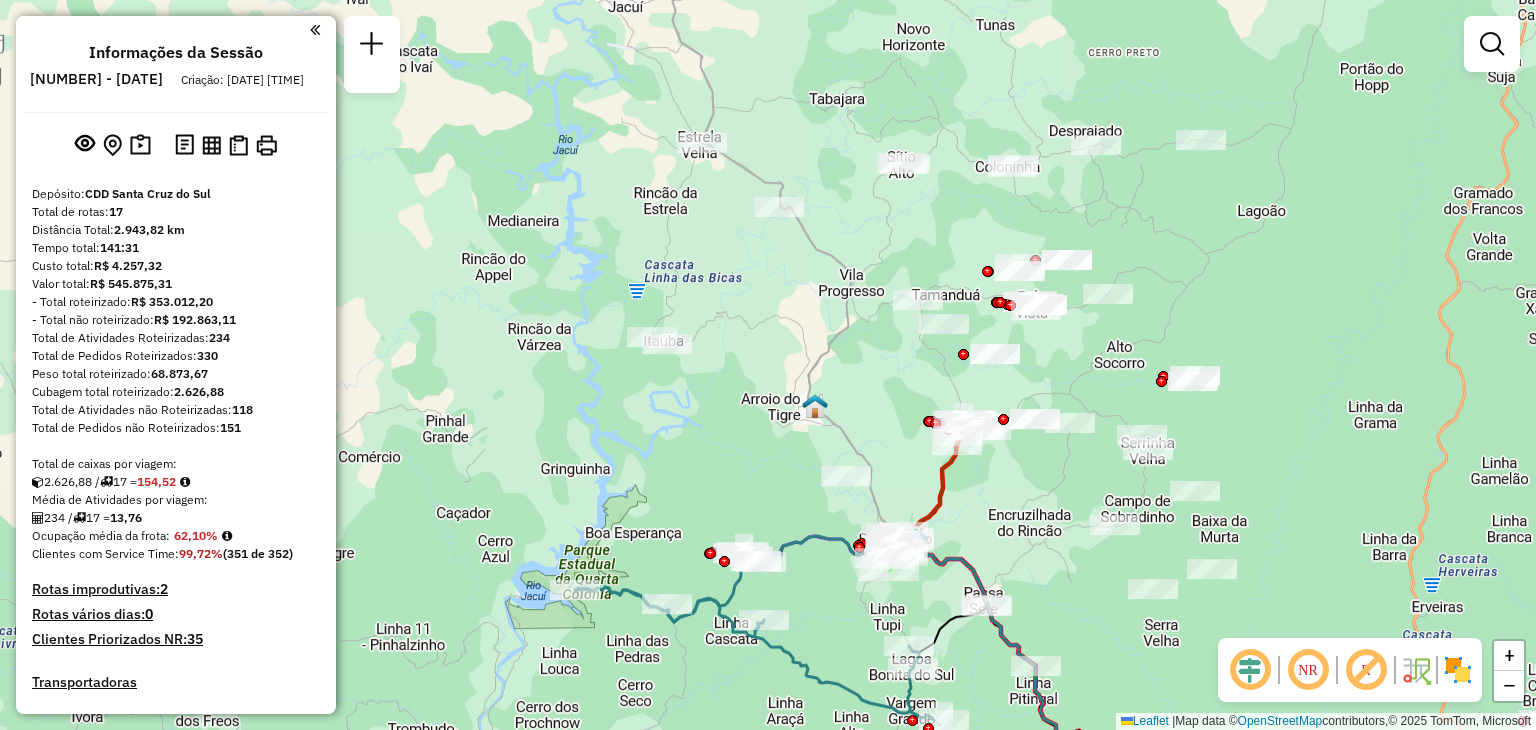 drag, startPoint x: 758, startPoint y: 474, endPoint x: 860, endPoint y: 439, distance: 107.837845 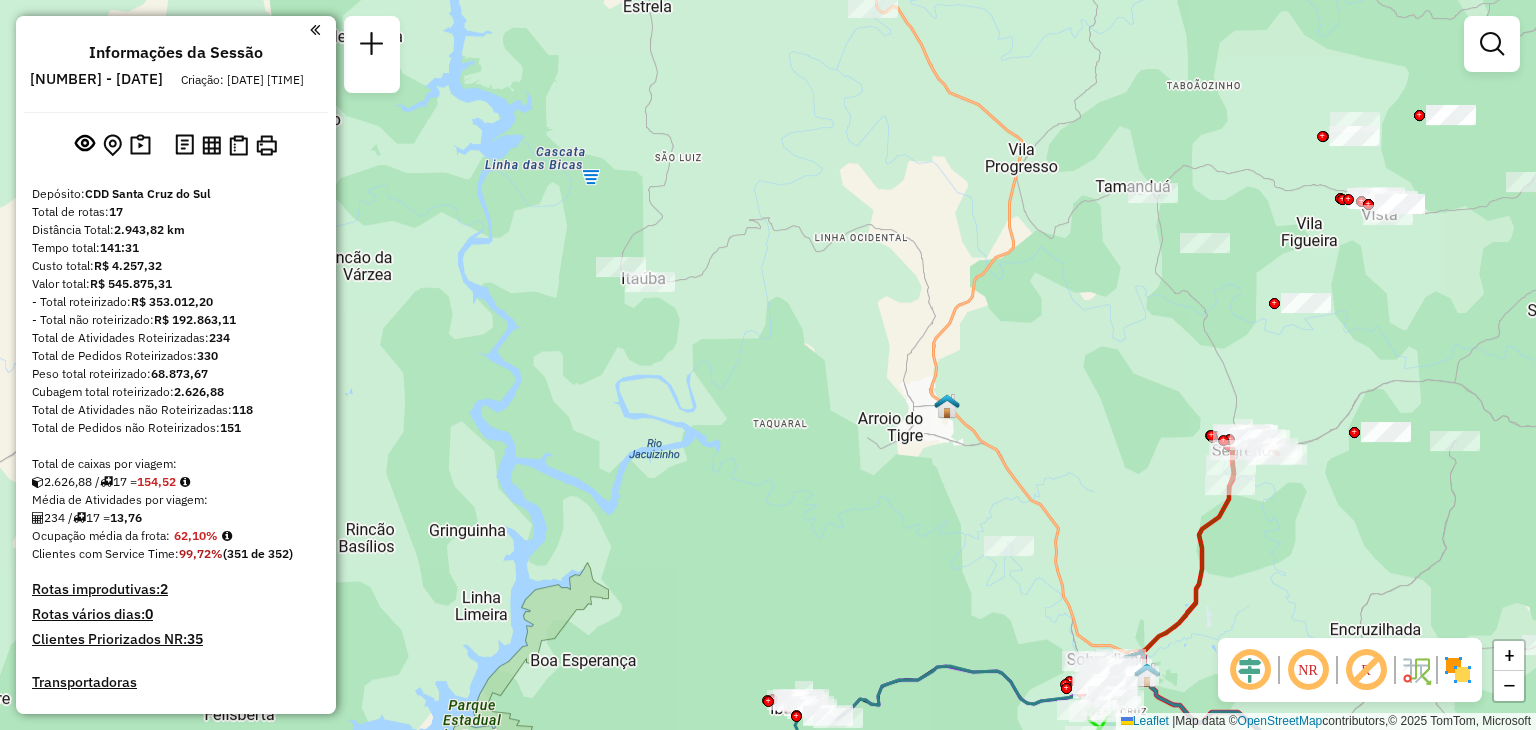 drag, startPoint x: 950, startPoint y: 301, endPoint x: 923, endPoint y: 357, distance: 62.169125 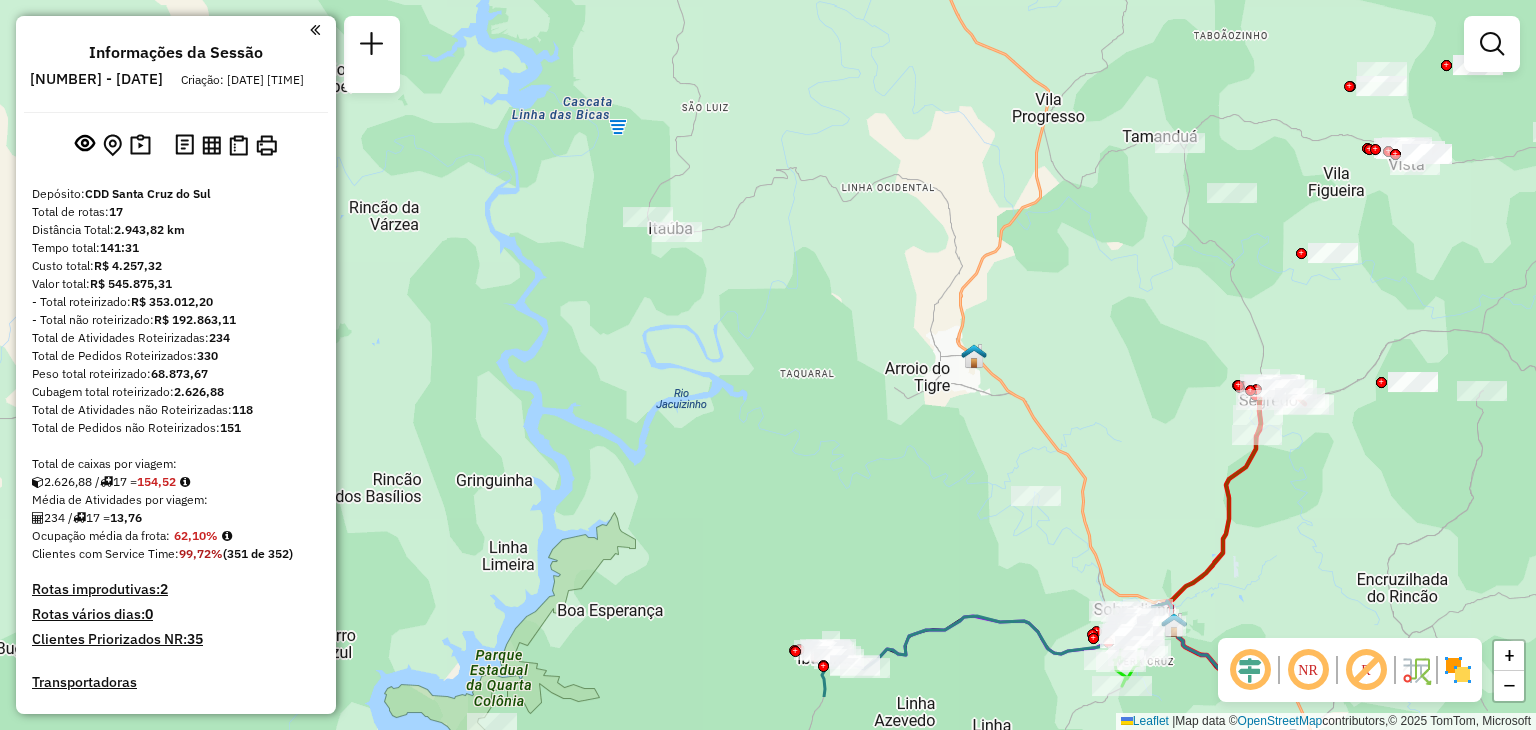 drag, startPoint x: 810, startPoint y: 472, endPoint x: 916, endPoint y: 236, distance: 258.7122 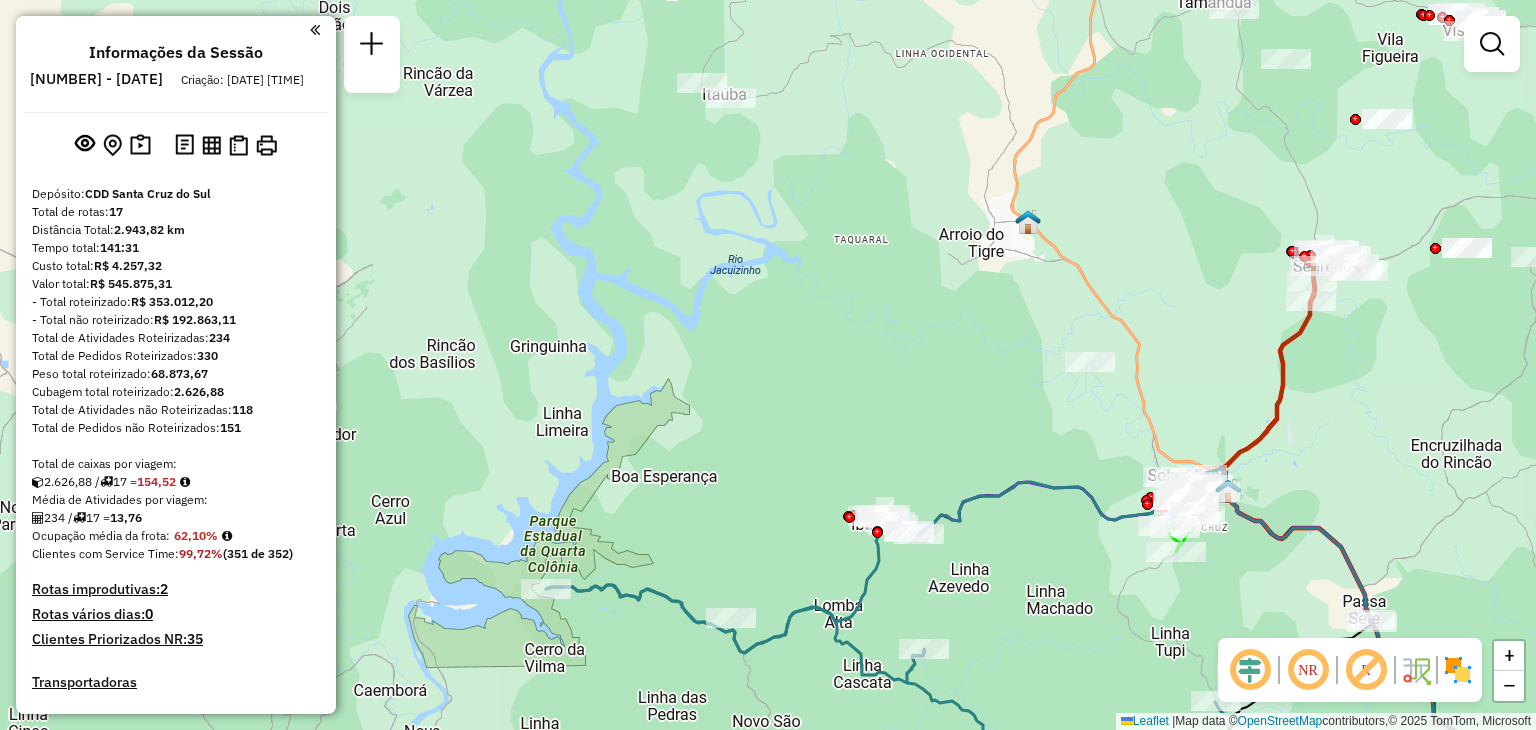 drag, startPoint x: 745, startPoint y: 507, endPoint x: 887, endPoint y: 361, distance: 203.6664 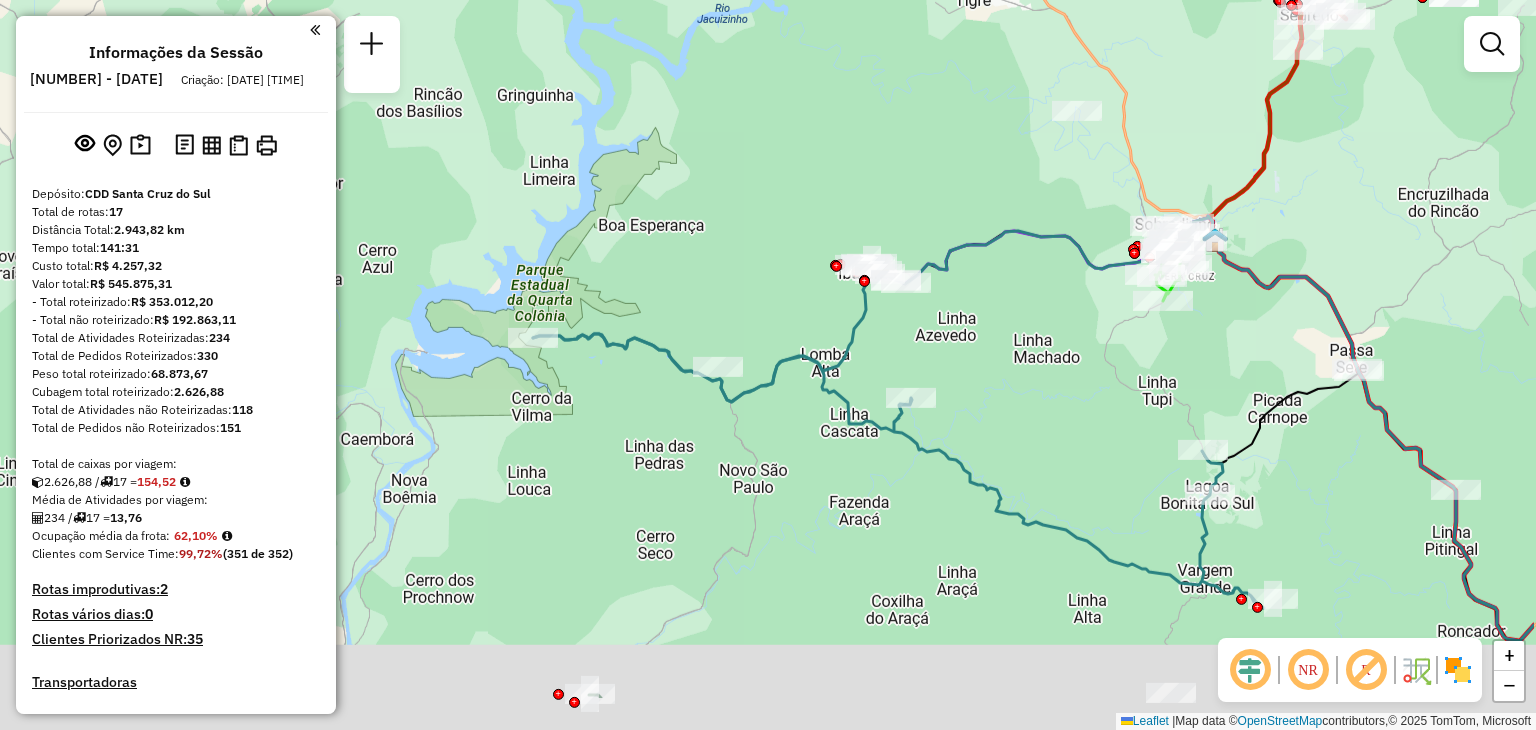 drag, startPoint x: 1167, startPoint y: 465, endPoint x: 986, endPoint y: 303, distance: 242.90945 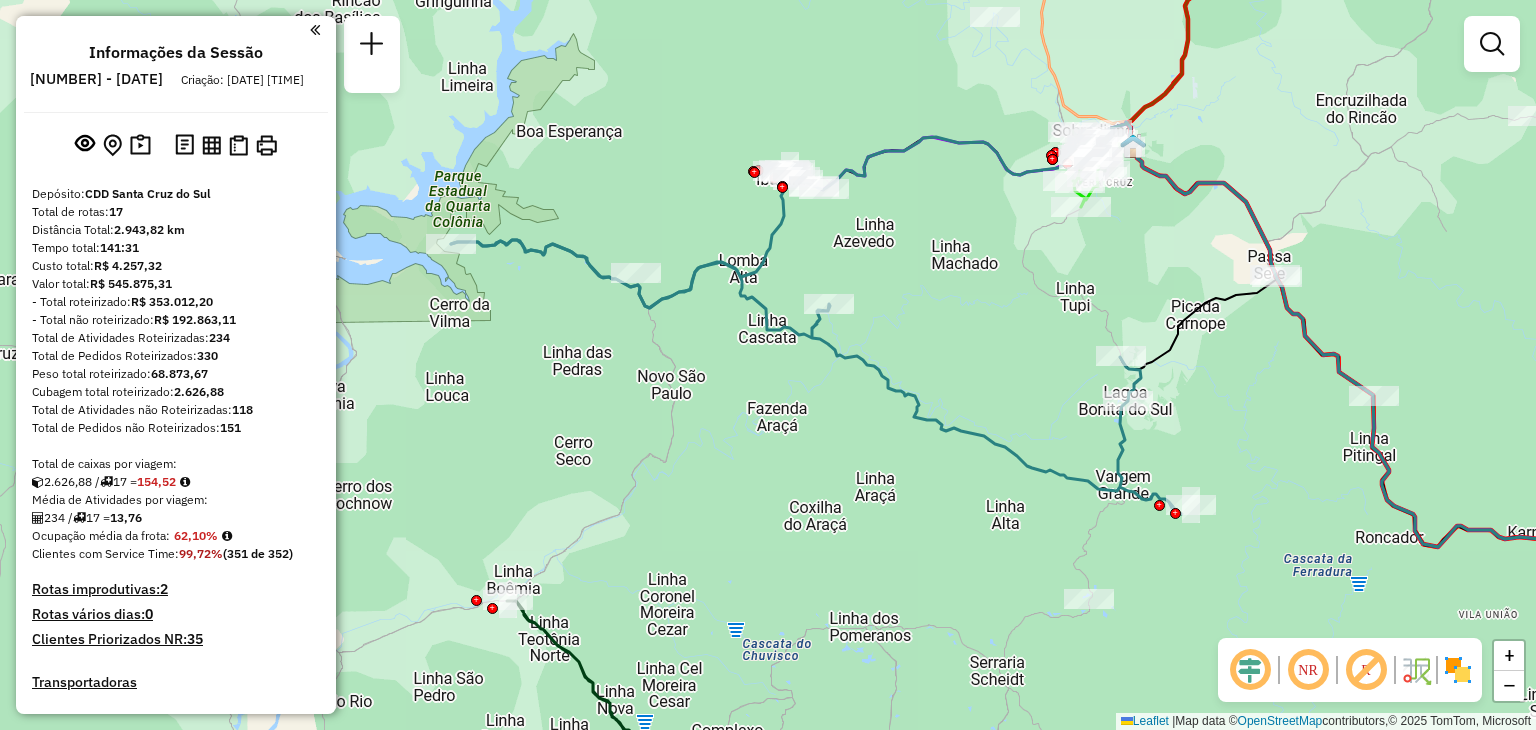 drag, startPoint x: 1048, startPoint y: 457, endPoint x: 1005, endPoint y: 418, distance: 58.0517 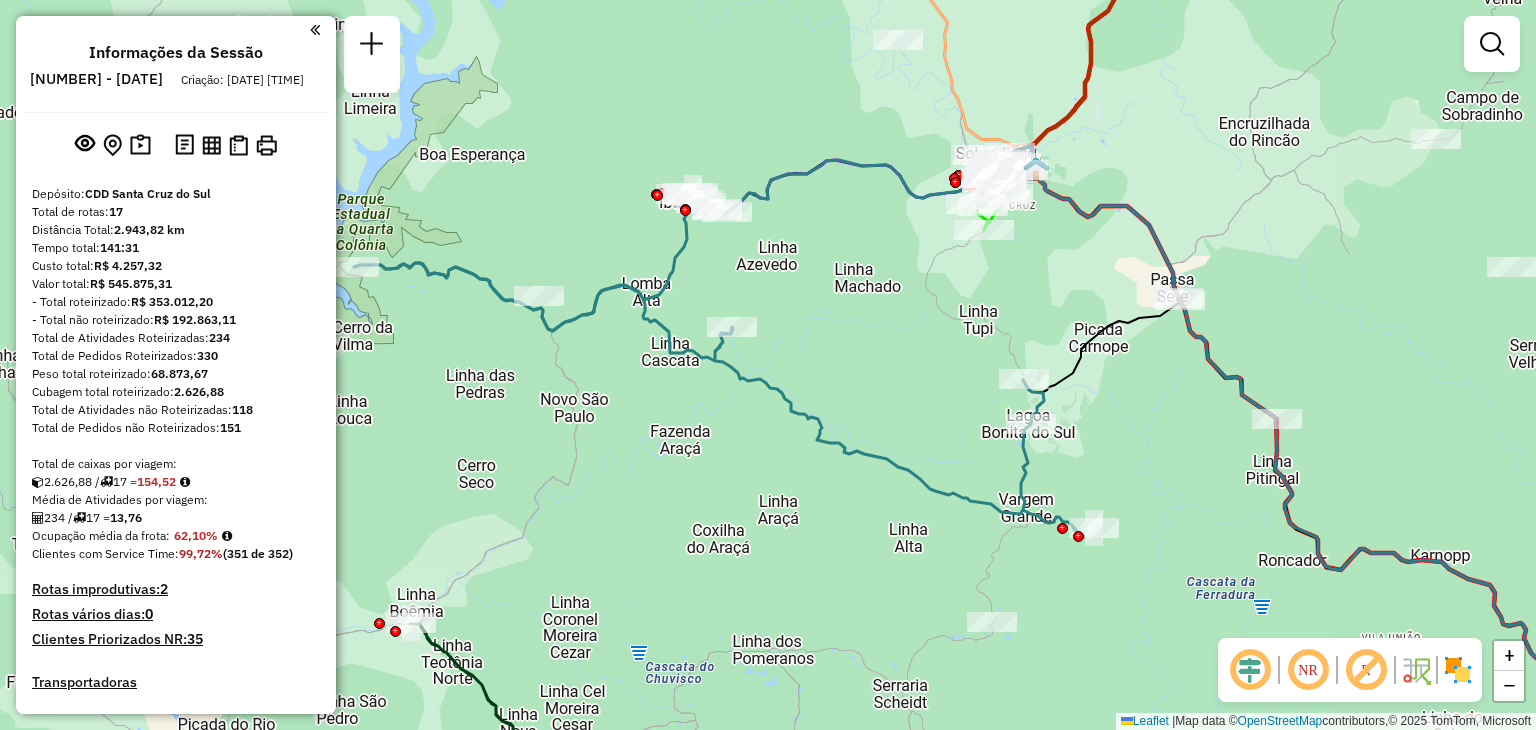 drag, startPoint x: 1261, startPoint y: 387, endPoint x: 1147, endPoint y: 411, distance: 116.498924 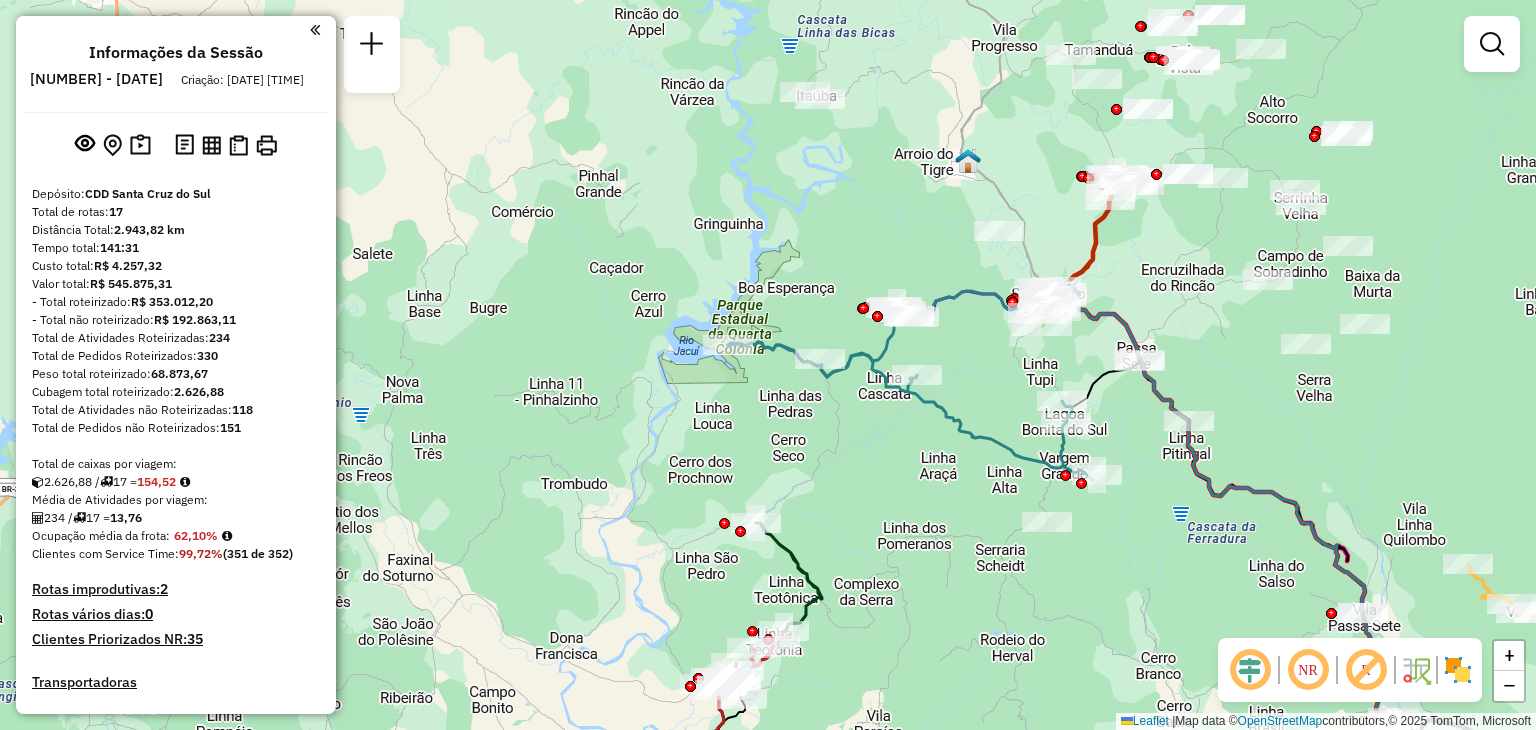 drag, startPoint x: 1228, startPoint y: 373, endPoint x: 1194, endPoint y: 385, distance: 36.05551 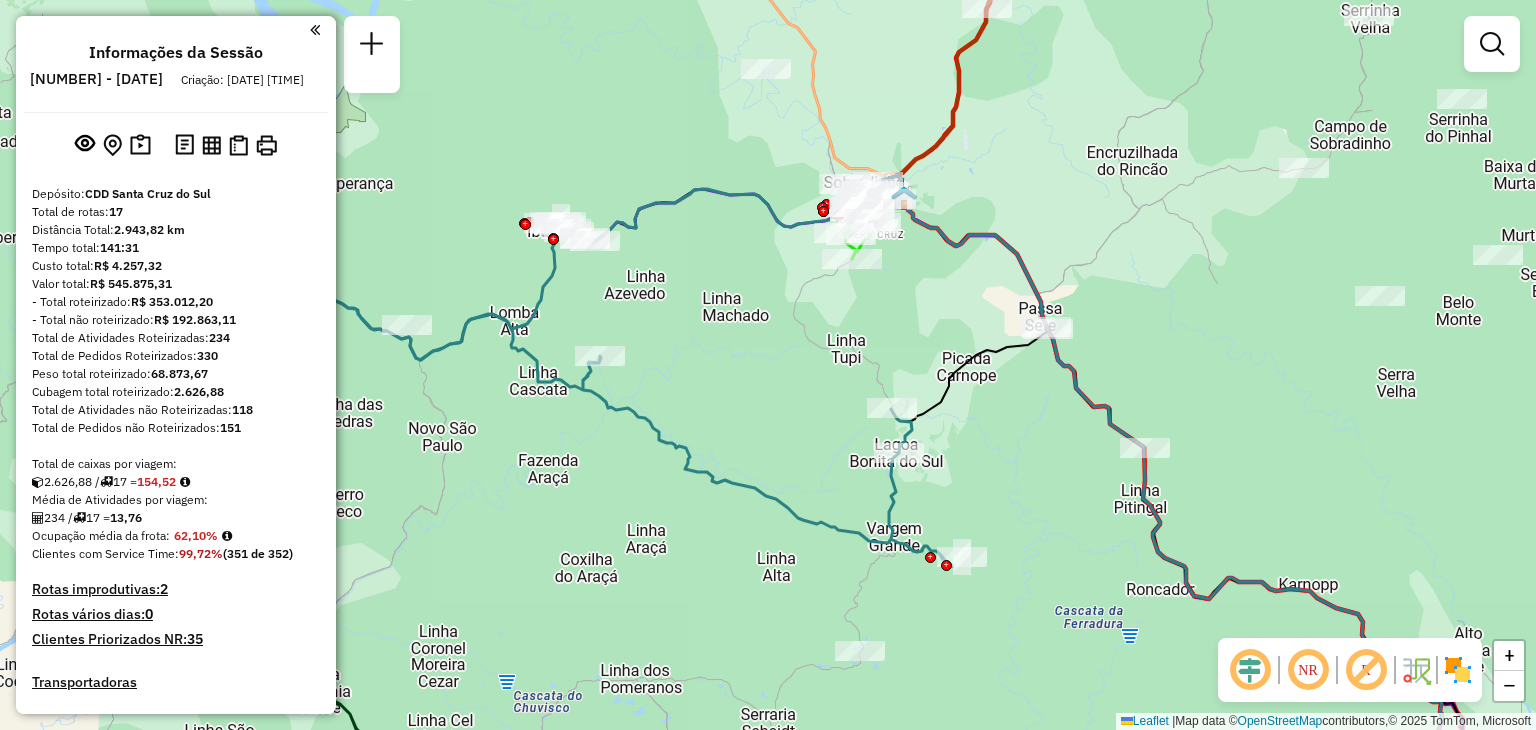 drag, startPoint x: 1156, startPoint y: 396, endPoint x: 1082, endPoint y: 451, distance: 92.20087 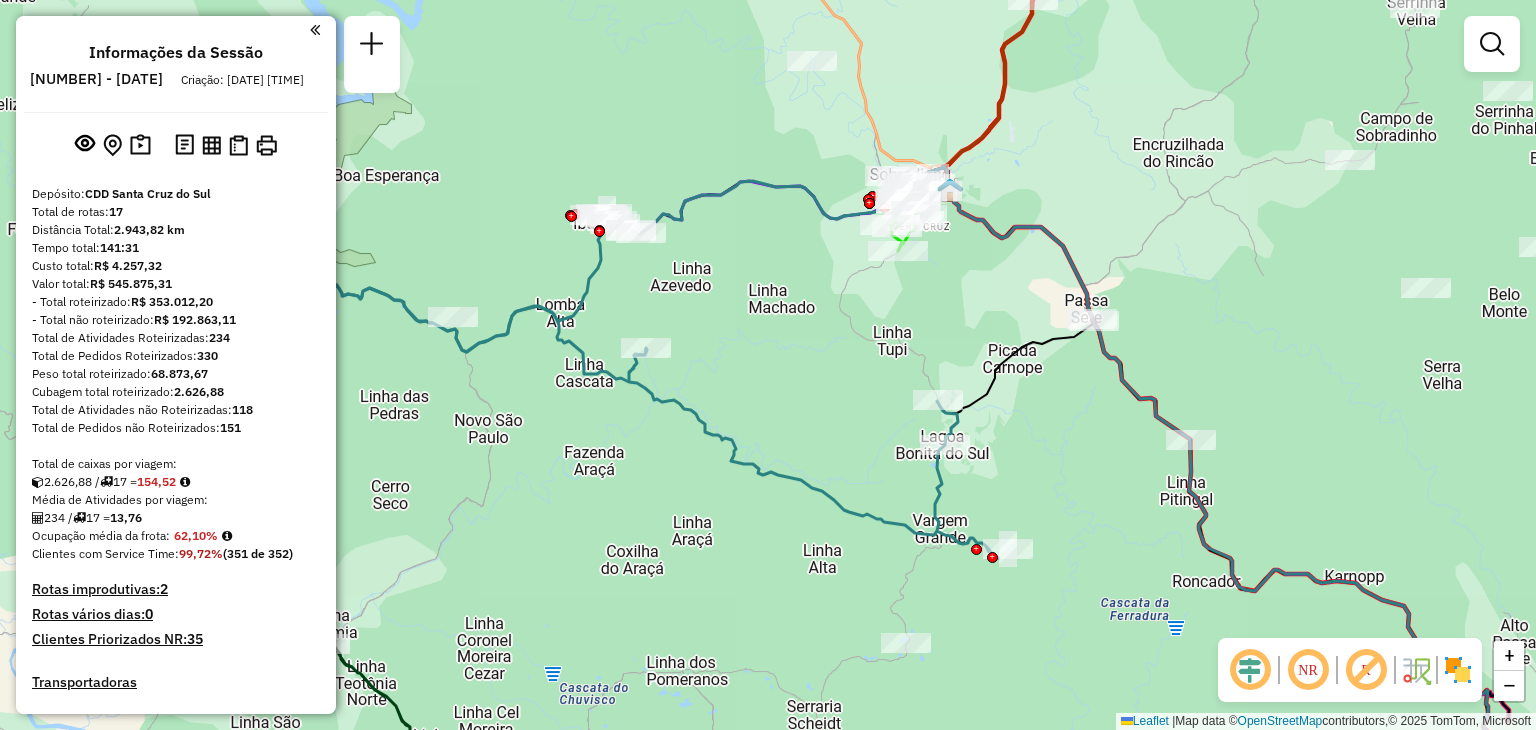 drag, startPoint x: 1030, startPoint y: 478, endPoint x: 1112, endPoint y: 447, distance: 87.66413 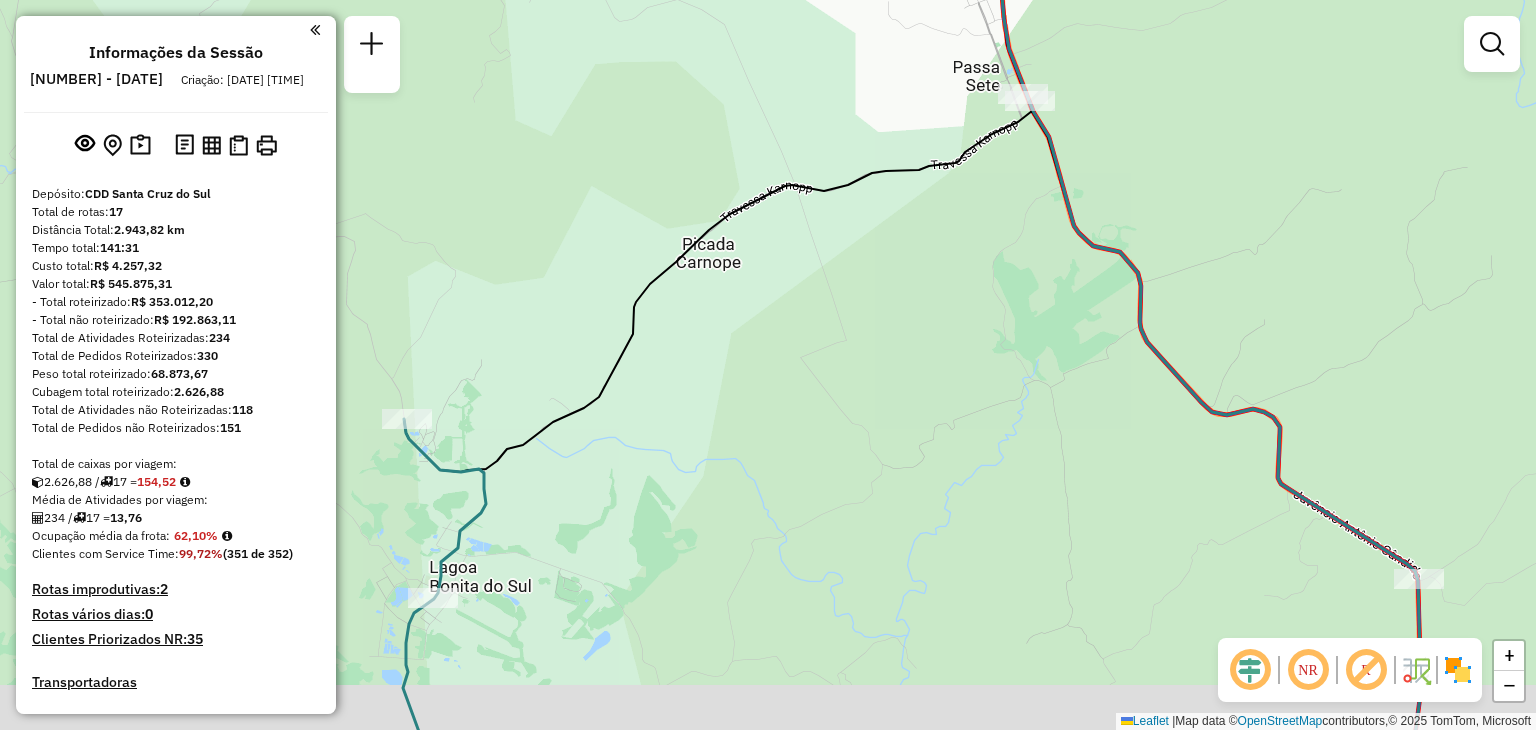 drag, startPoint x: 1322, startPoint y: 413, endPoint x: 1057, endPoint y: 198, distance: 341.2477 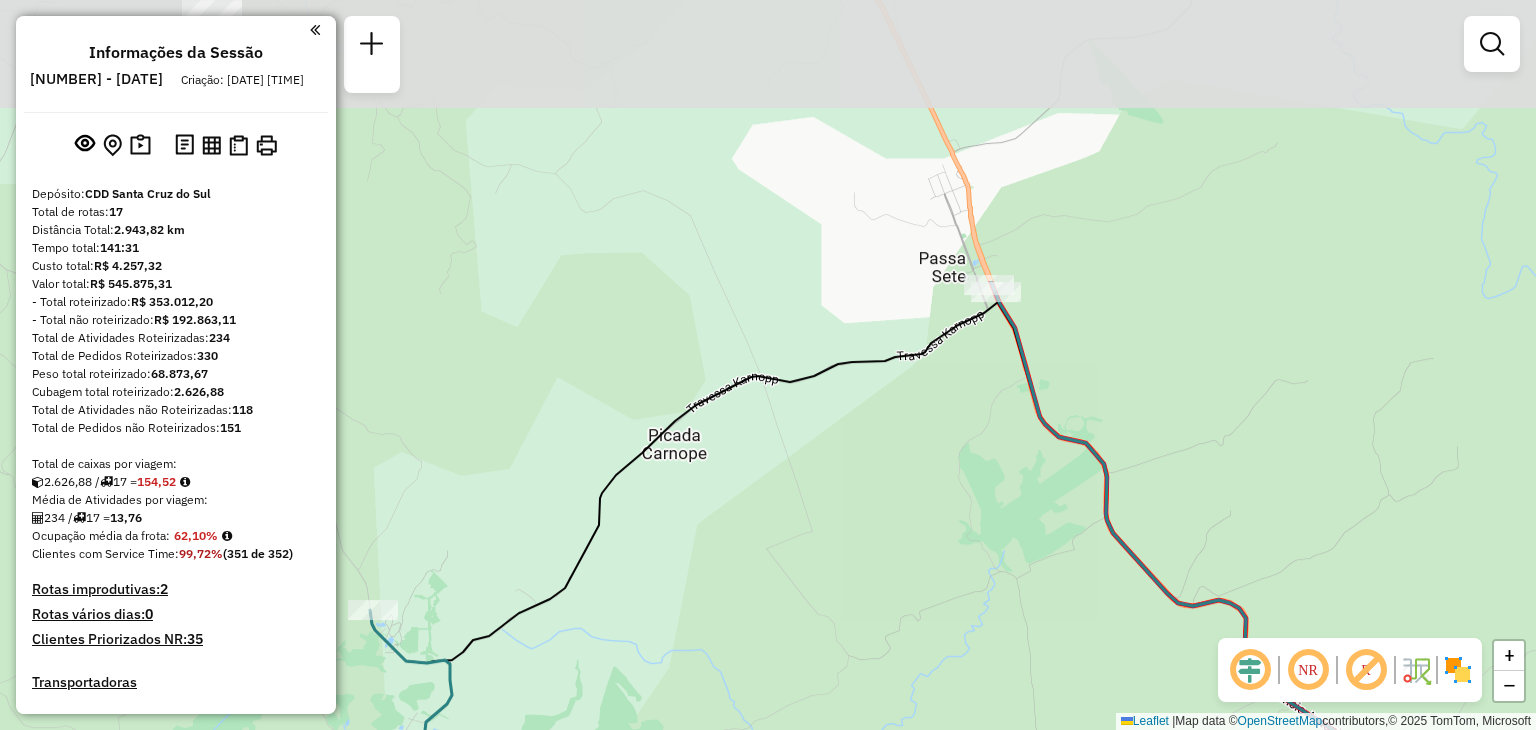 drag, startPoint x: 1043, startPoint y: 151, endPoint x: 1208, endPoint y: 505, distance: 390.56497 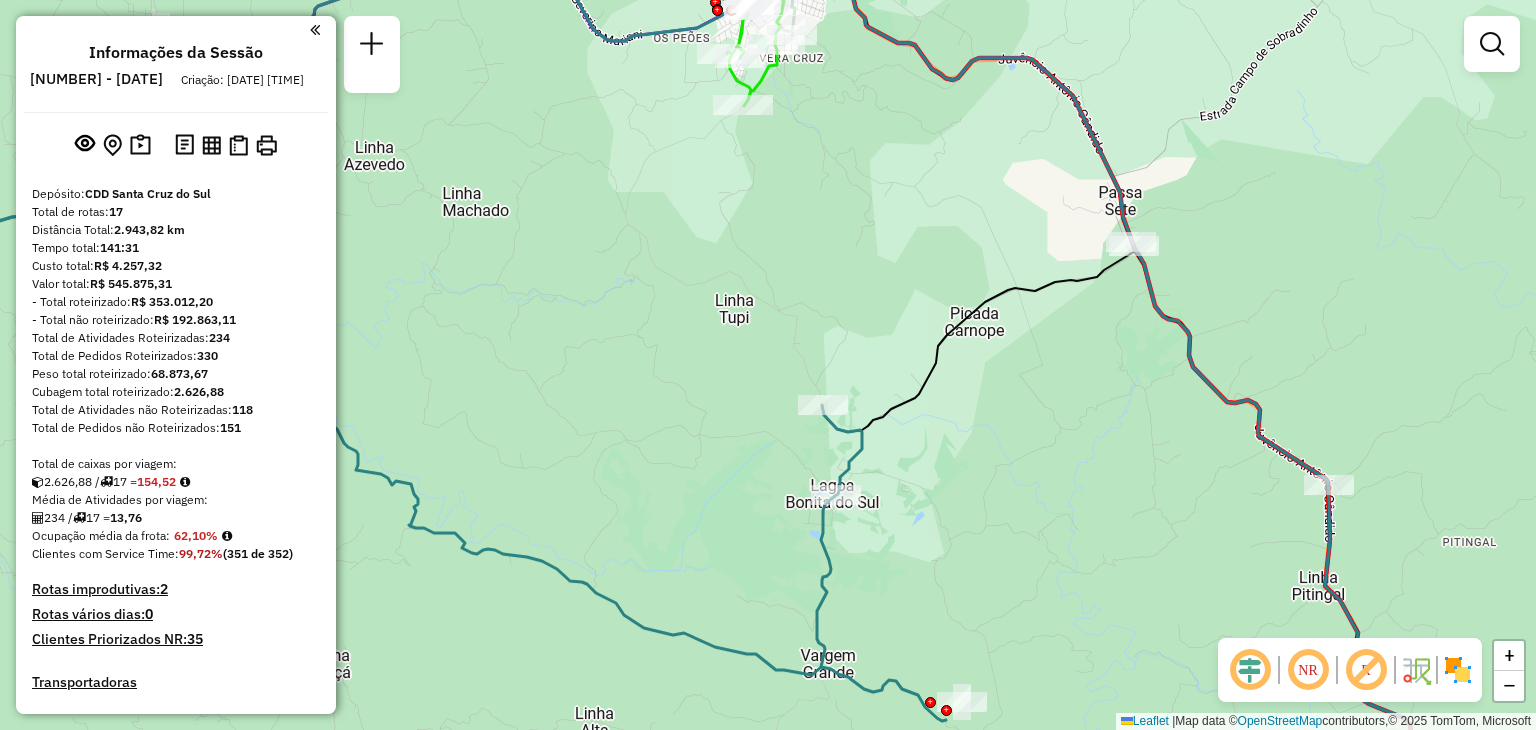 drag, startPoint x: 982, startPoint y: 413, endPoint x: 1092, endPoint y: 305, distance: 154.15576 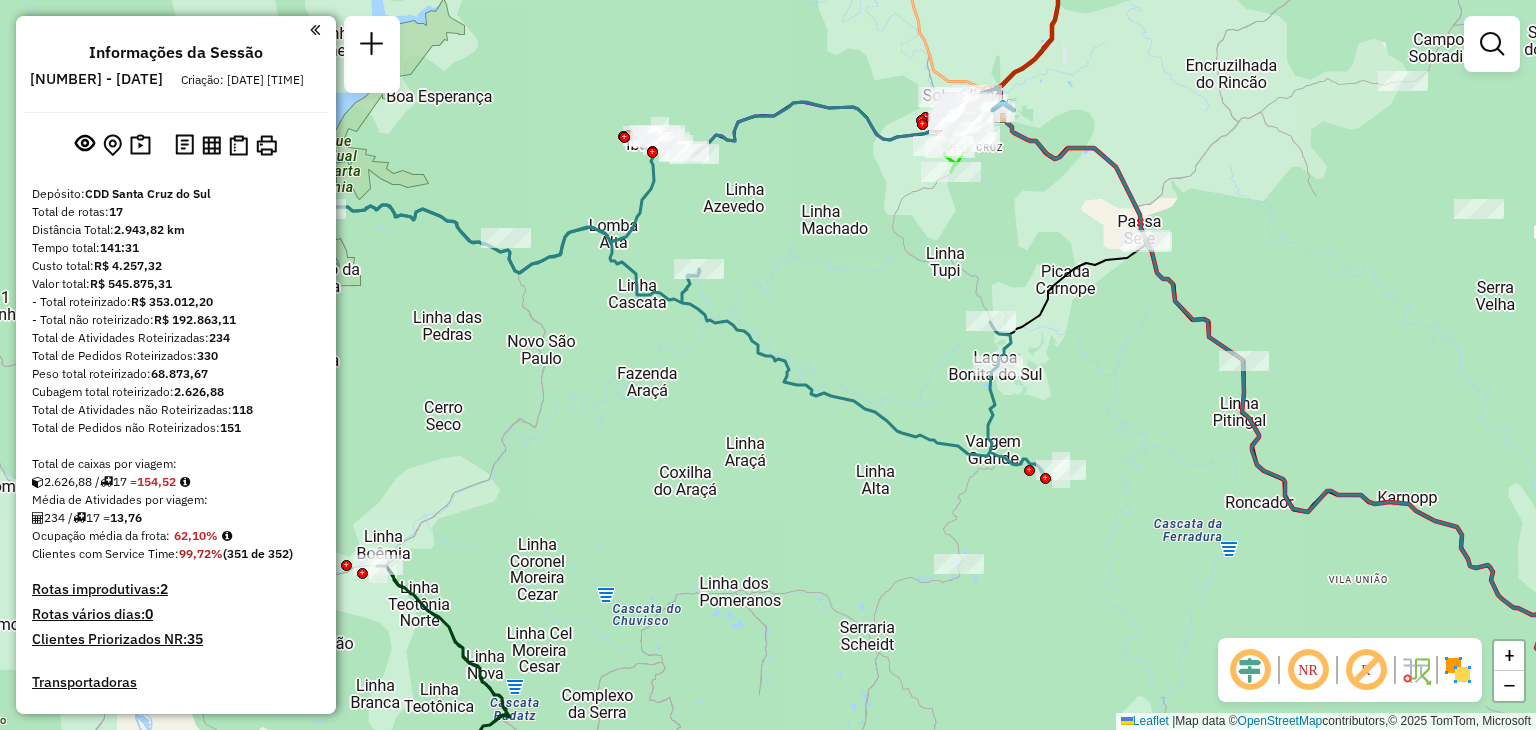 drag, startPoint x: 1082, startPoint y: 363, endPoint x: 1108, endPoint y: 335, distance: 38.209946 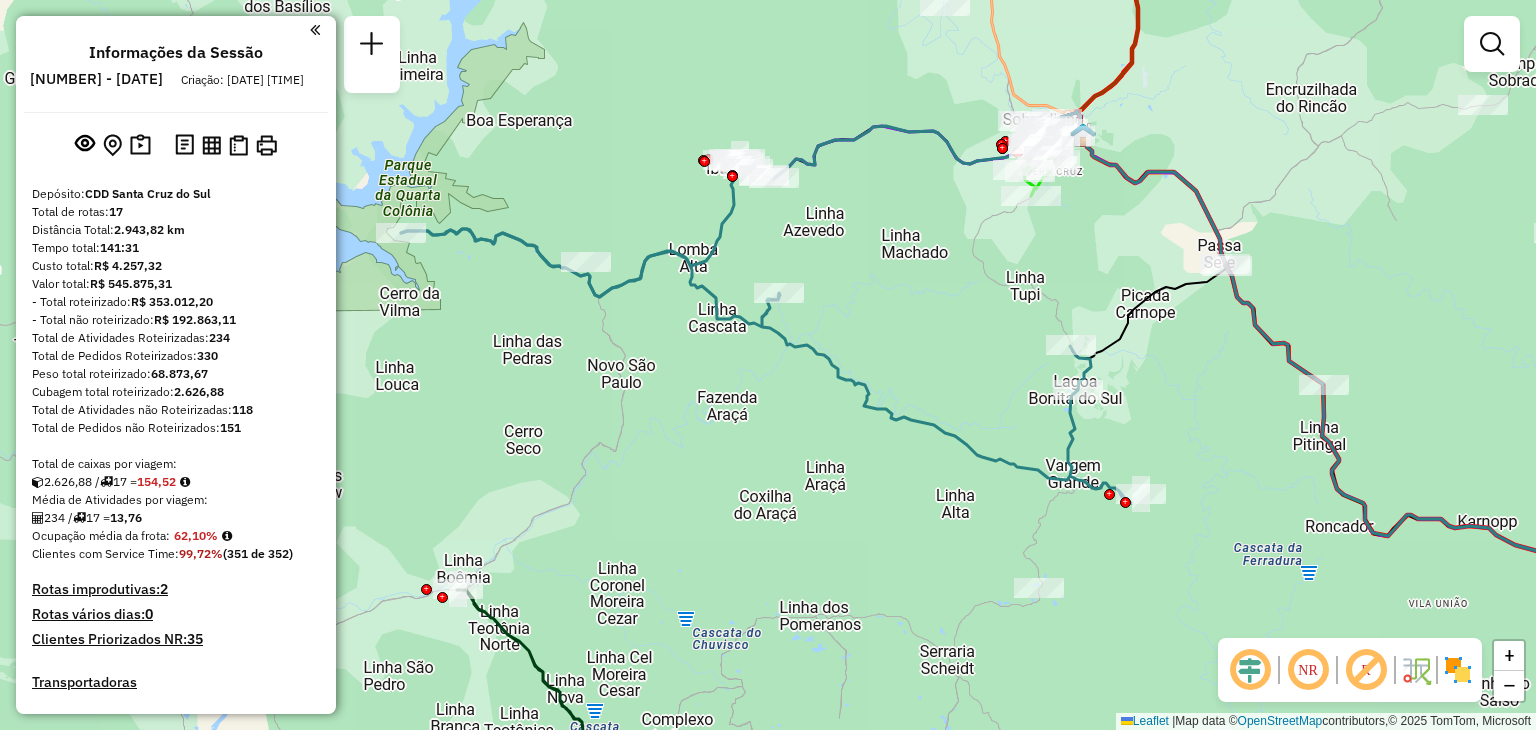 drag, startPoint x: 1086, startPoint y: 357, endPoint x: 1183, endPoint y: 398, distance: 105.30907 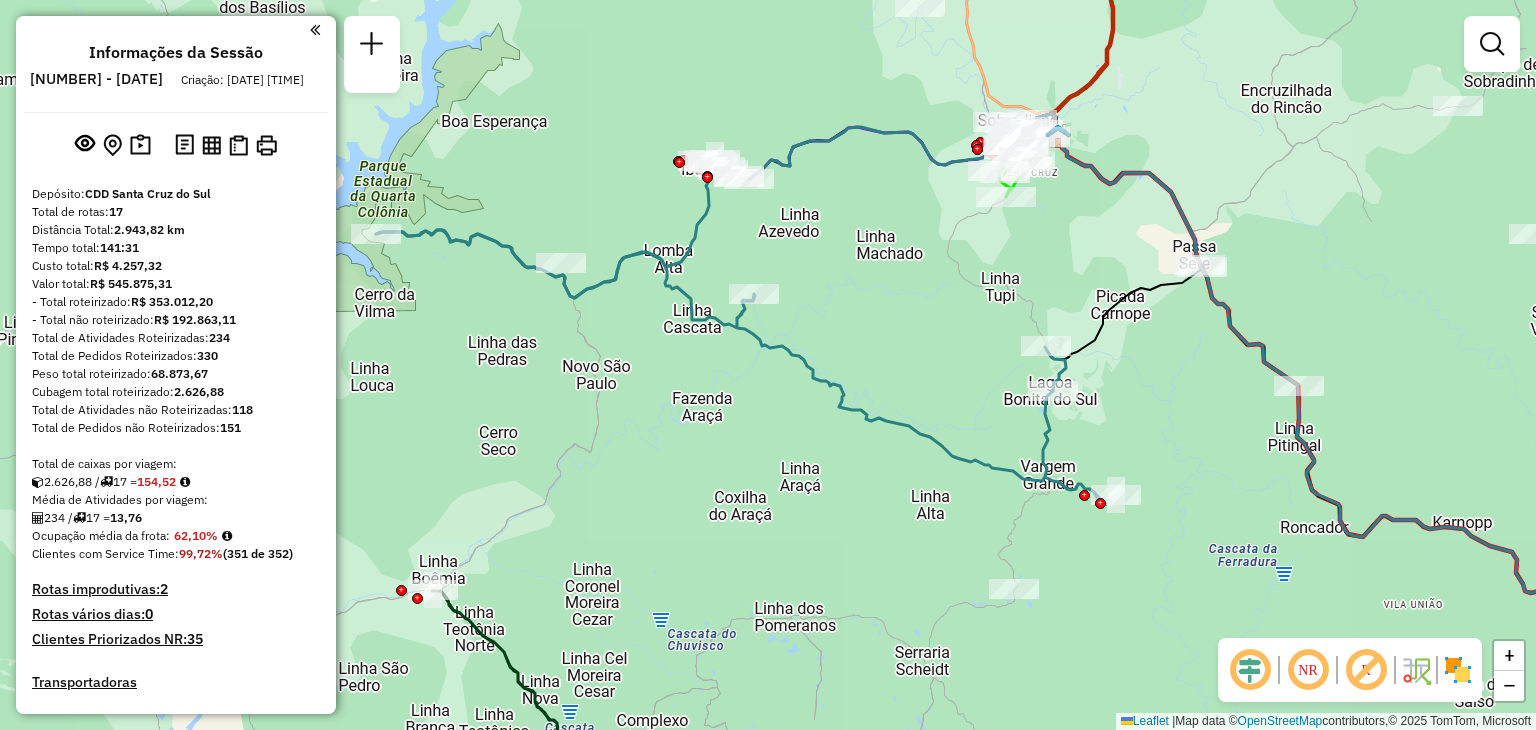 drag, startPoint x: 1181, startPoint y: 400, endPoint x: 1133, endPoint y: 391, distance: 48.83646 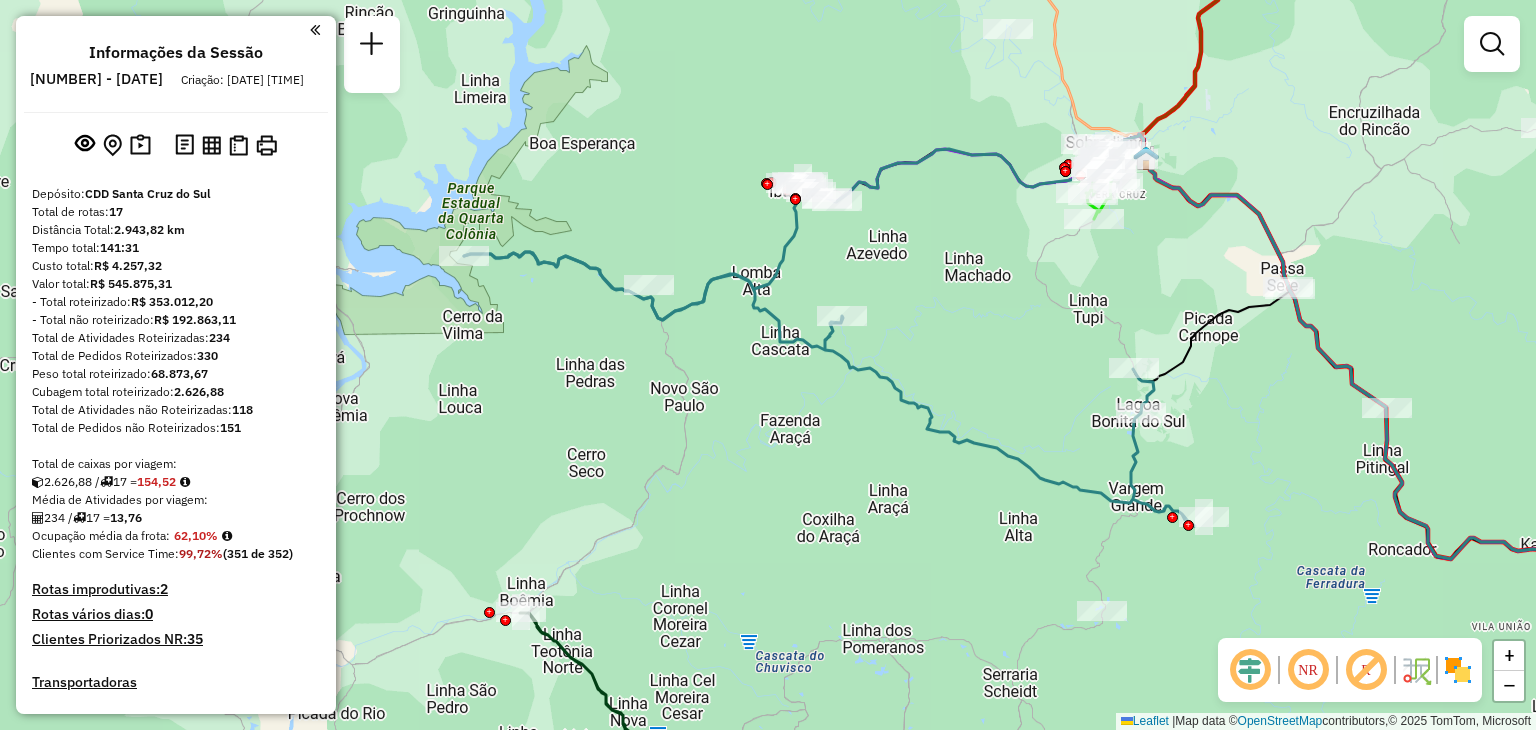 drag, startPoint x: 961, startPoint y: 338, endPoint x: 1061, endPoint y: 381, distance: 108.85311 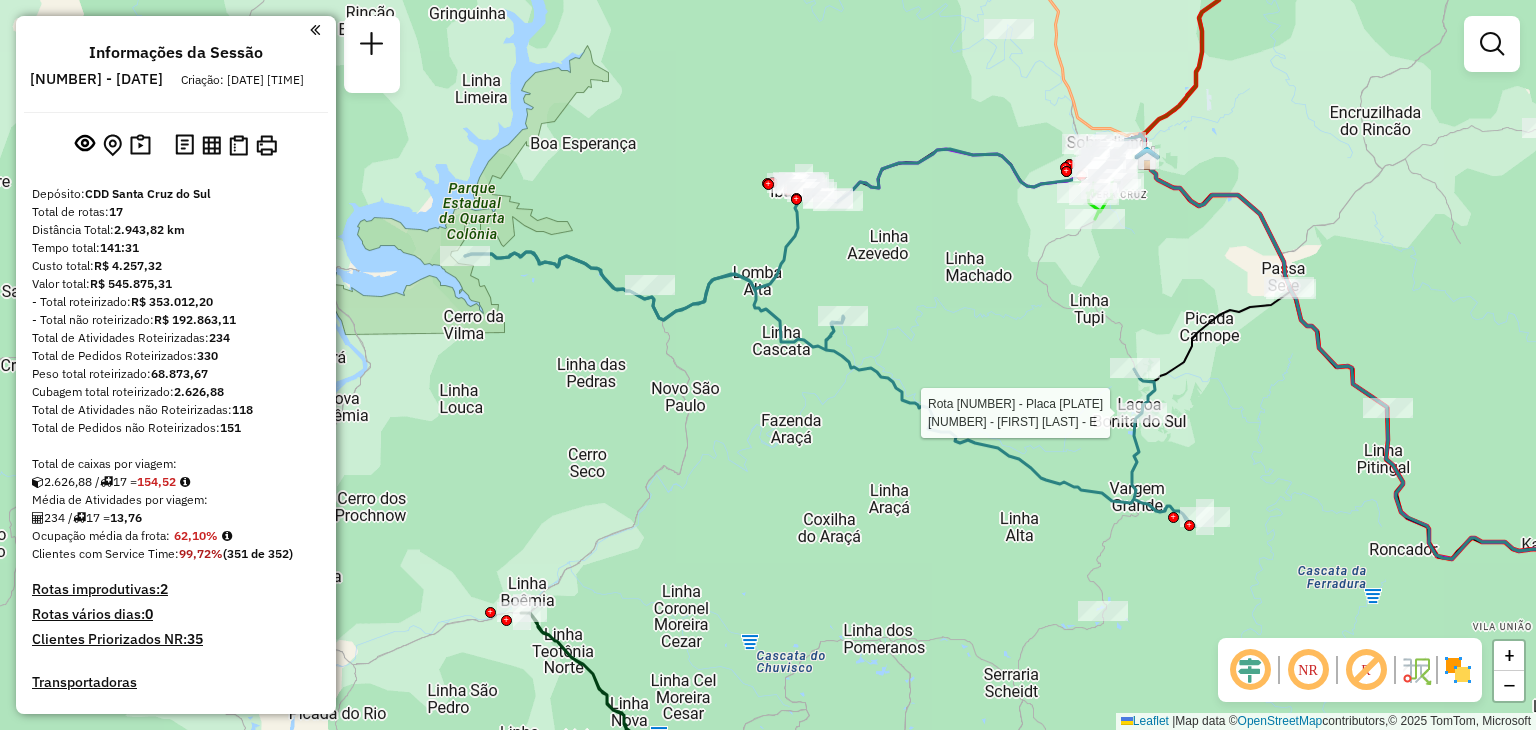 select on "**********" 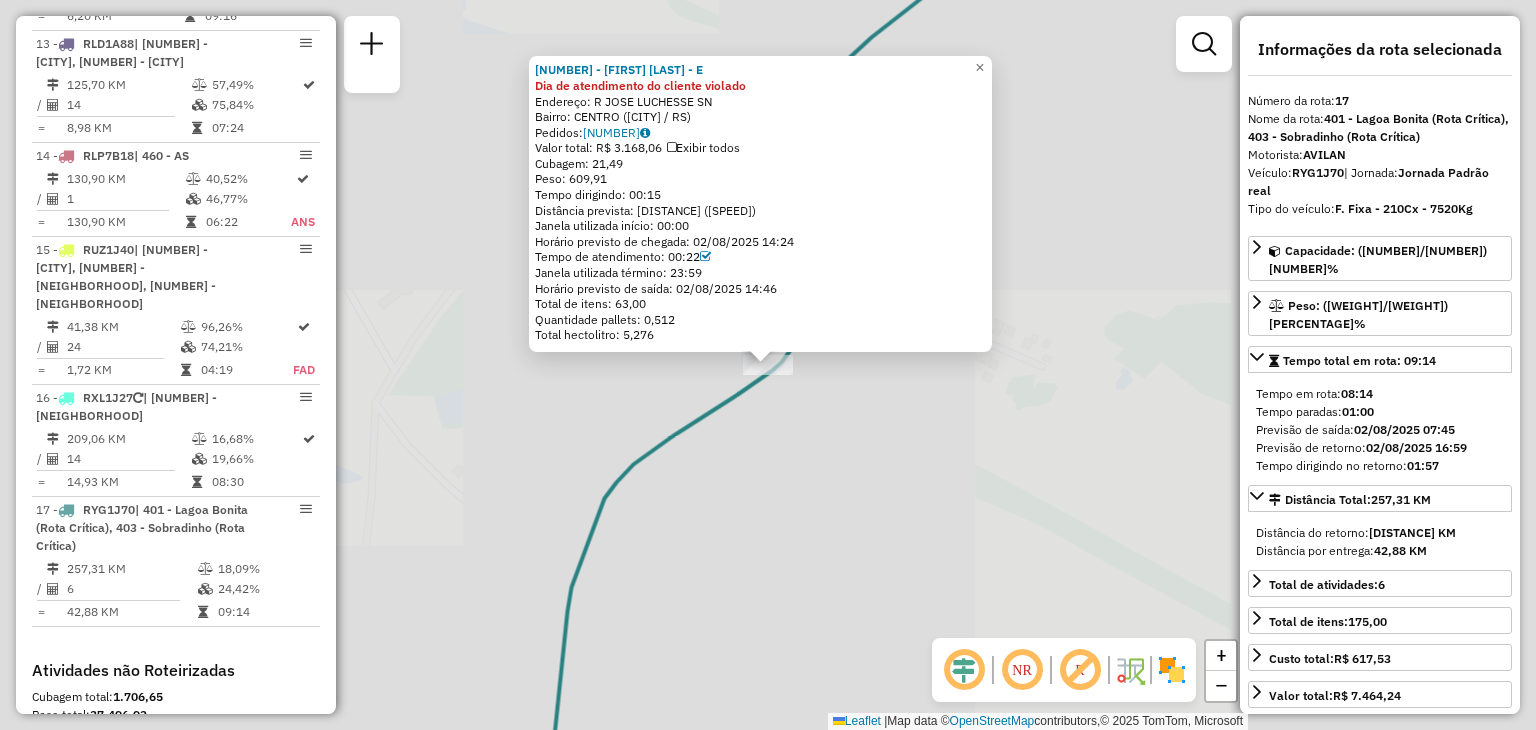 scroll, scrollTop: 2345, scrollLeft: 0, axis: vertical 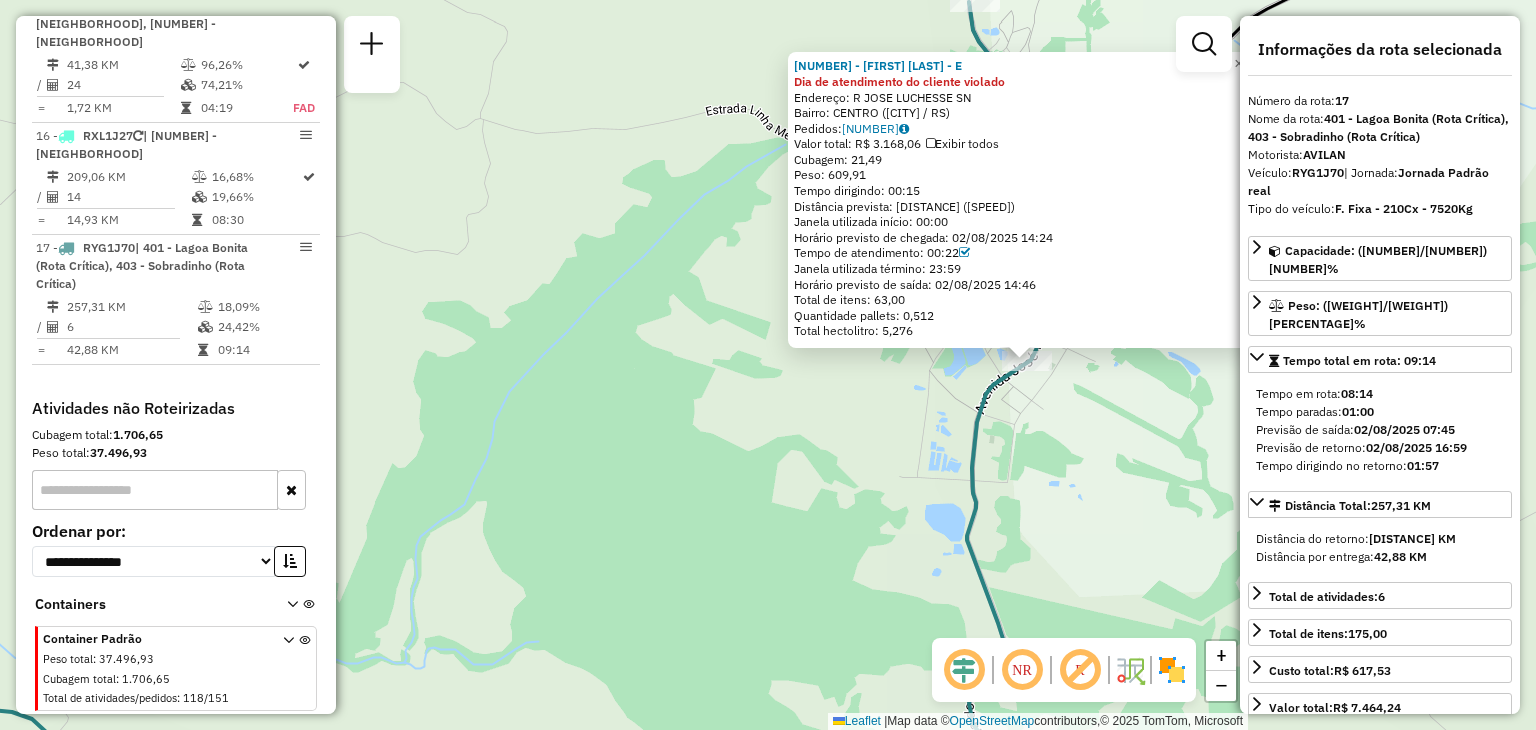 click on "41804060 - ERONILTON PUNTEL - E Dia de atendimento do cliente violado  Endereço: R   JOSE LUCHESSE                 SN   Bairro: CENTRO (LAGOA BONITA DO / RS)   Pedidos:  02180759   Valor total: R$ 3.168,06   Exibir todos   Cubagem: 21,49  Peso: 609,91  Tempo dirigindo: 00:15   Distância prevista: 5,779 km (23,12 km/h)   Janela utilizada início: 00:00   Horário previsto de chegada: 02/08/2025 14:24   Tempo de atendimento: 00:22   Janela utilizada término: 23:59   Horário previsto de saída: 02/08/2025 14:46   Total de itens: 63,00   Quantidade pallets: 0,512   Total hectolitro: 5,276  × Janela de atendimento Grade de atendimento Capacidade Transportadoras Veículos Cliente Pedidos  Rotas Selecione os dias de semana para filtrar as janelas de atendimento  Seg   Ter   Qua   Qui   Sex   Sáb   Dom  Informe o período da janela de atendimento: De: Até:  Filtrar exatamente a janela do cliente  Considerar janela de atendimento padrão  Selecione os dias de semana para filtrar as grades de atendimento  Seg  +" 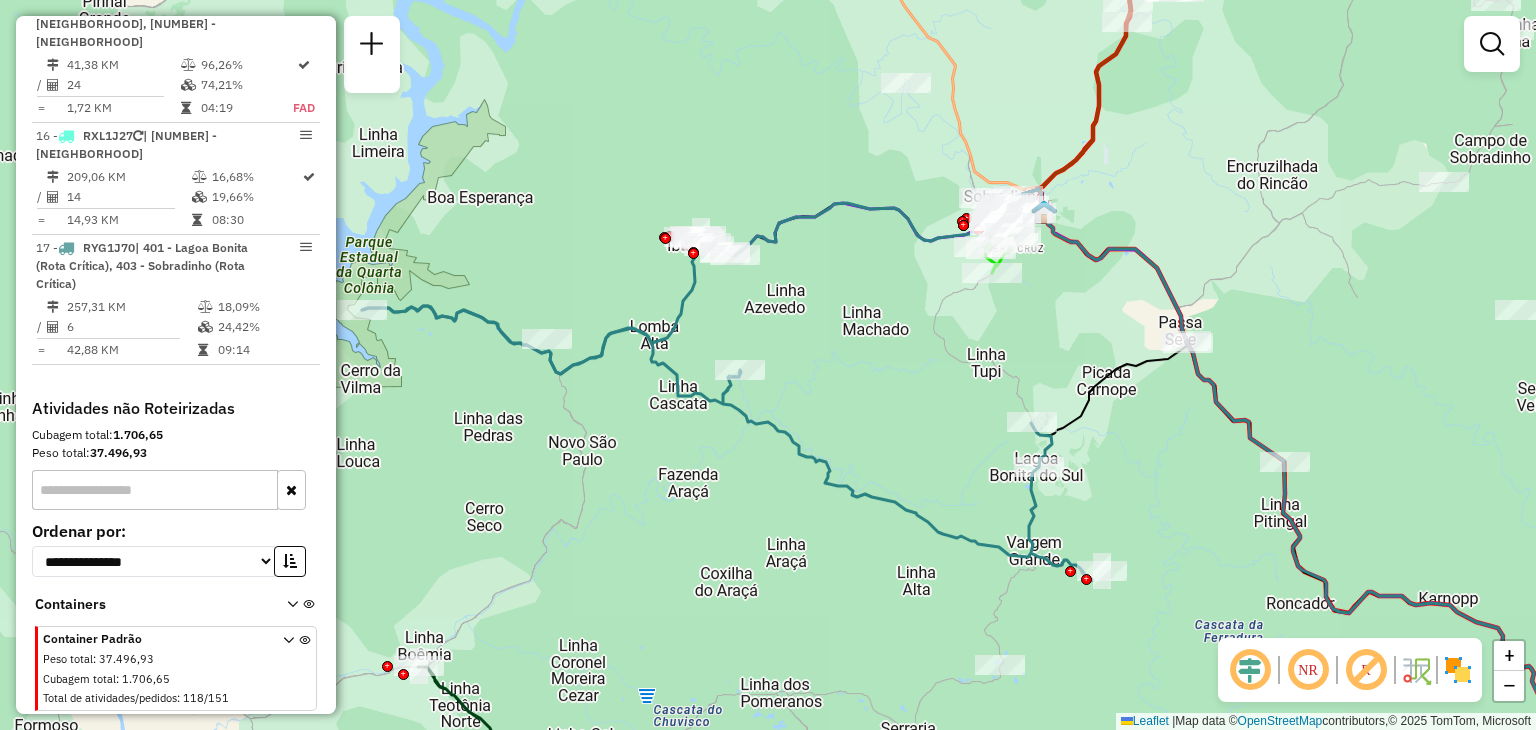 drag, startPoint x: 1140, startPoint y: 399, endPoint x: 1094, endPoint y: 449, distance: 67.941154 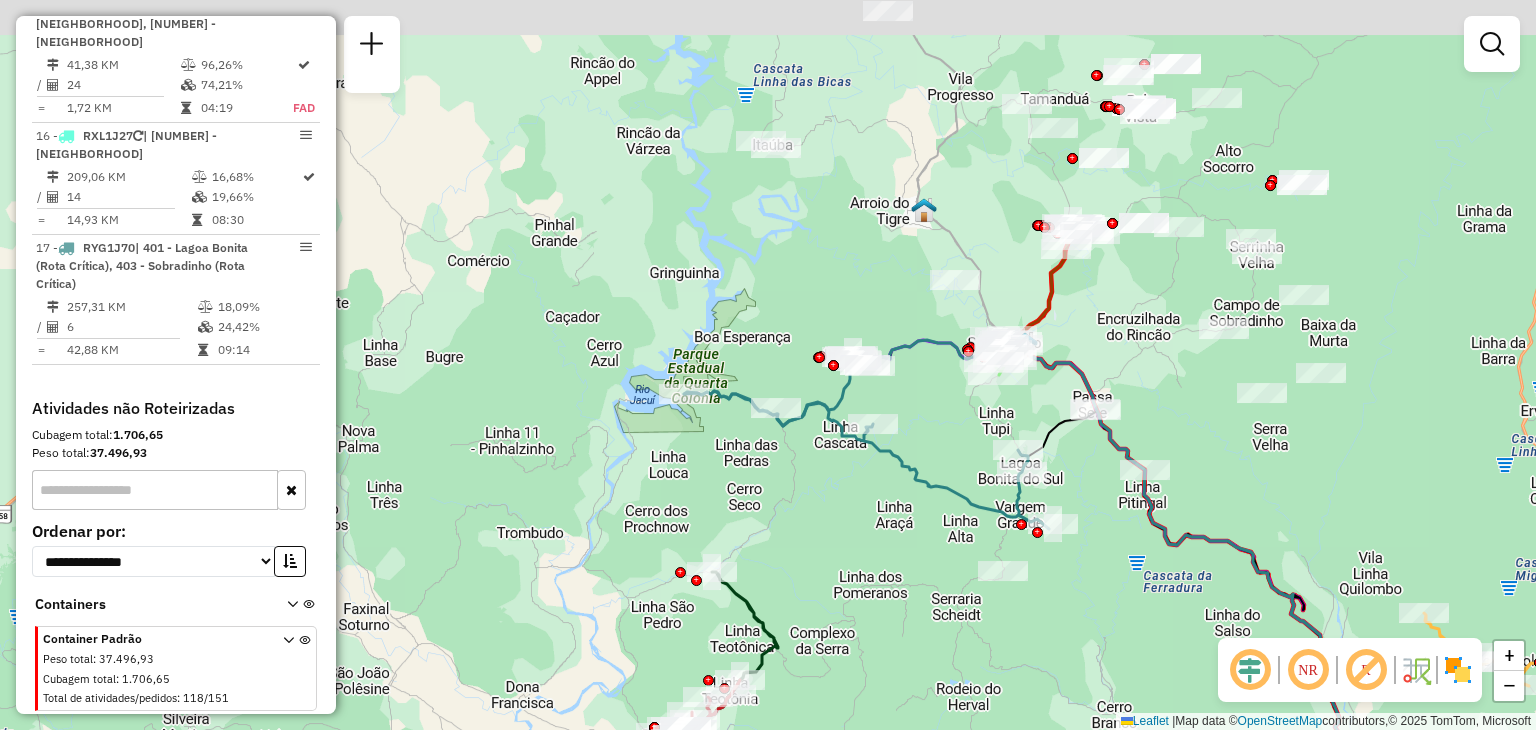 drag, startPoint x: 1192, startPoint y: 373, endPoint x: 1058, endPoint y: 472, distance: 166.60432 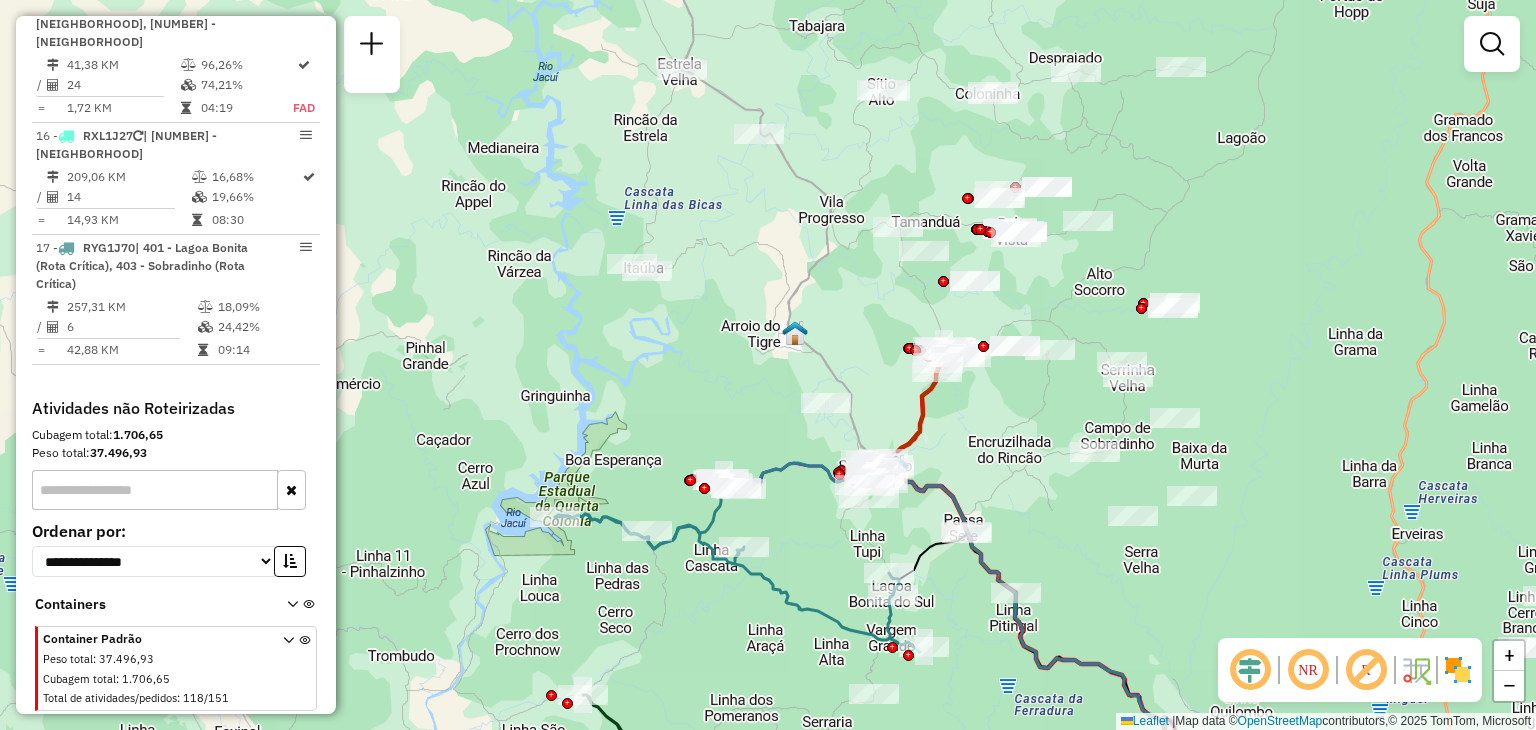 drag, startPoint x: 1024, startPoint y: 329, endPoint x: 988, endPoint y: 395, distance: 75.17979 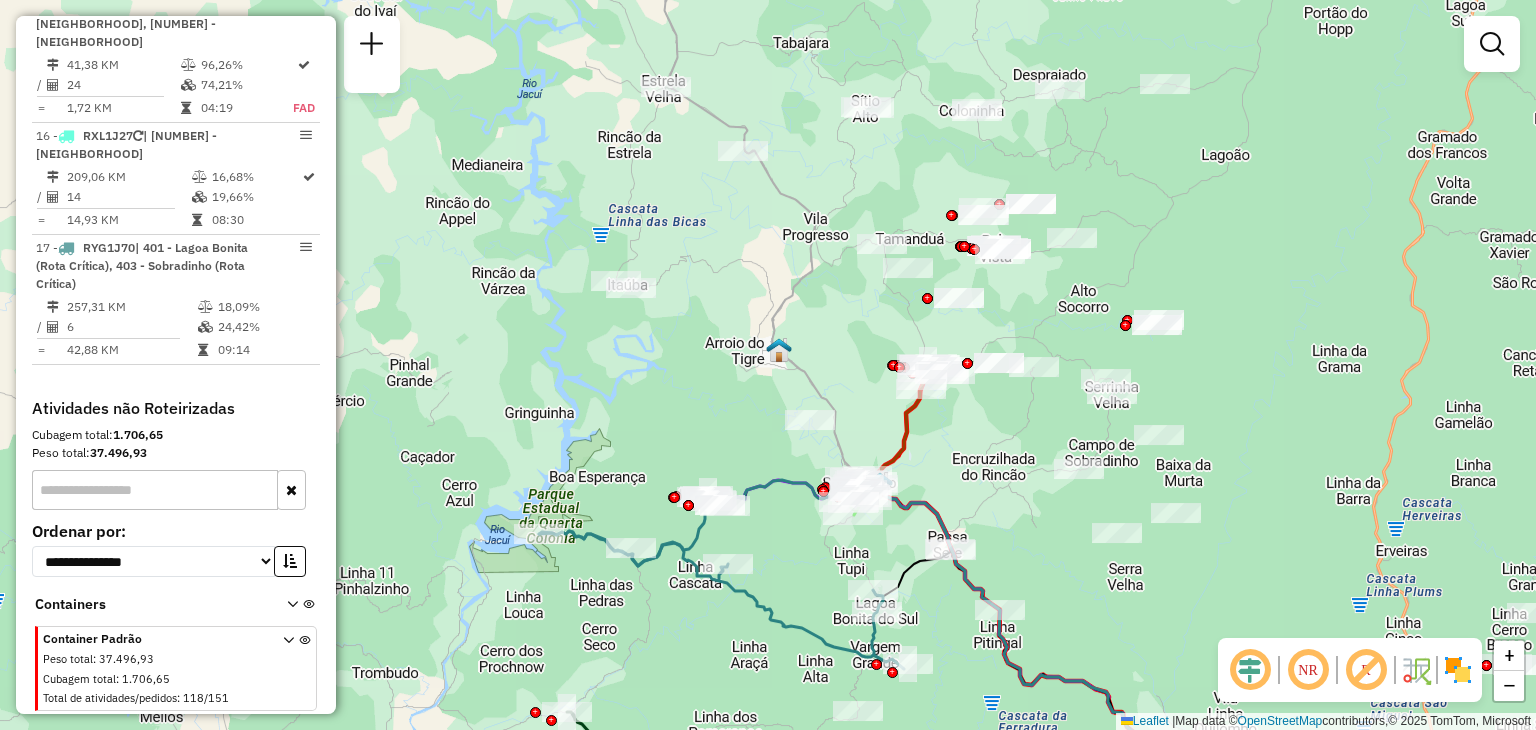 drag, startPoint x: 1028, startPoint y: 401, endPoint x: 1012, endPoint y: 418, distance: 23.345236 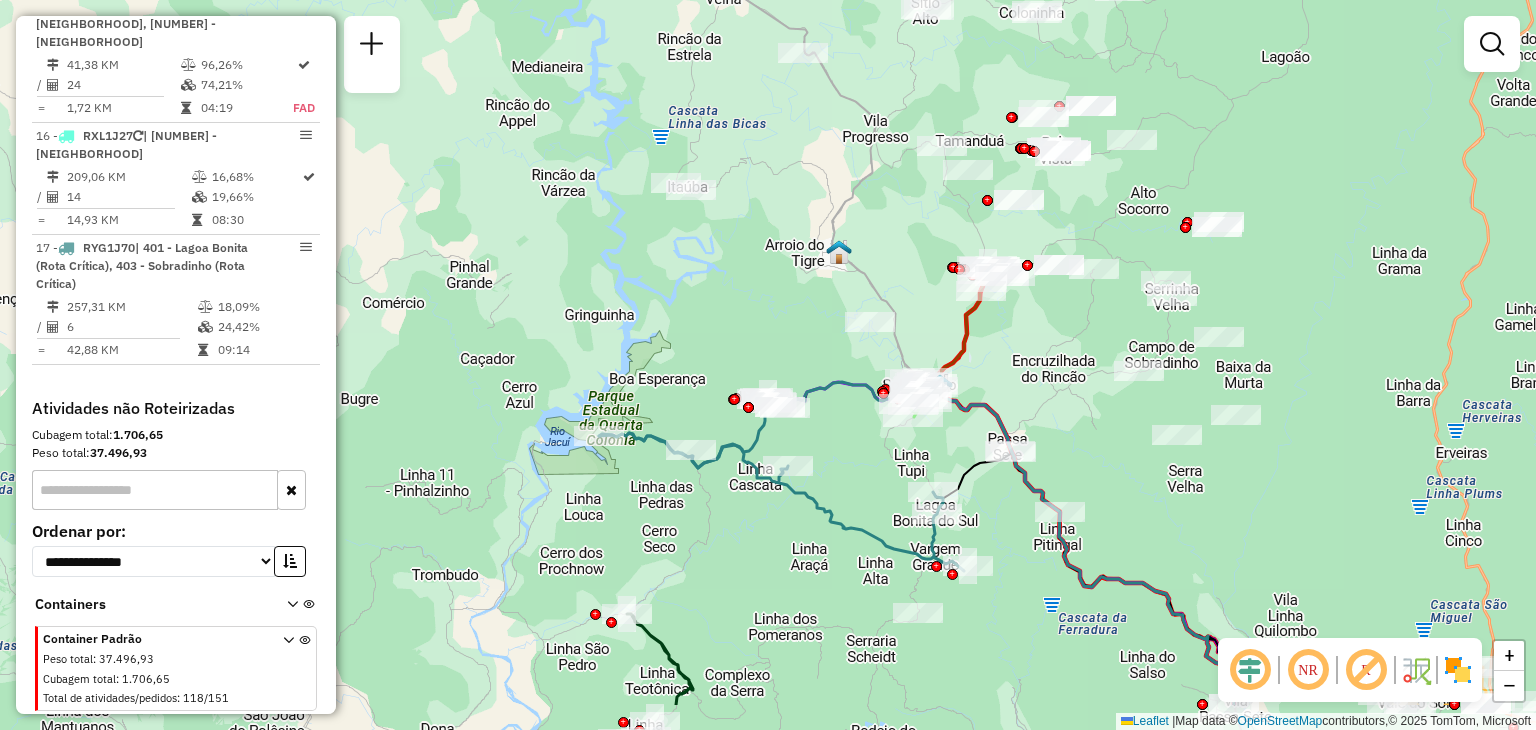 drag, startPoint x: 1012, startPoint y: 559, endPoint x: 1076, endPoint y: 457, distance: 120.41595 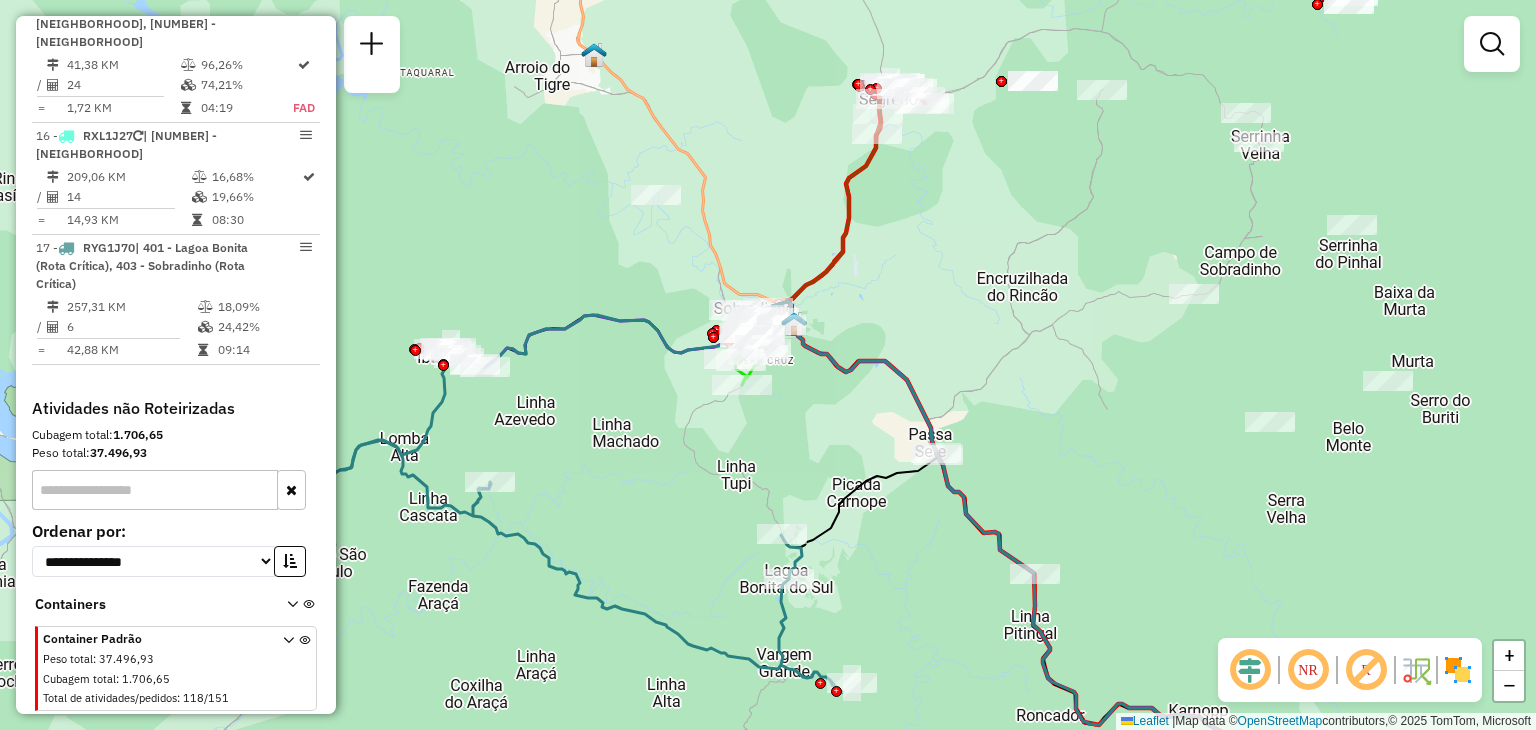 drag, startPoint x: 1012, startPoint y: 384, endPoint x: 1038, endPoint y: 481, distance: 100.4241 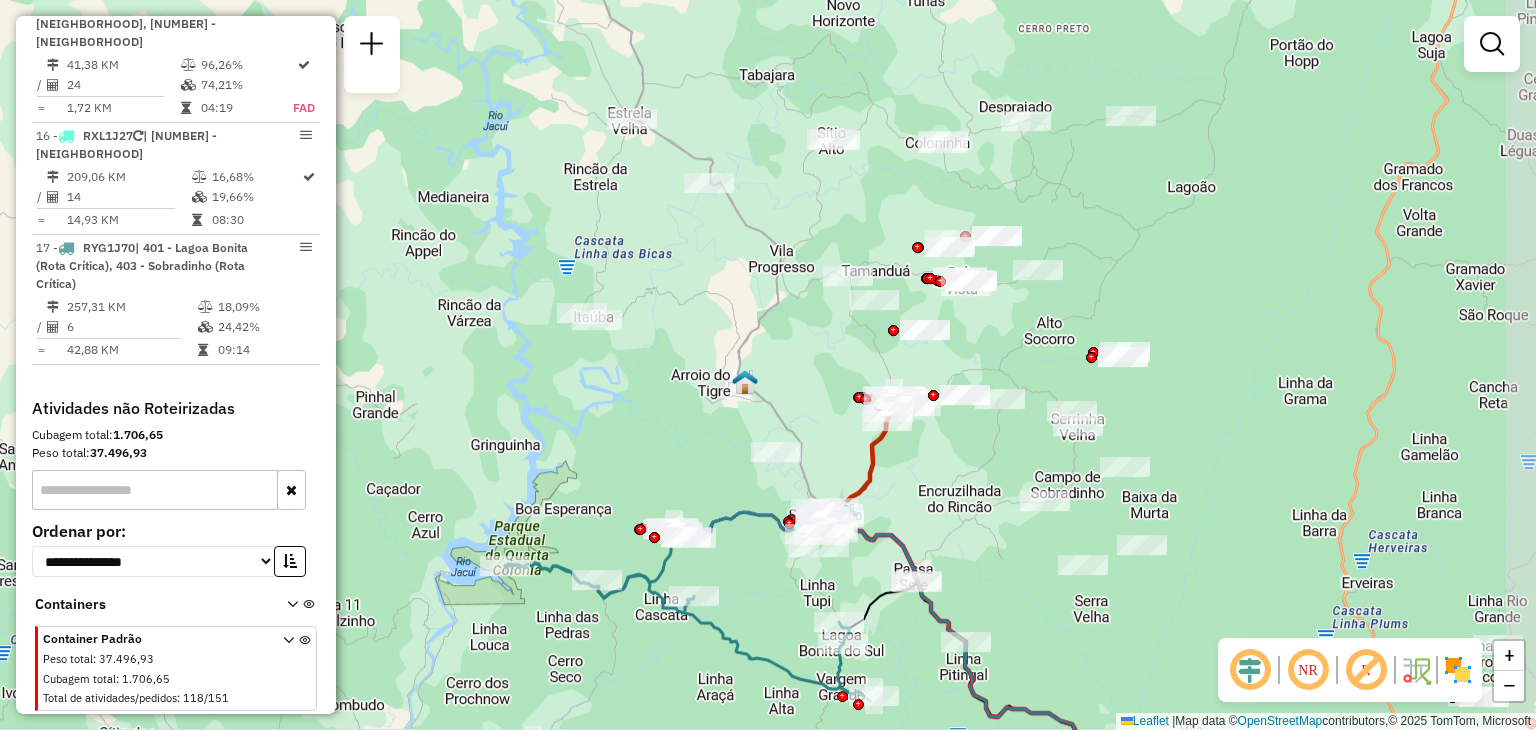 drag, startPoint x: 1010, startPoint y: 311, endPoint x: 935, endPoint y: 469, distance: 174.89711 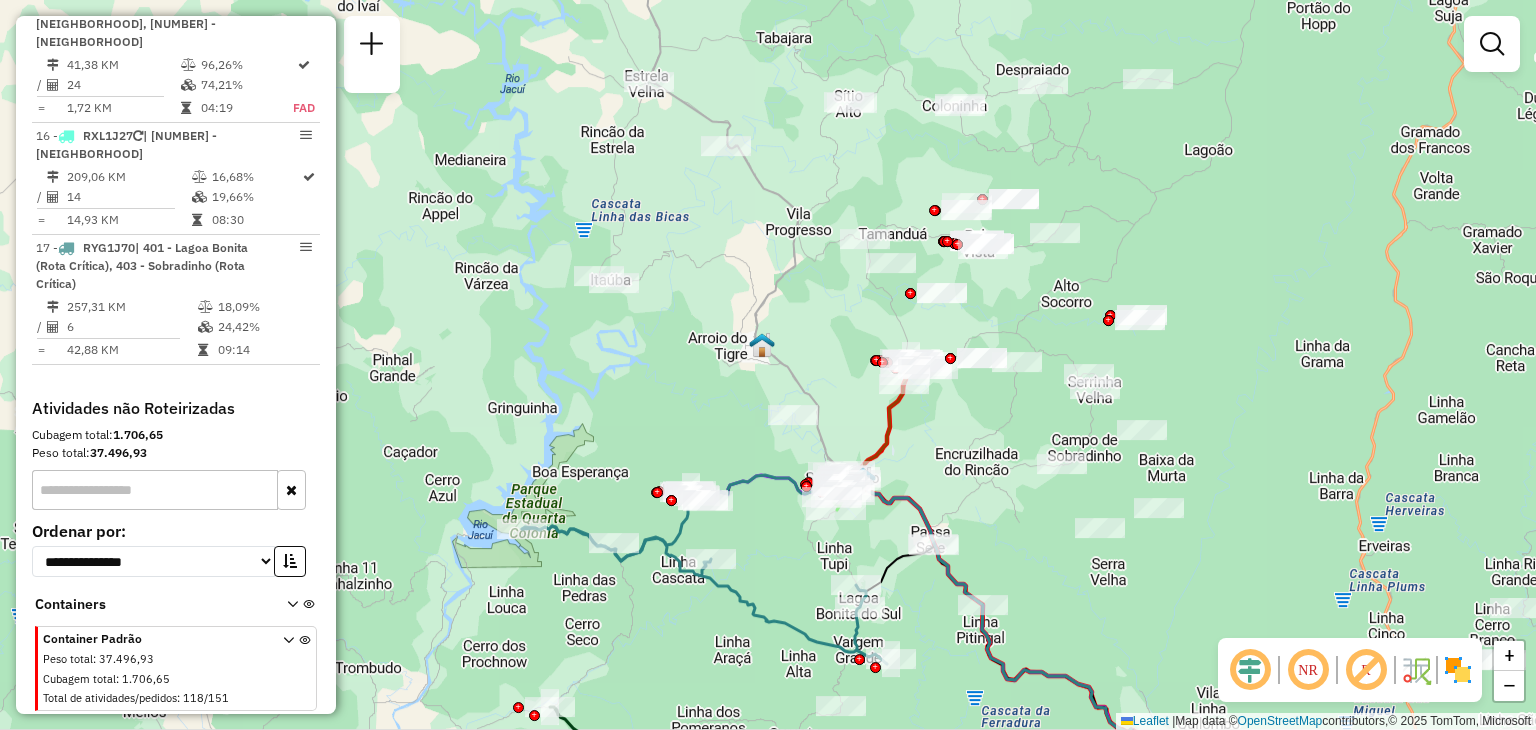 drag, startPoint x: 946, startPoint y: 465, endPoint x: 975, endPoint y: 414, distance: 58.66856 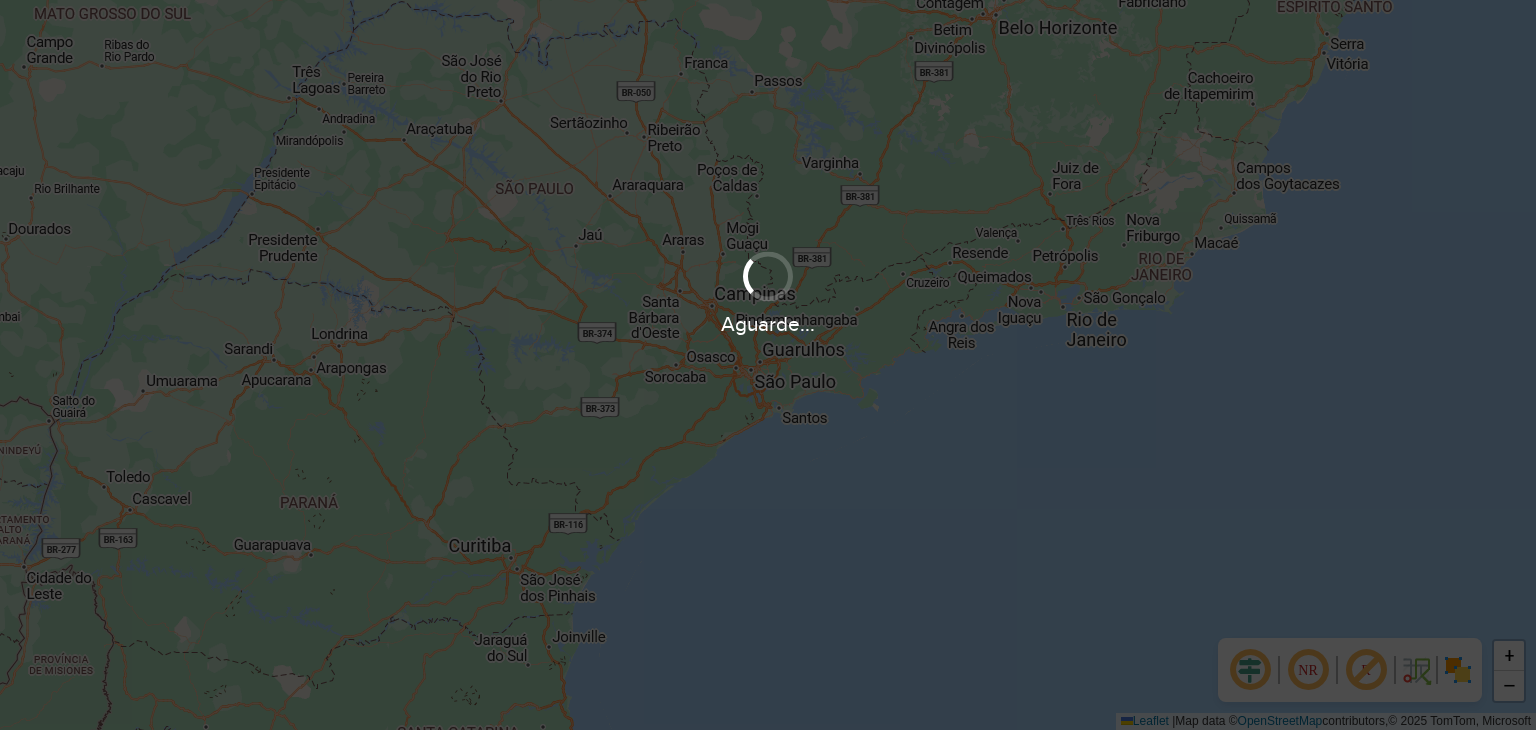 scroll, scrollTop: 0, scrollLeft: 0, axis: both 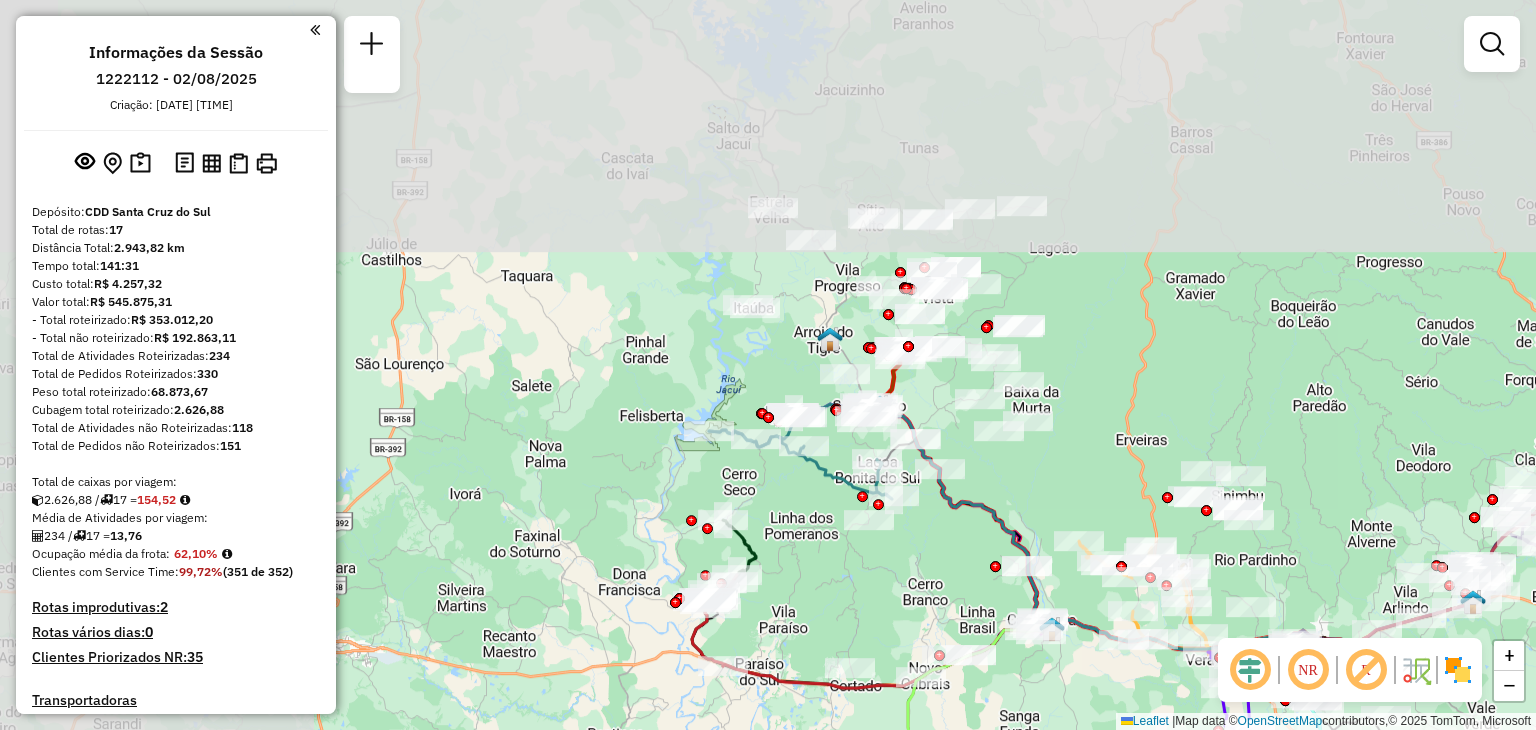drag, startPoint x: 525, startPoint y: 369, endPoint x: 1060, endPoint y: 691, distance: 624.42694 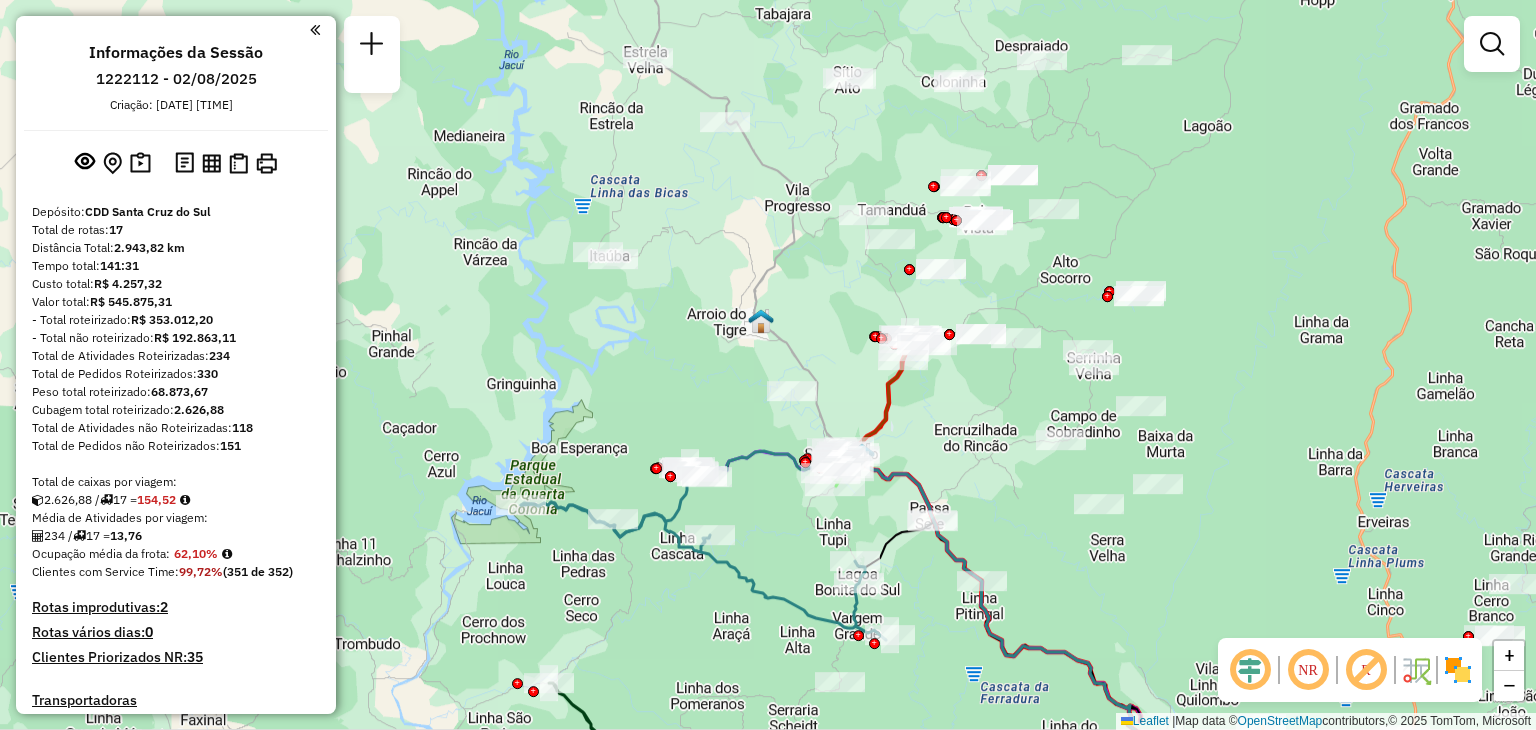 drag, startPoint x: 961, startPoint y: 465, endPoint x: 920, endPoint y: 349, distance: 123.03252 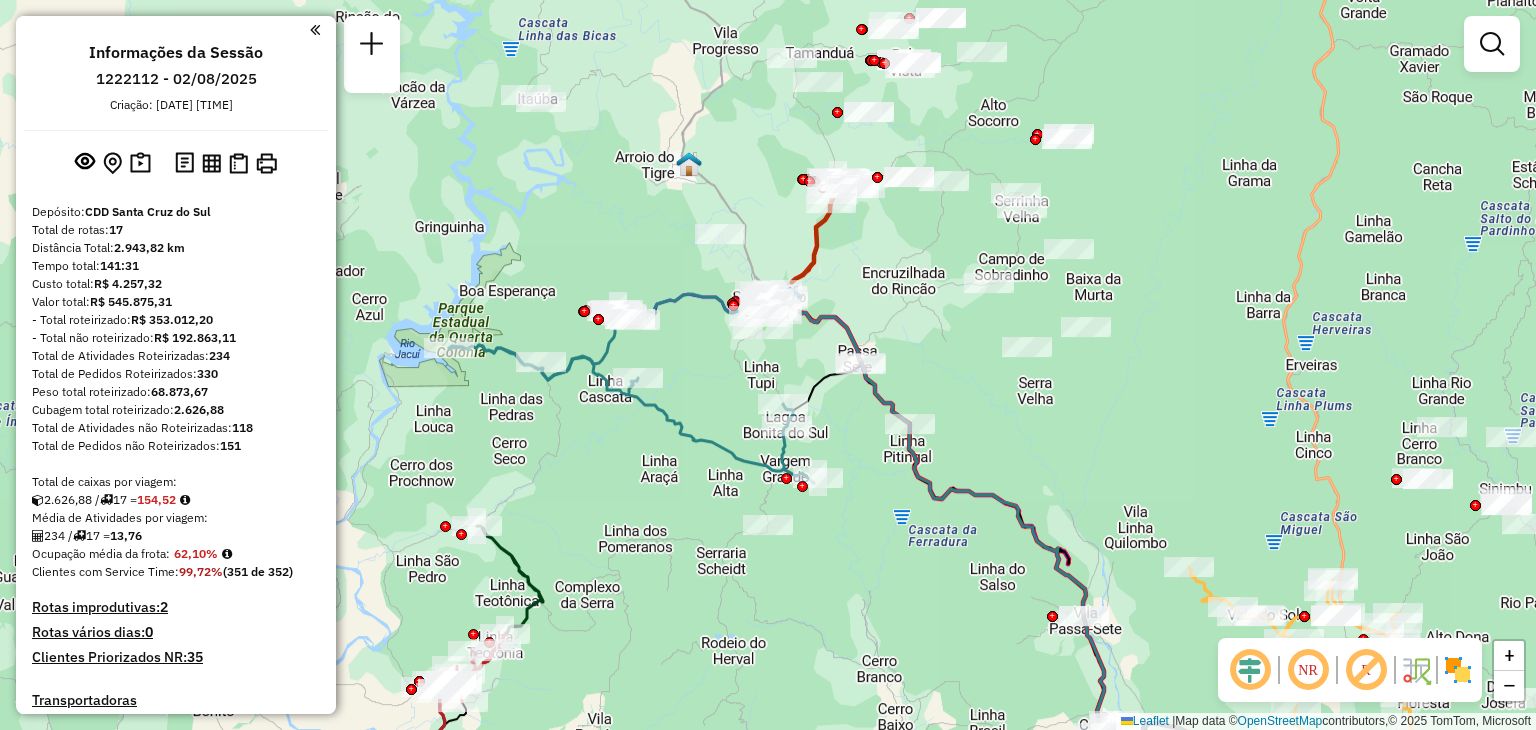 drag, startPoint x: 978, startPoint y: 403, endPoint x: 945, endPoint y: 333, distance: 77.388626 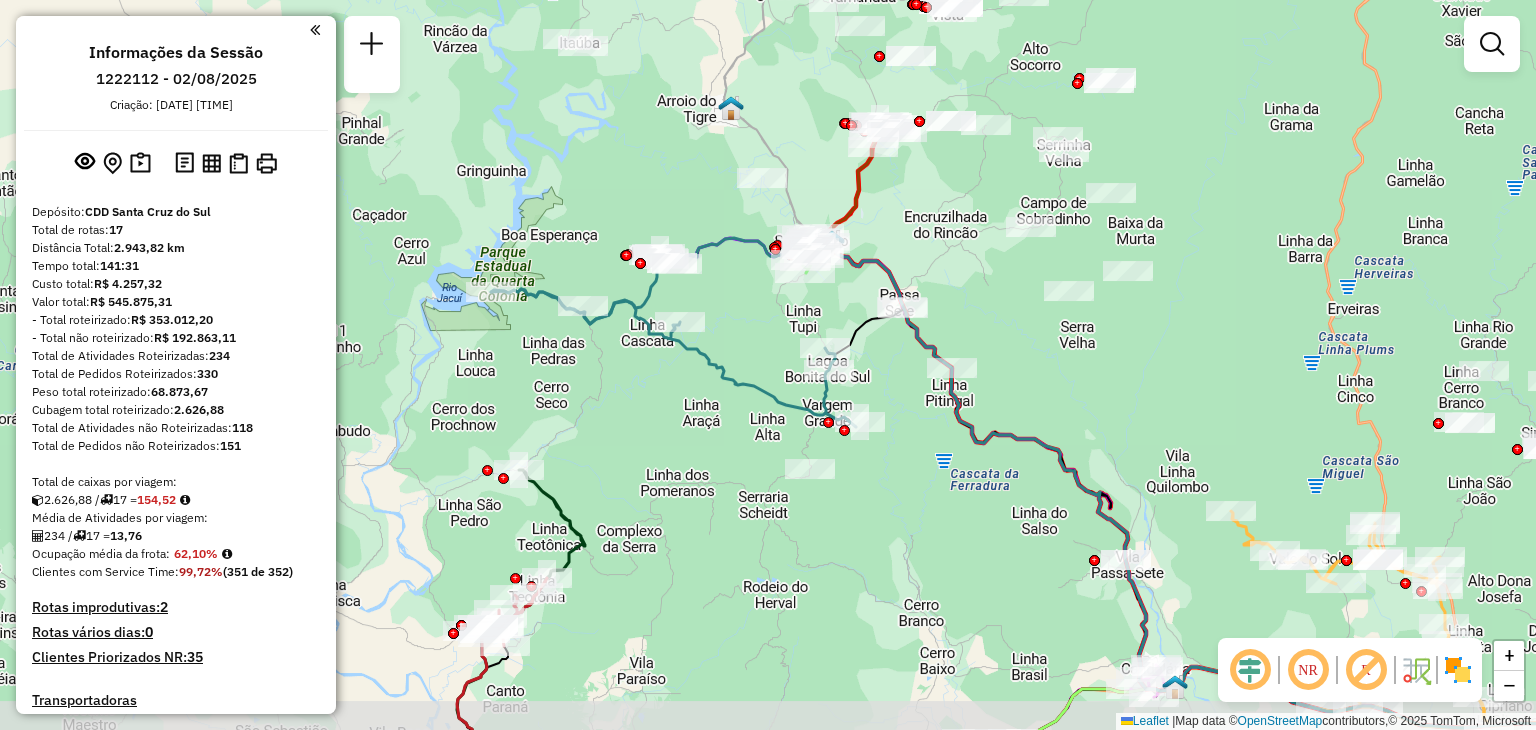 drag, startPoint x: 901, startPoint y: 350, endPoint x: 946, endPoint y: 279, distance: 84.0595 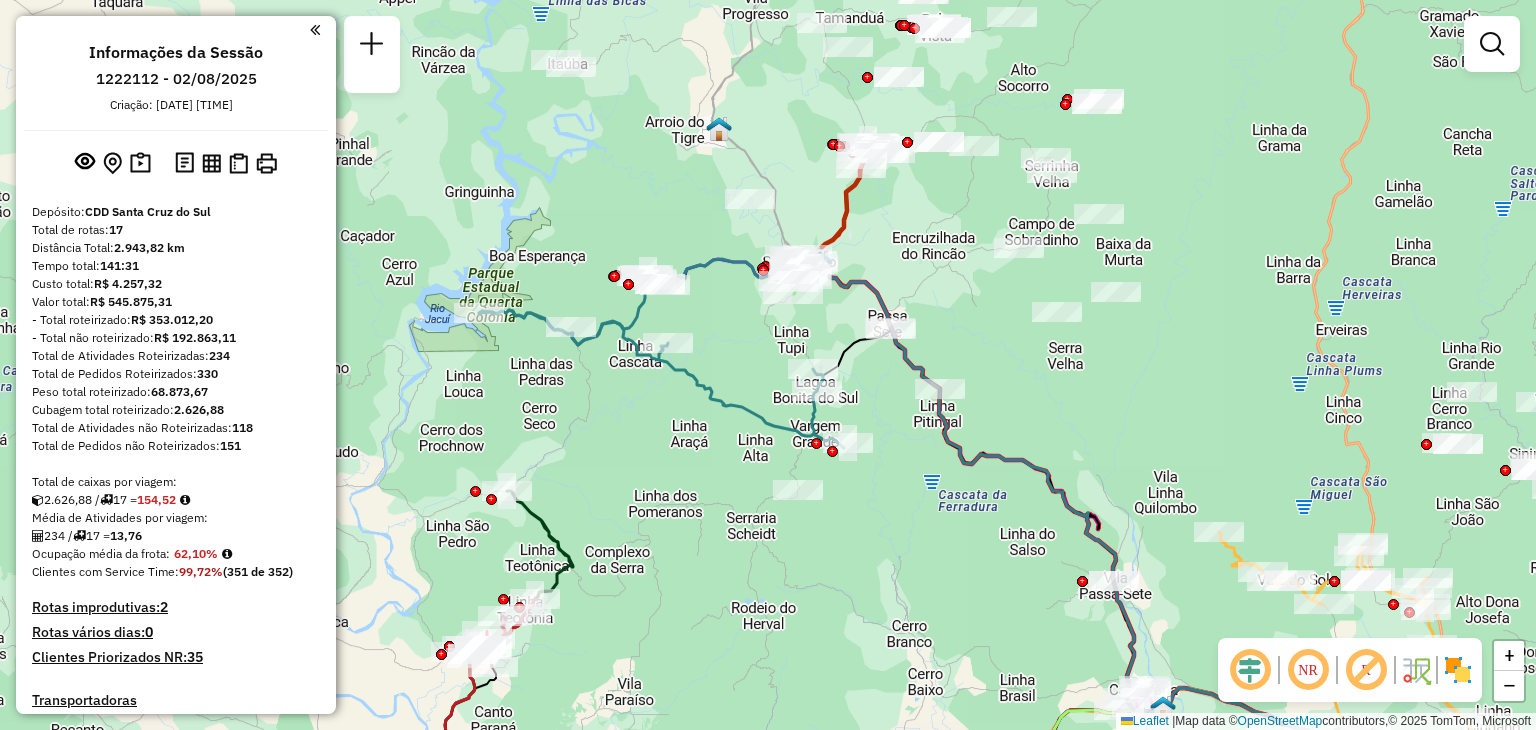 drag, startPoint x: 953, startPoint y: 265, endPoint x: 898, endPoint y: 375, distance: 122.98374 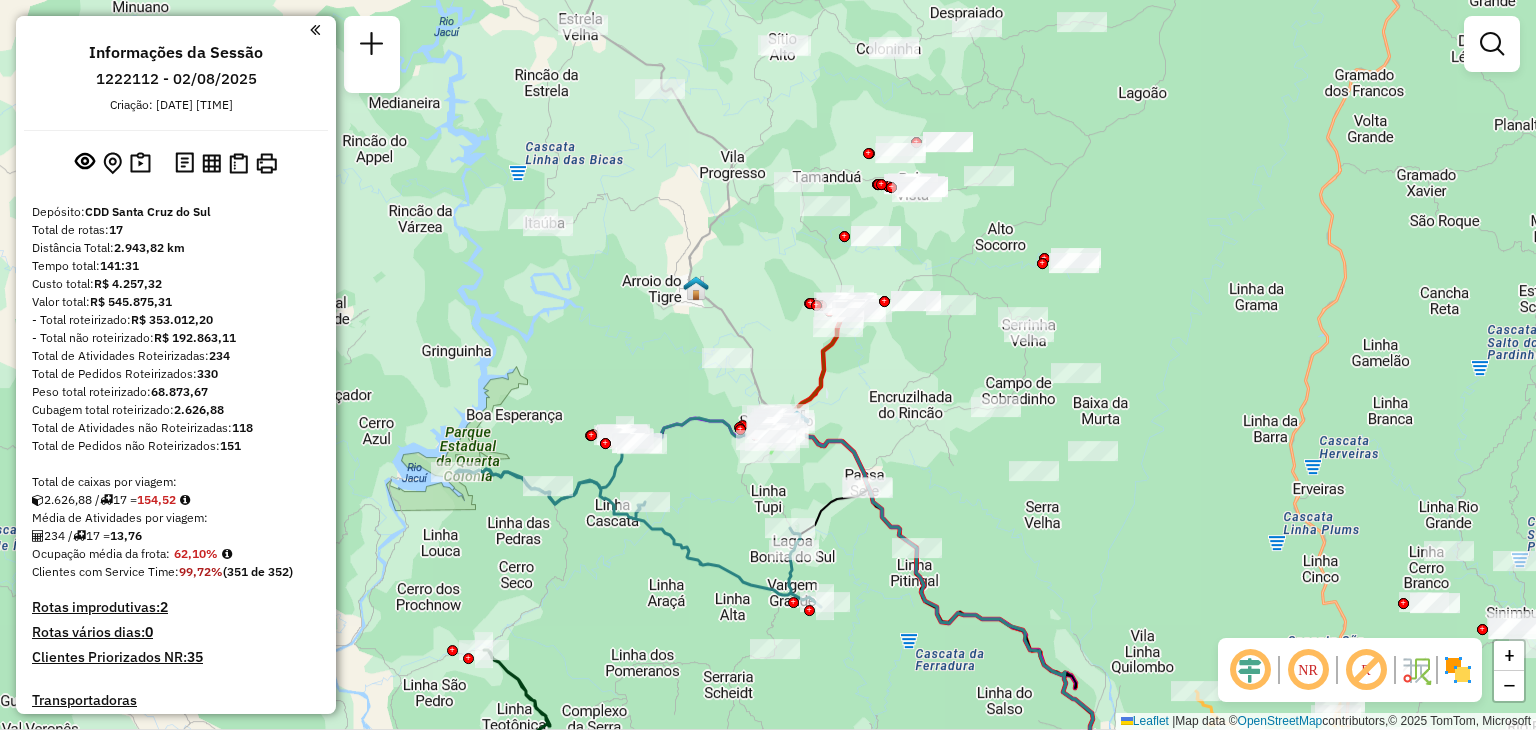 drag, startPoint x: 904, startPoint y: 273, endPoint x: 922, endPoint y: 351, distance: 80.04999 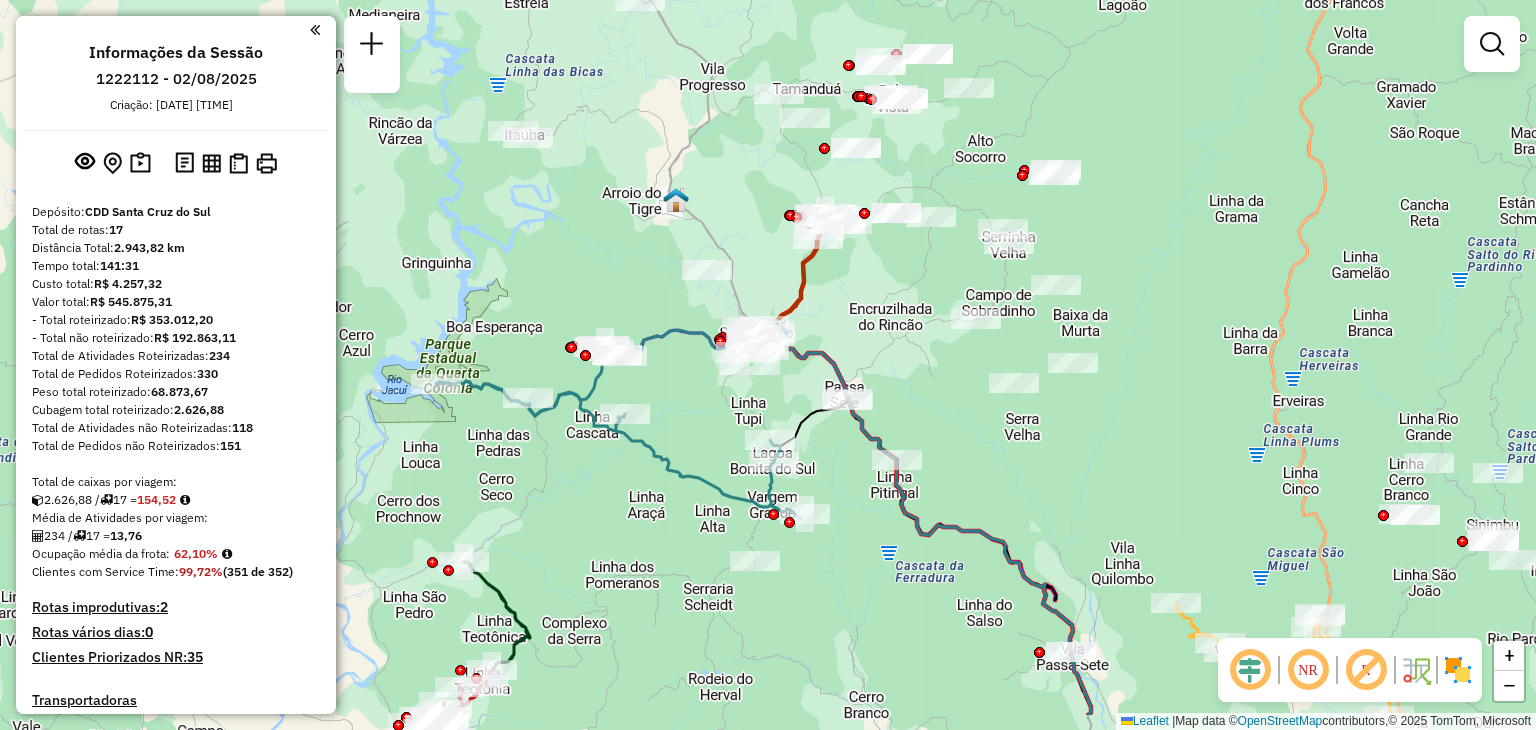 drag, startPoint x: 908, startPoint y: 461, endPoint x: 886, endPoint y: 356, distance: 107.28001 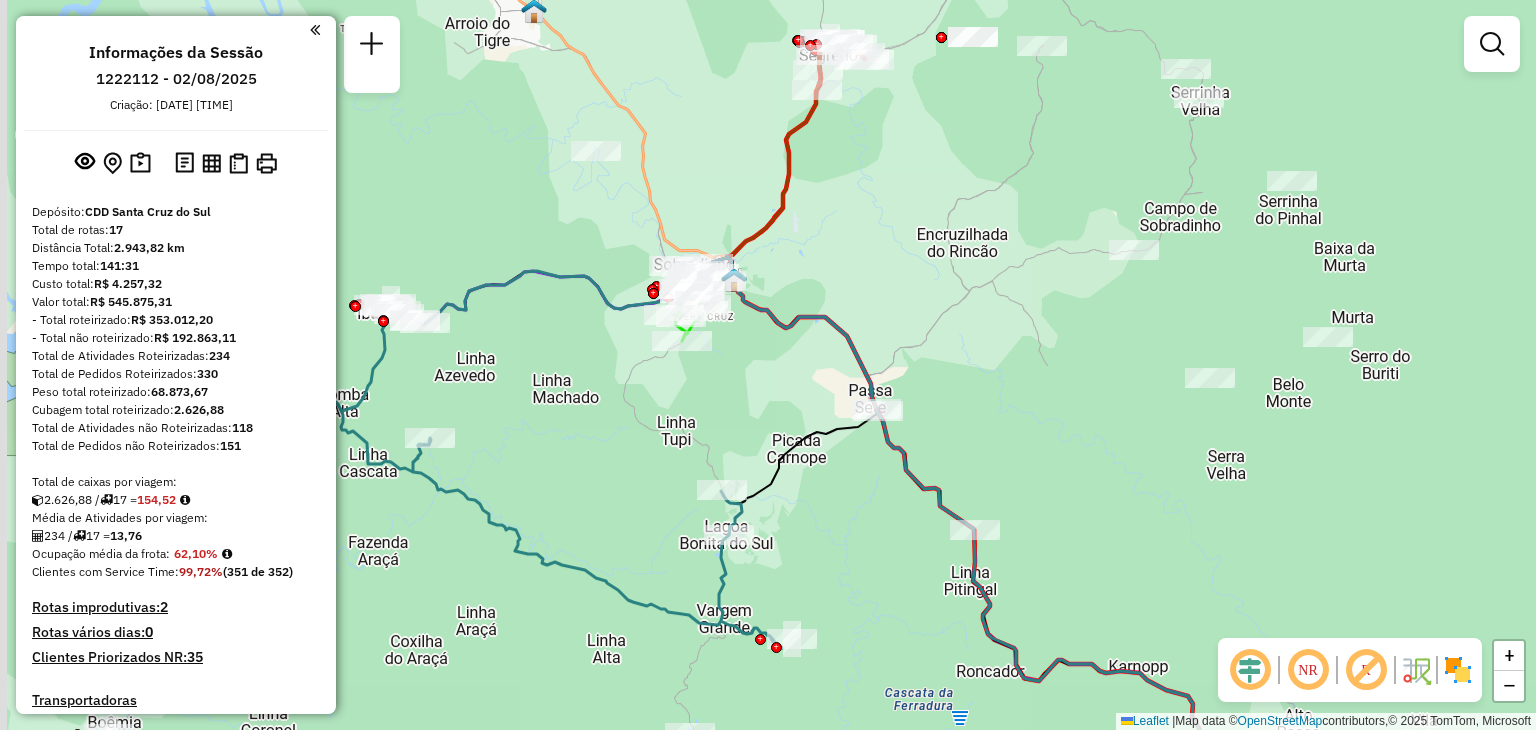 drag, startPoint x: 794, startPoint y: 330, endPoint x: 892, endPoint y: 331, distance: 98.005104 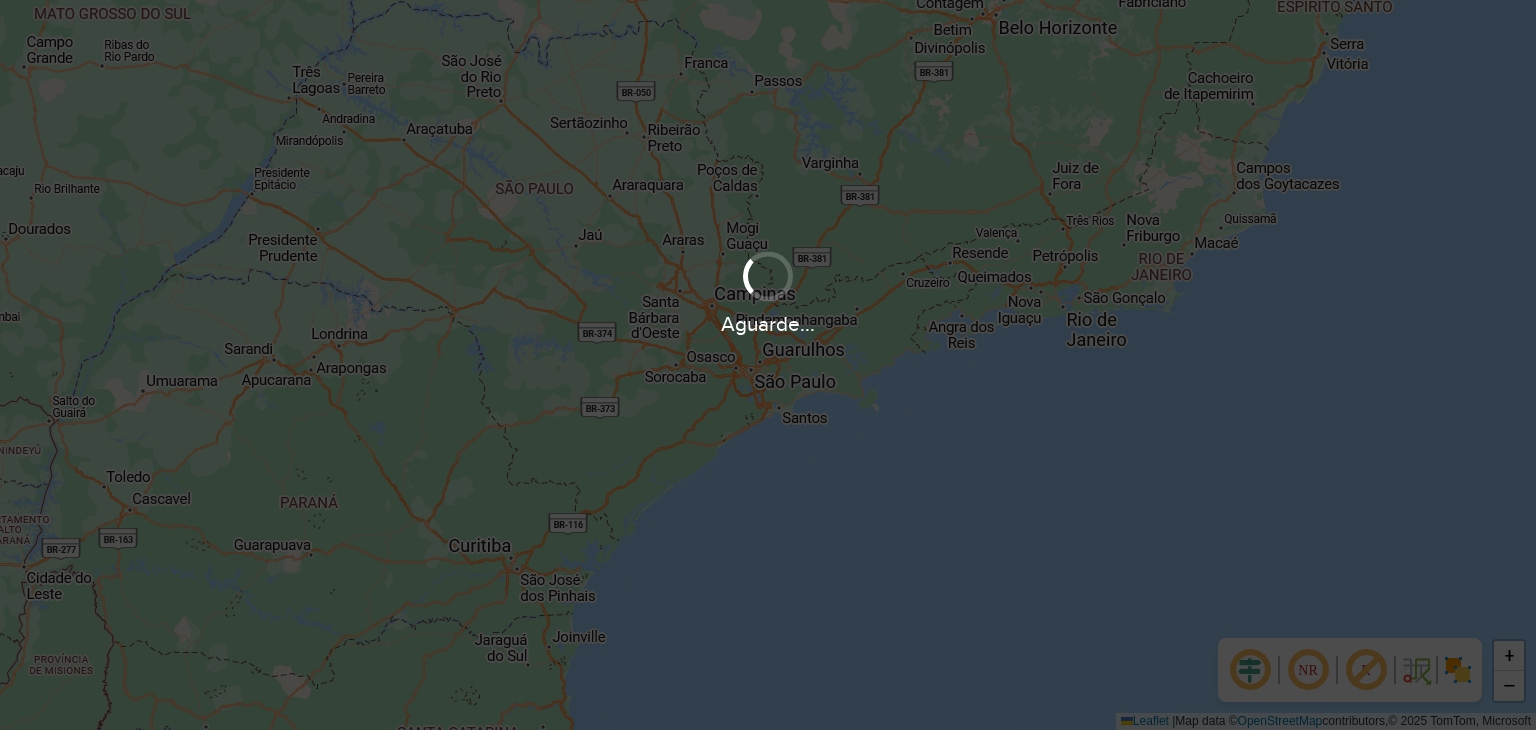 scroll, scrollTop: 0, scrollLeft: 0, axis: both 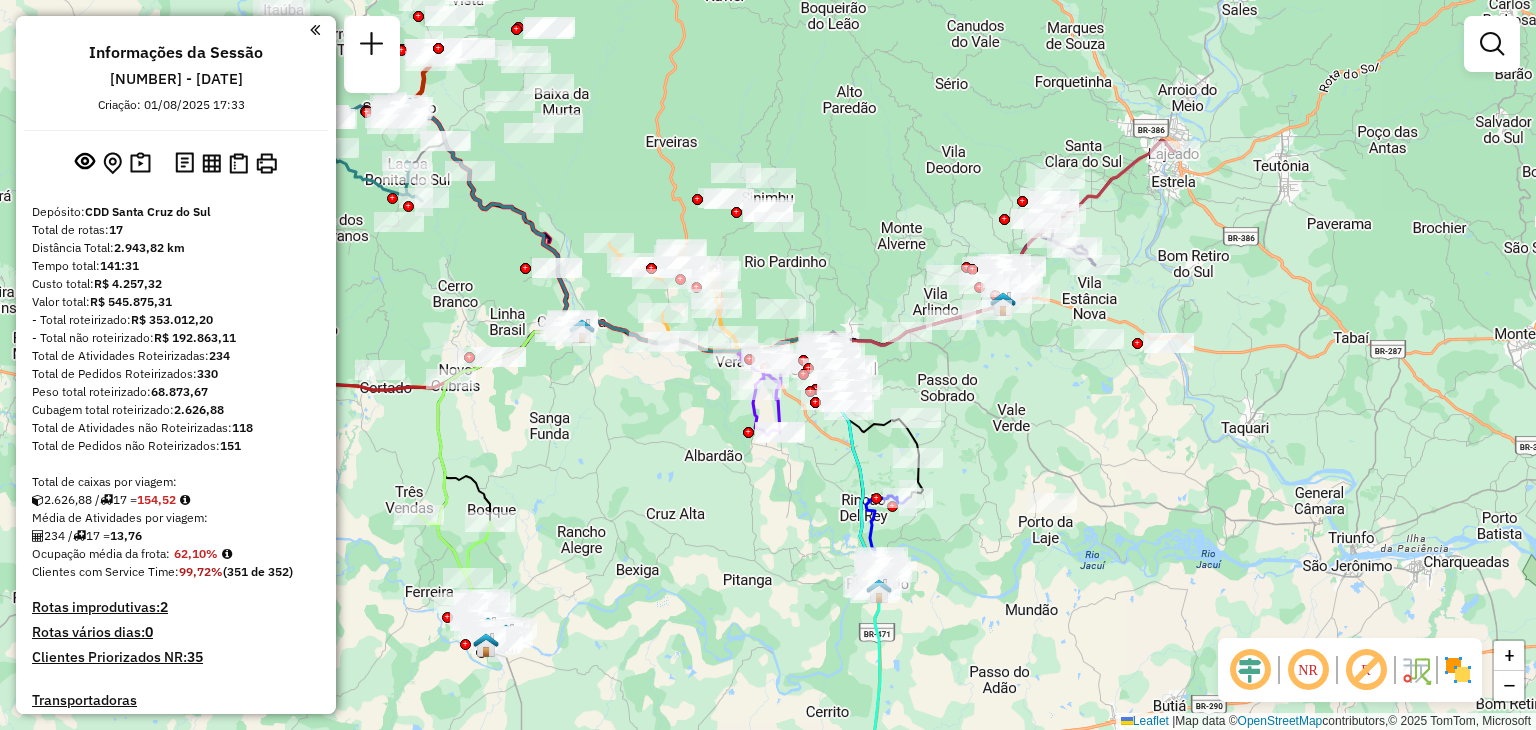 drag, startPoint x: 551, startPoint y: 371, endPoint x: 978, endPoint y: 533, distance: 456.69794 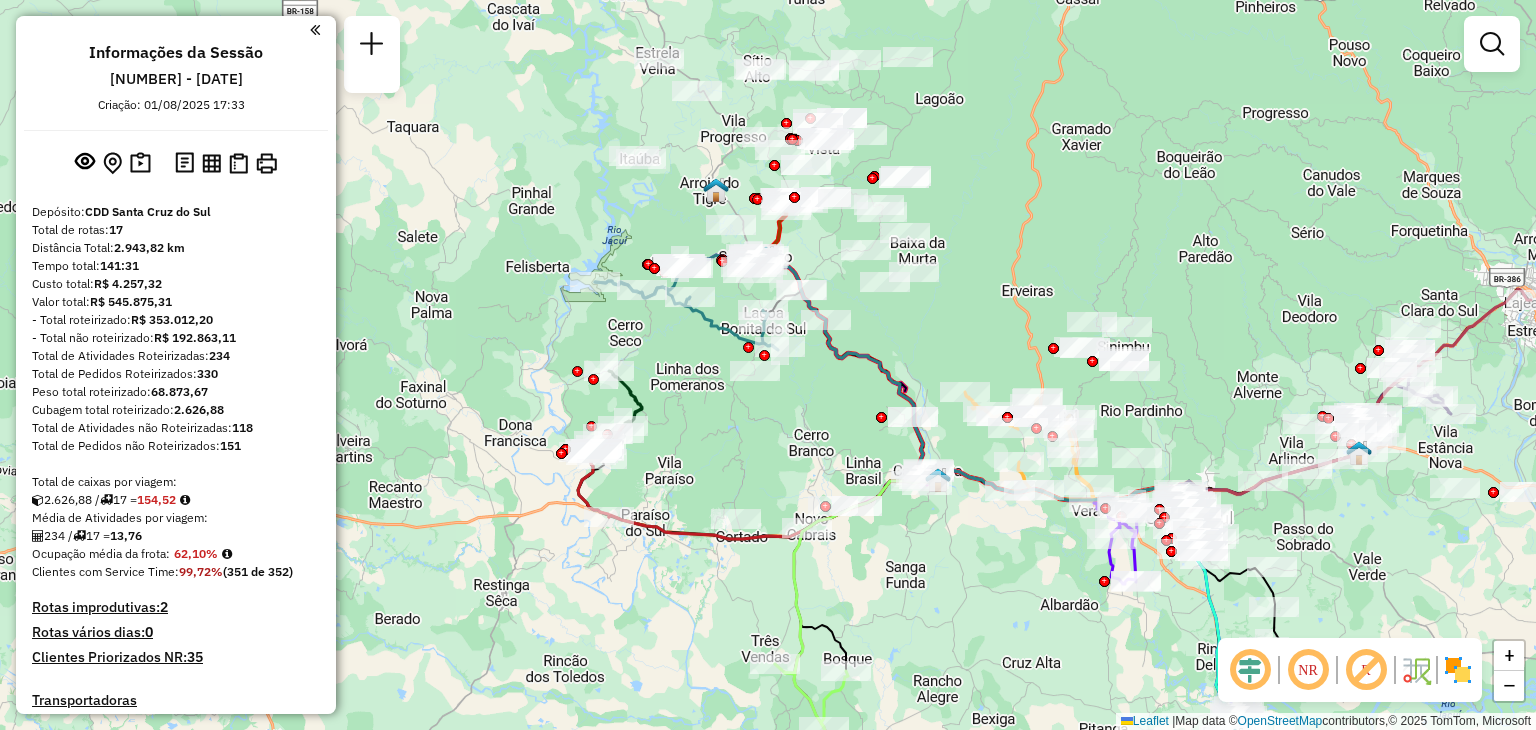 drag, startPoint x: 685, startPoint y: 367, endPoint x: 664, endPoint y: 425, distance: 61.68468 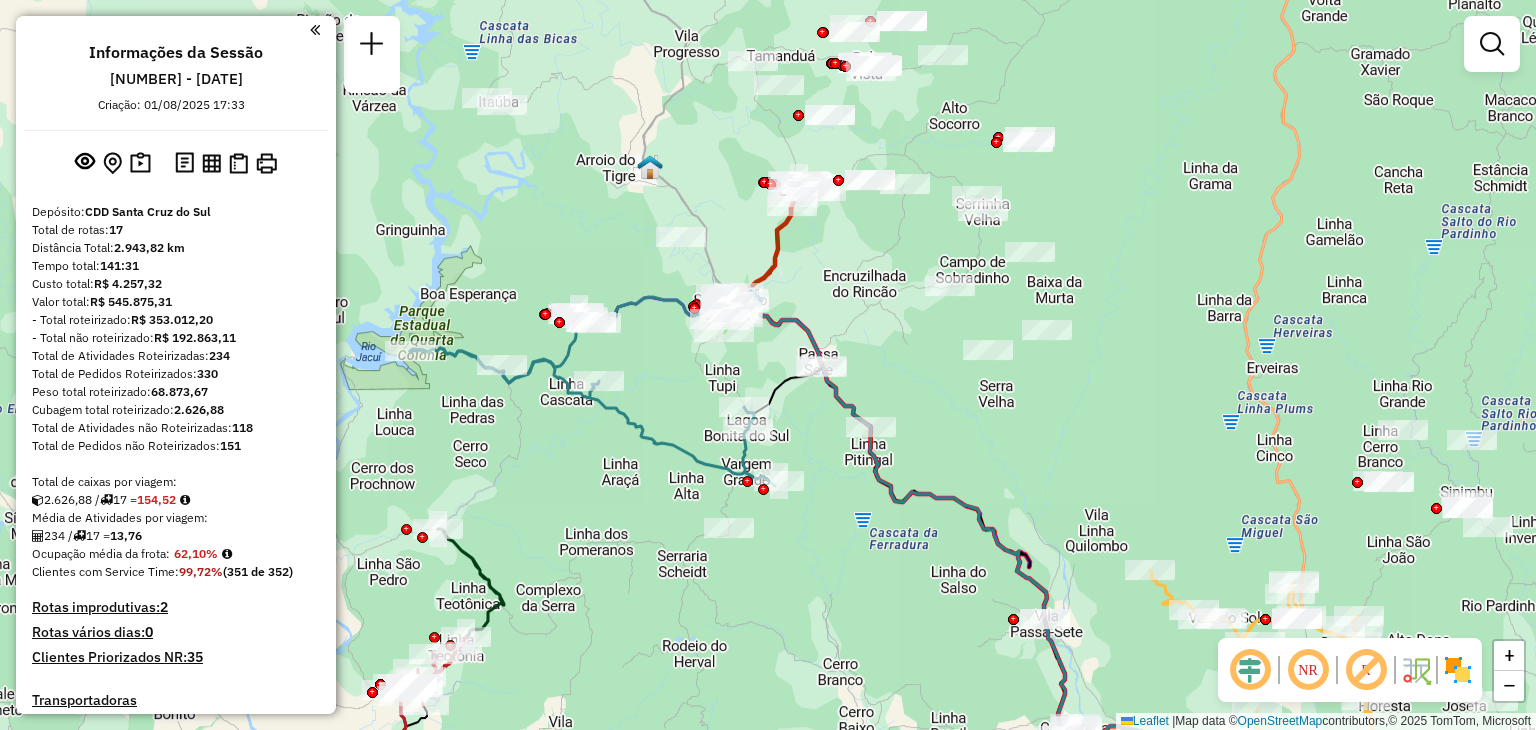 drag, startPoint x: 835, startPoint y: 279, endPoint x: 775, endPoint y: 357, distance: 98.40732 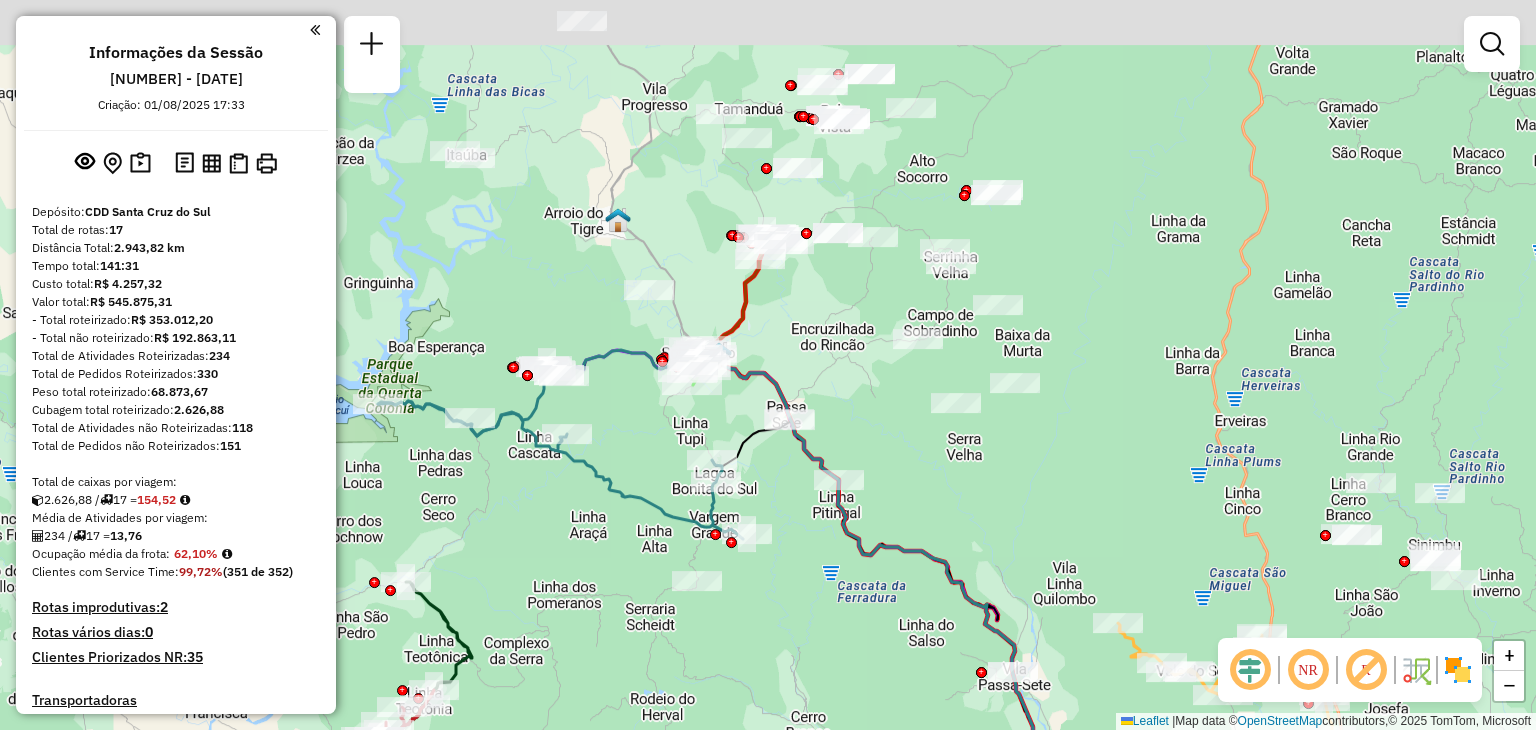 drag, startPoint x: 845, startPoint y: 240, endPoint x: 812, endPoint y: 292, distance: 61.587337 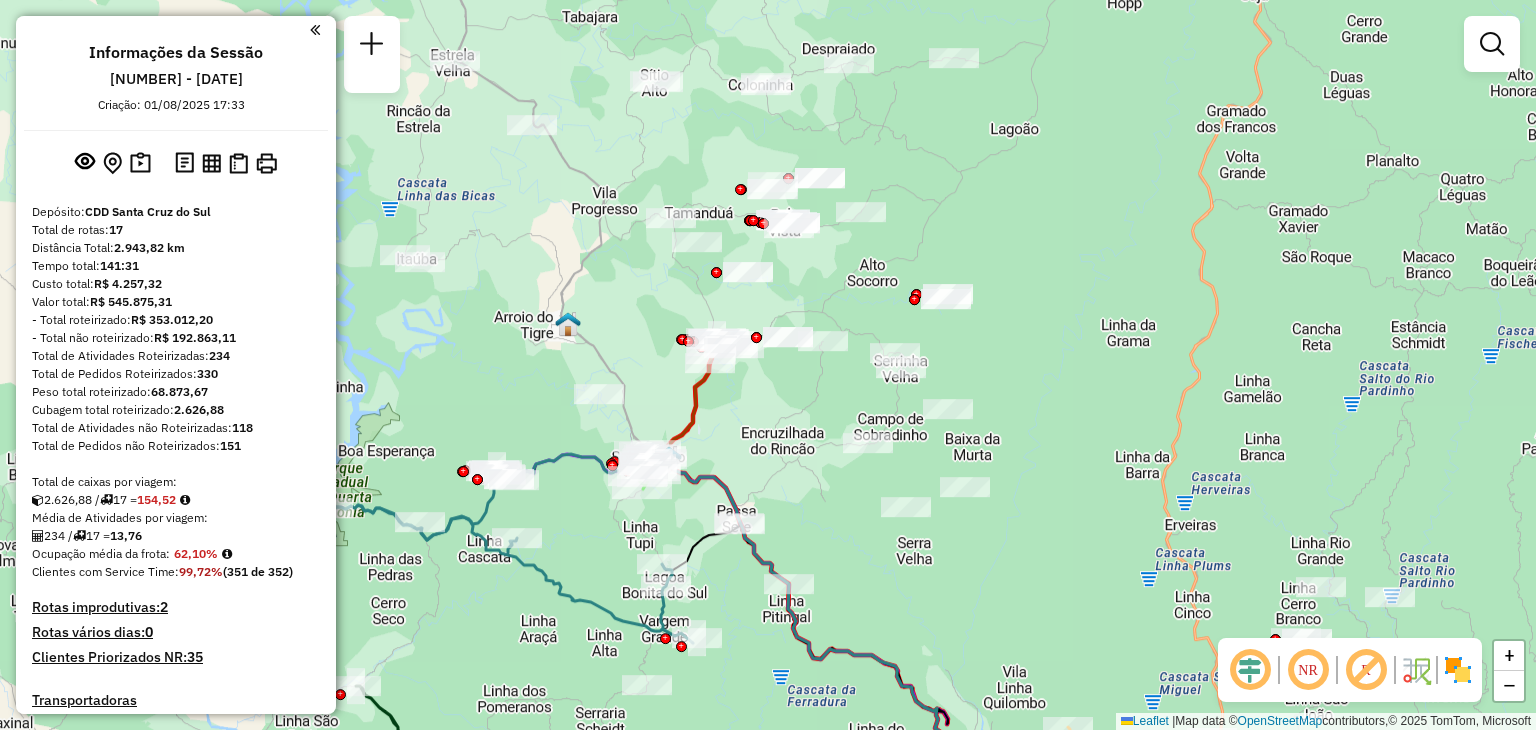 drag, startPoint x: 865, startPoint y: 184, endPoint x: 813, endPoint y: 293, distance: 120.76837 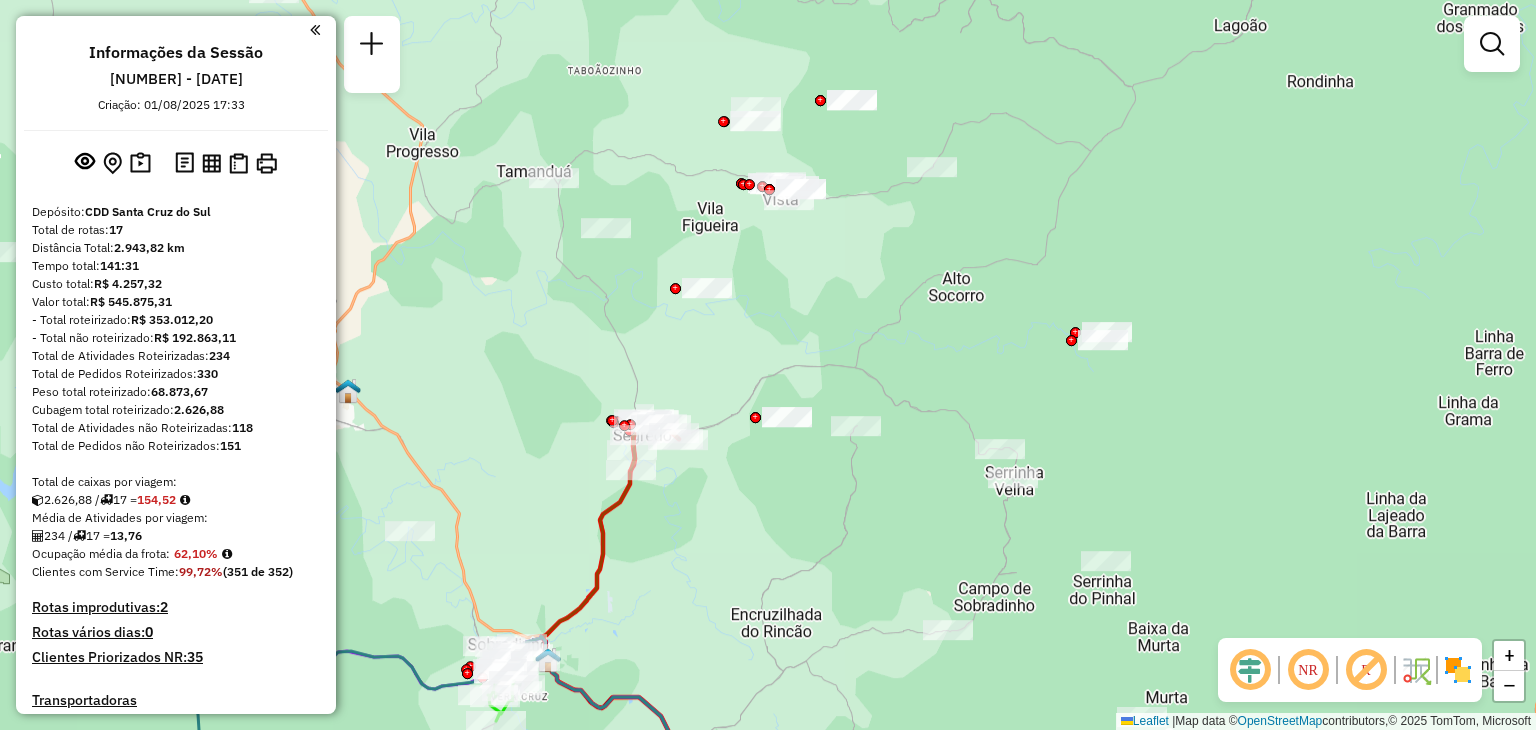 drag, startPoint x: 799, startPoint y: 285, endPoint x: 856, endPoint y: 372, distance: 104.00961 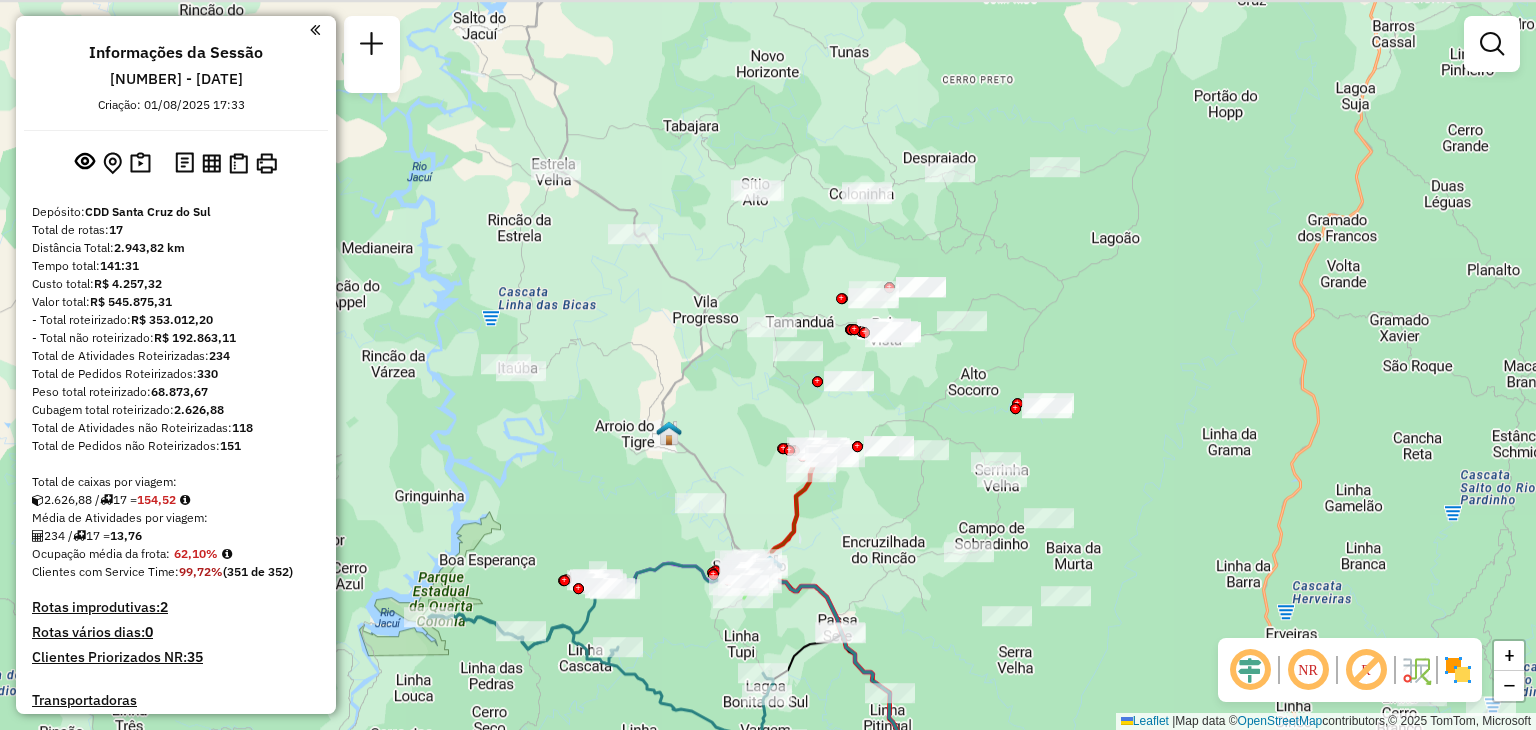 drag, startPoint x: 852, startPoint y: 366, endPoint x: 905, endPoint y: 391, distance: 58.60034 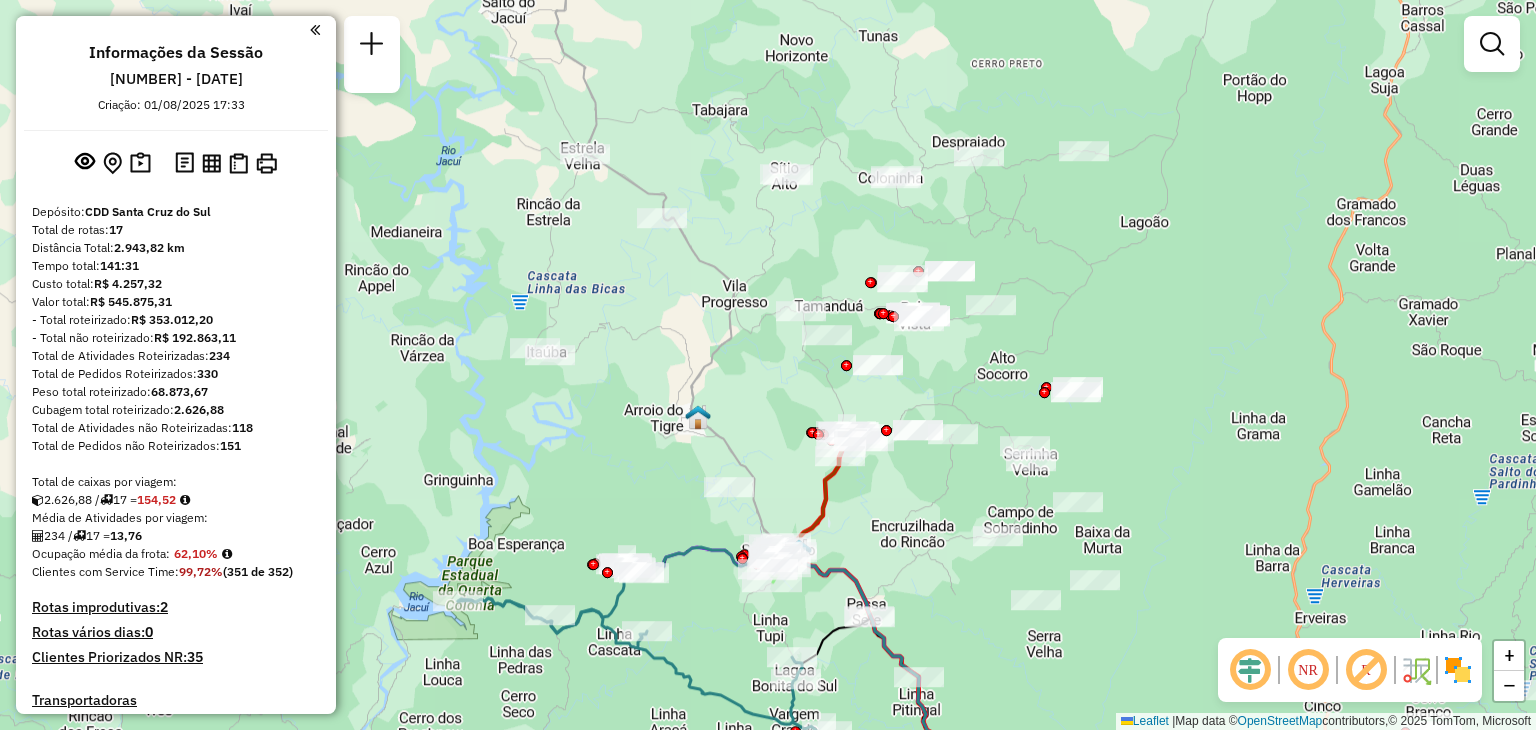 drag, startPoint x: 912, startPoint y: 397, endPoint x: 936, endPoint y: 385, distance: 26.832815 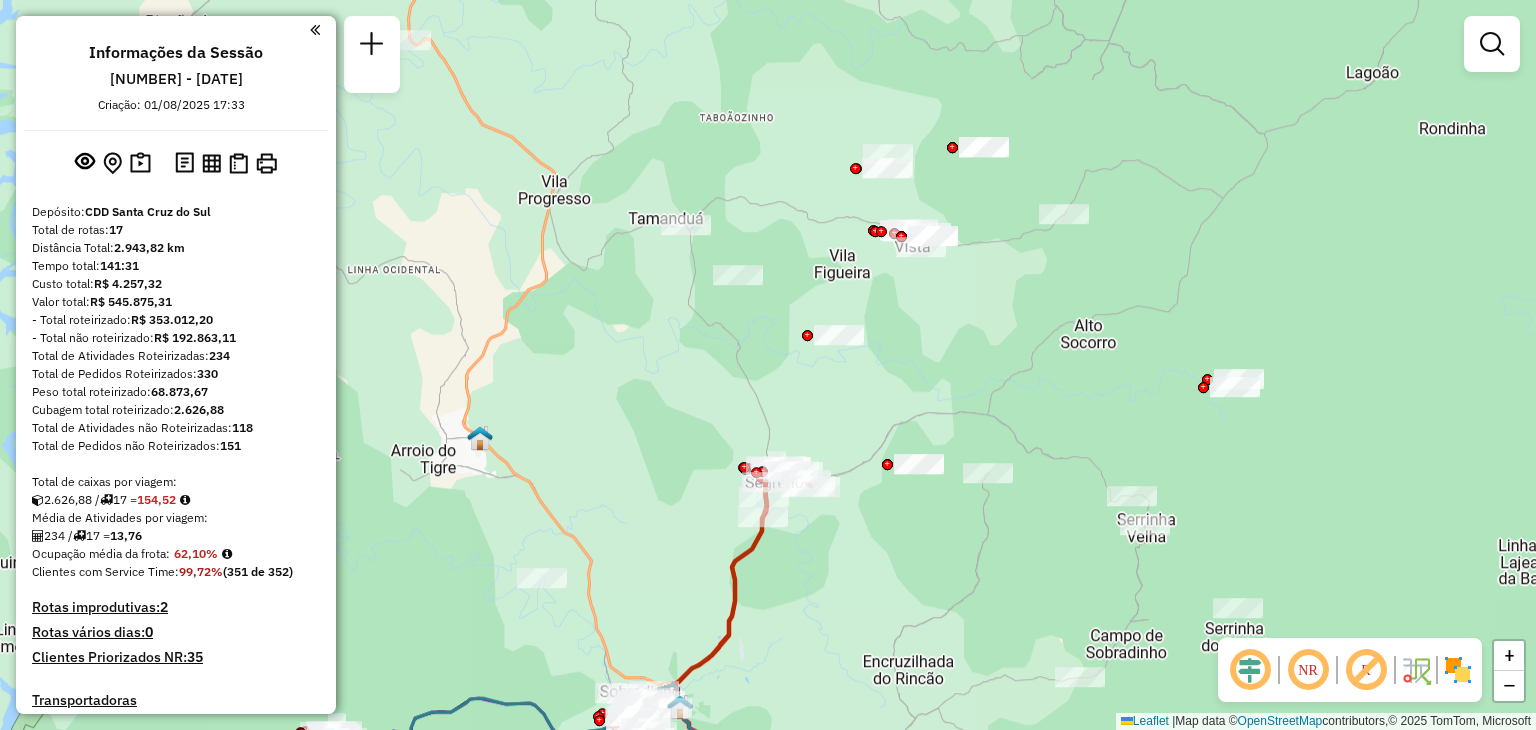 drag, startPoint x: 873, startPoint y: 405, endPoint x: 982, endPoint y: 359, distance: 118.308914 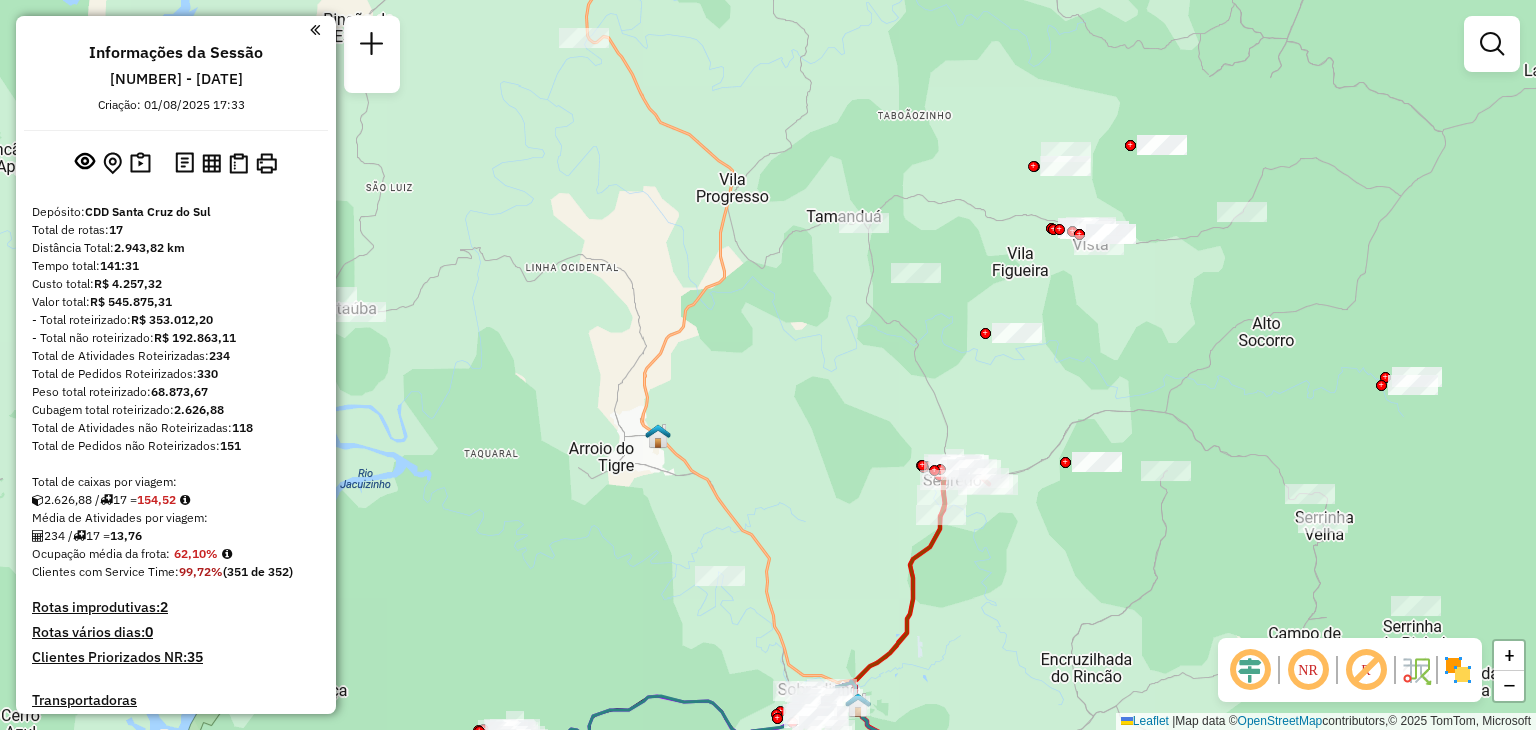 drag, startPoint x: 904, startPoint y: 369, endPoint x: 1017, endPoint y: 418, distance: 123.16656 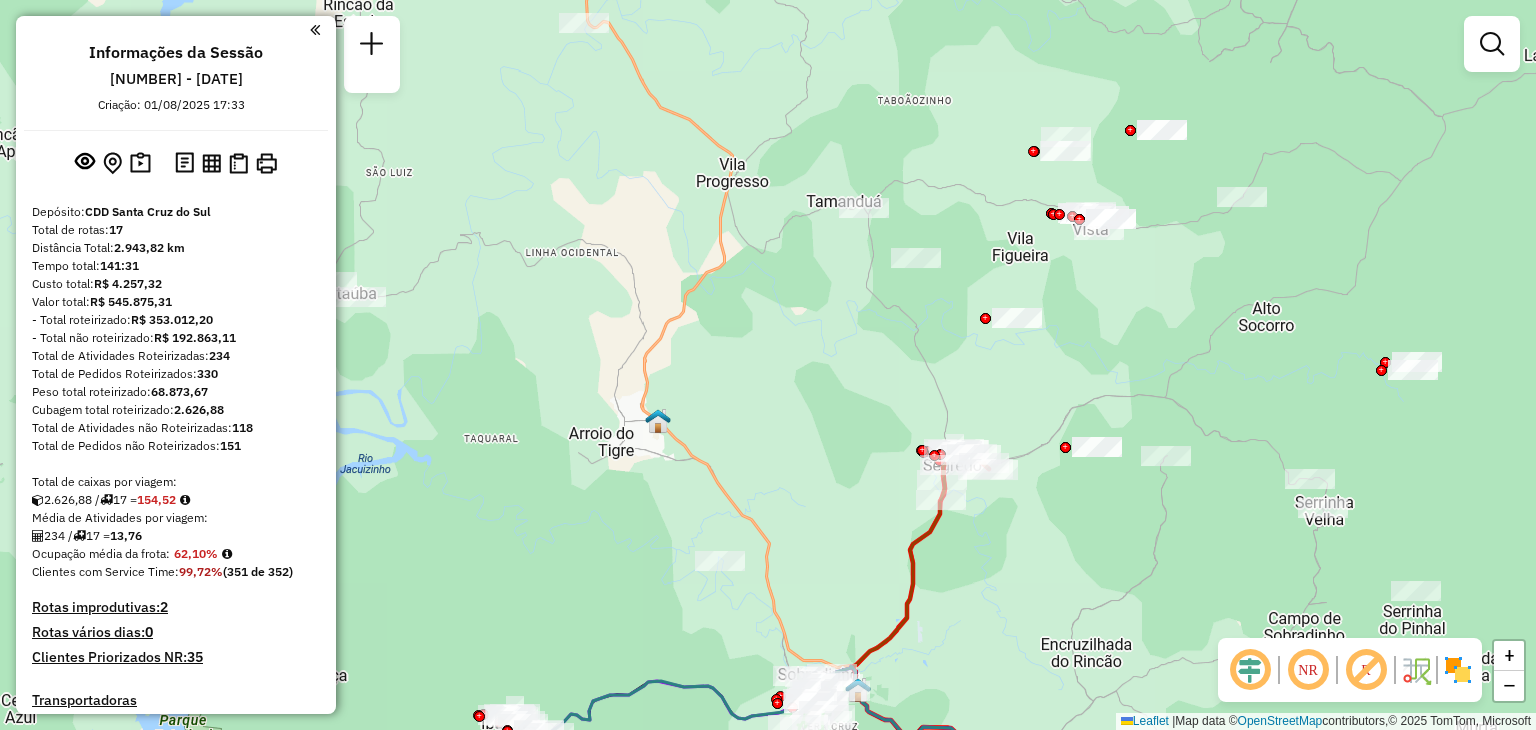 drag, startPoint x: 934, startPoint y: 394, endPoint x: 830, endPoint y: 313, distance: 131.82185 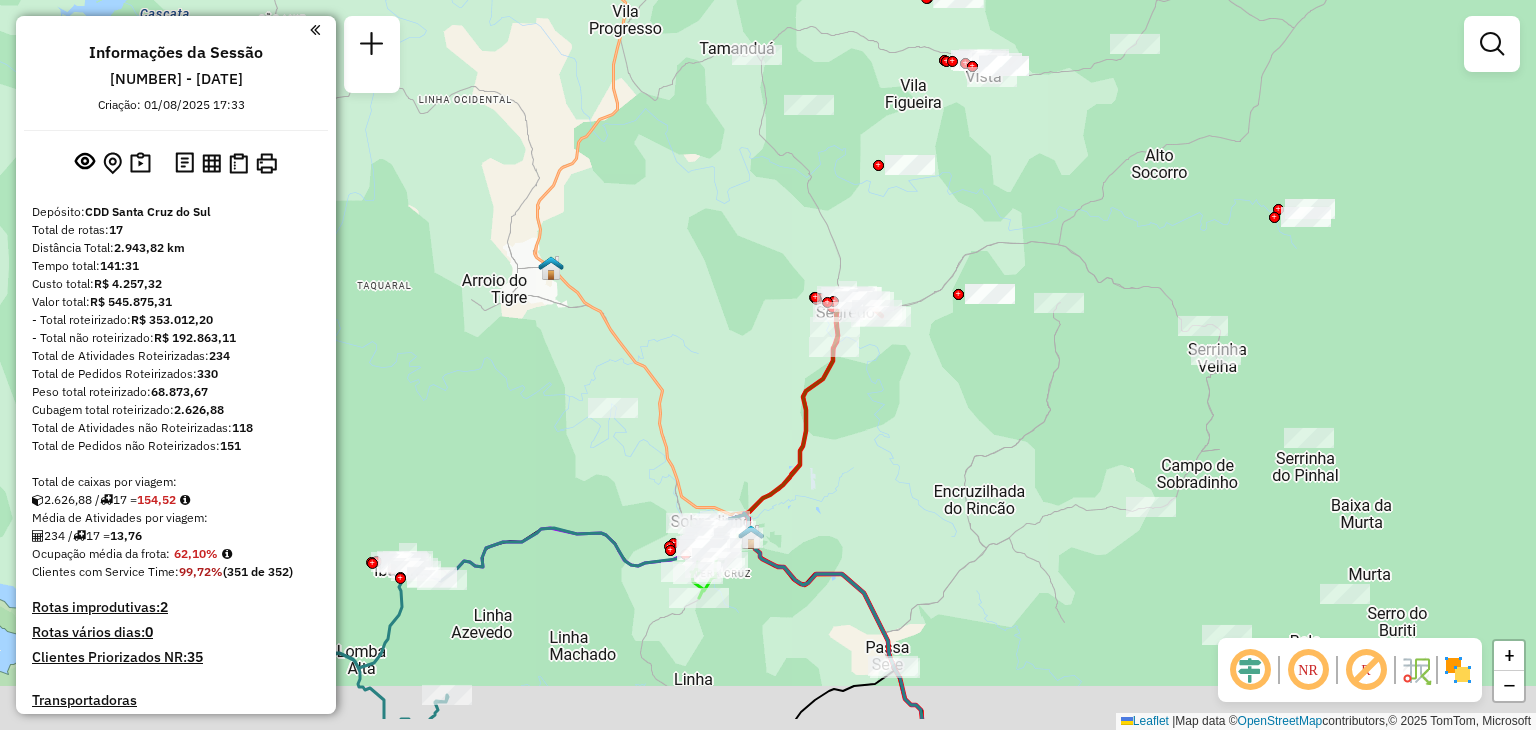 drag, startPoint x: 1006, startPoint y: 487, endPoint x: 973, endPoint y: 357, distance: 134.12308 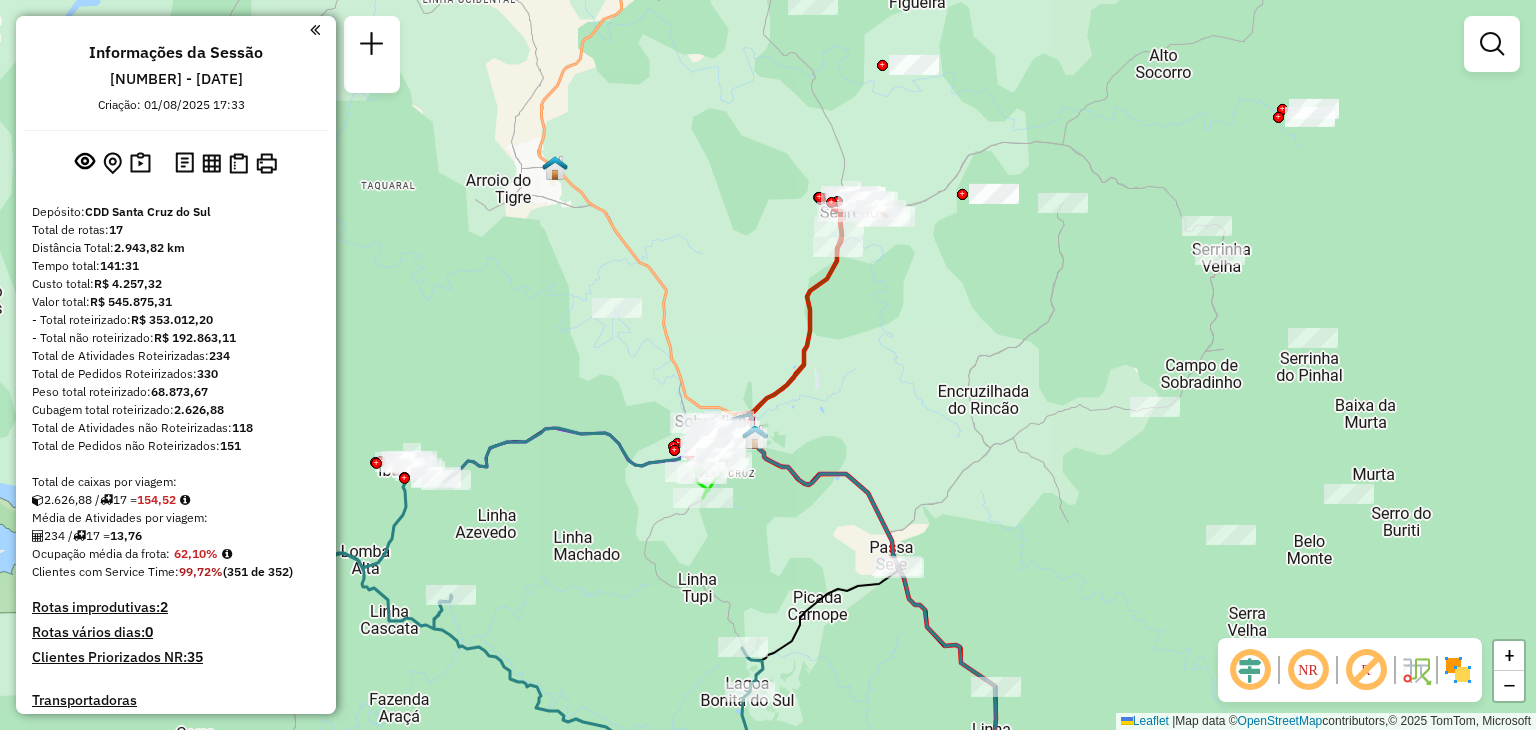 drag, startPoint x: 950, startPoint y: 502, endPoint x: 957, endPoint y: 365, distance: 137.17871 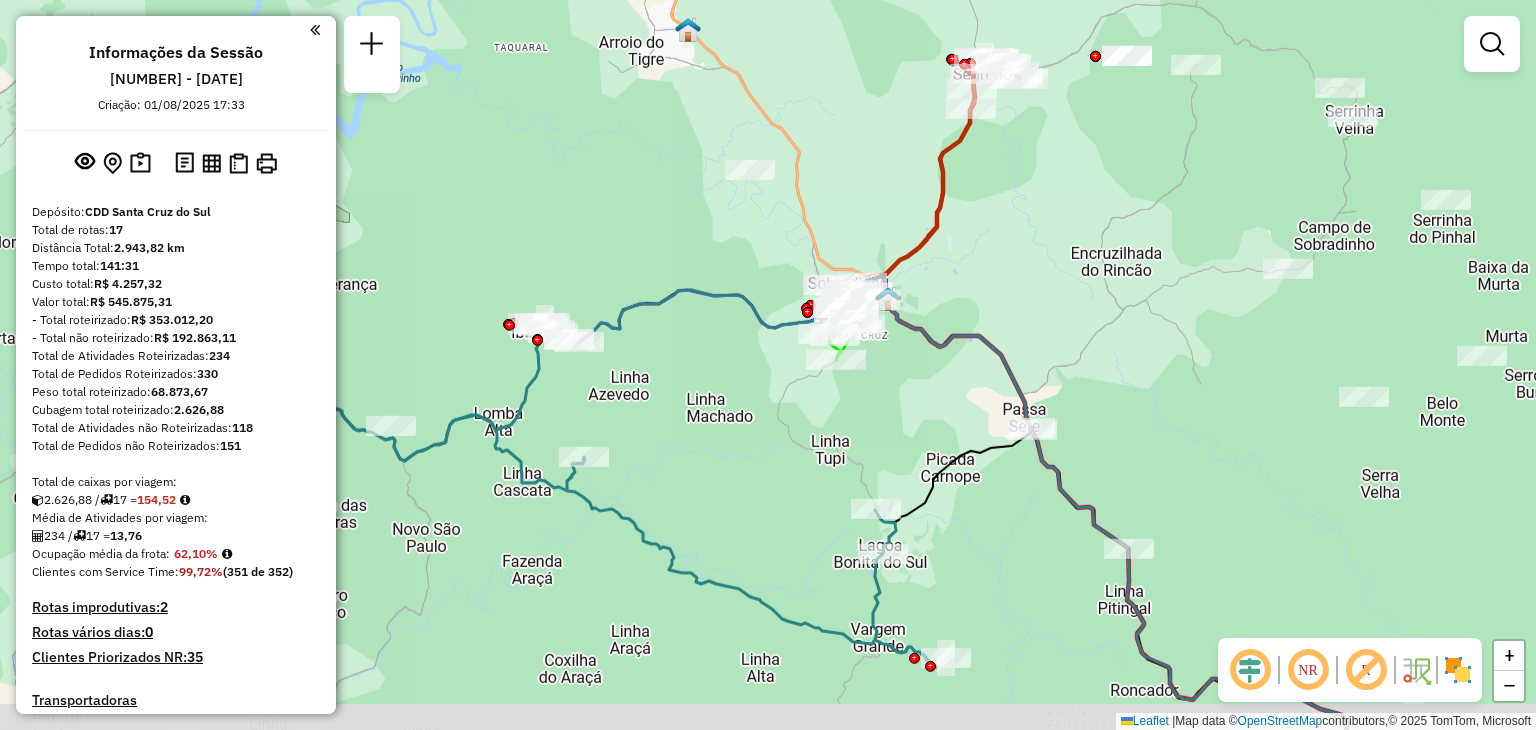 drag, startPoint x: 824, startPoint y: 472, endPoint x: 972, endPoint y: 413, distance: 159.3267 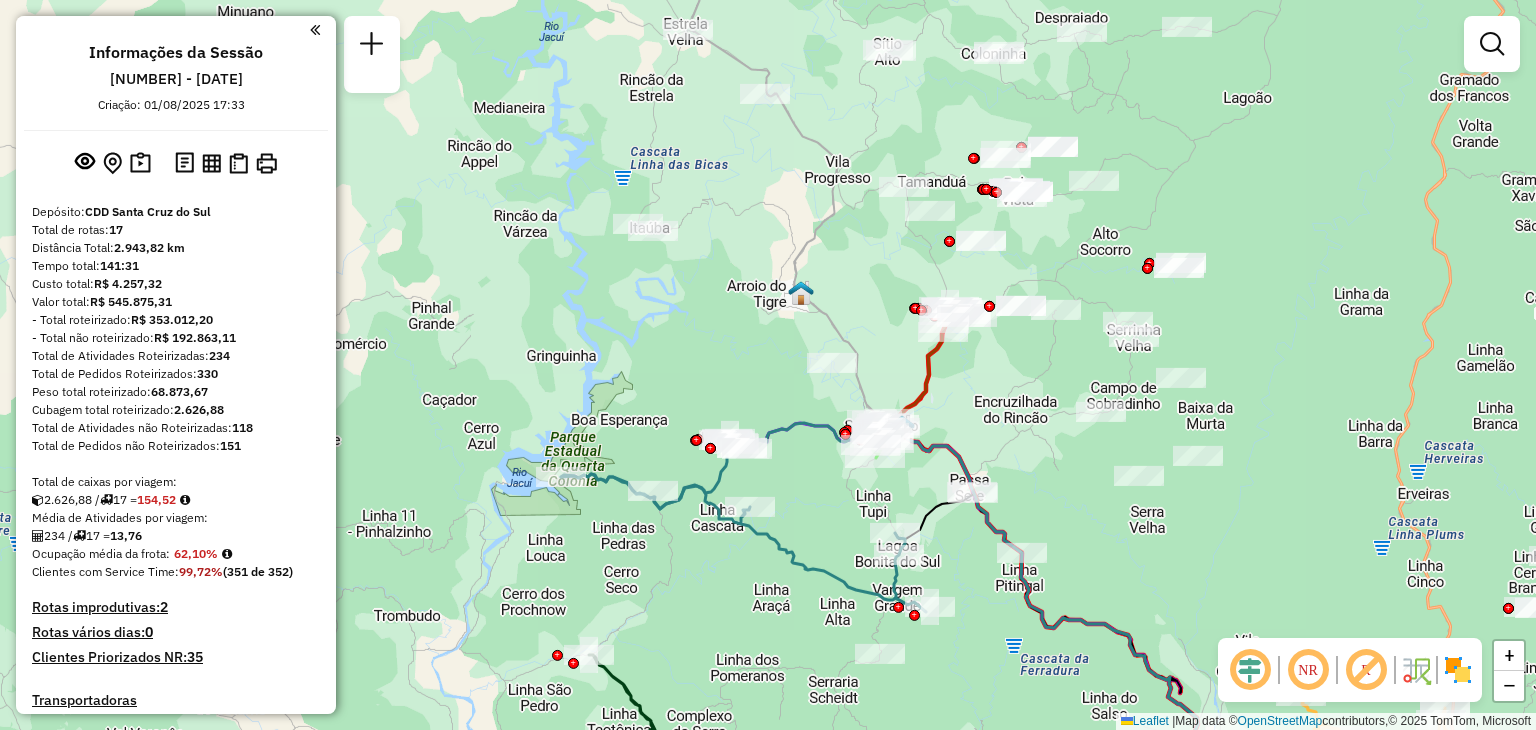 drag, startPoint x: 1199, startPoint y: 357, endPoint x: 1027, endPoint y: 480, distance: 211.45448 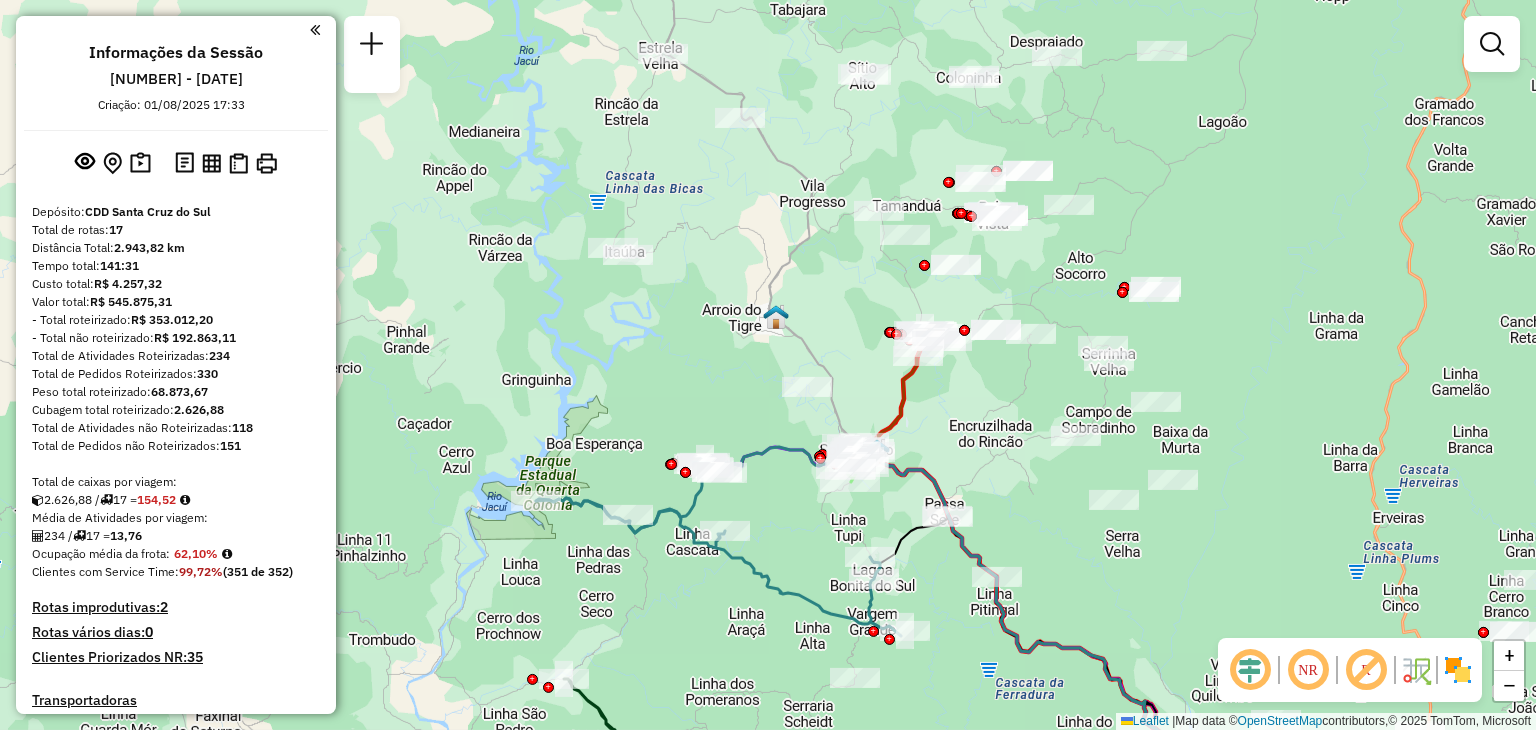 drag, startPoint x: 967, startPoint y: 421, endPoint x: 971, endPoint y: 445, distance: 24.33105 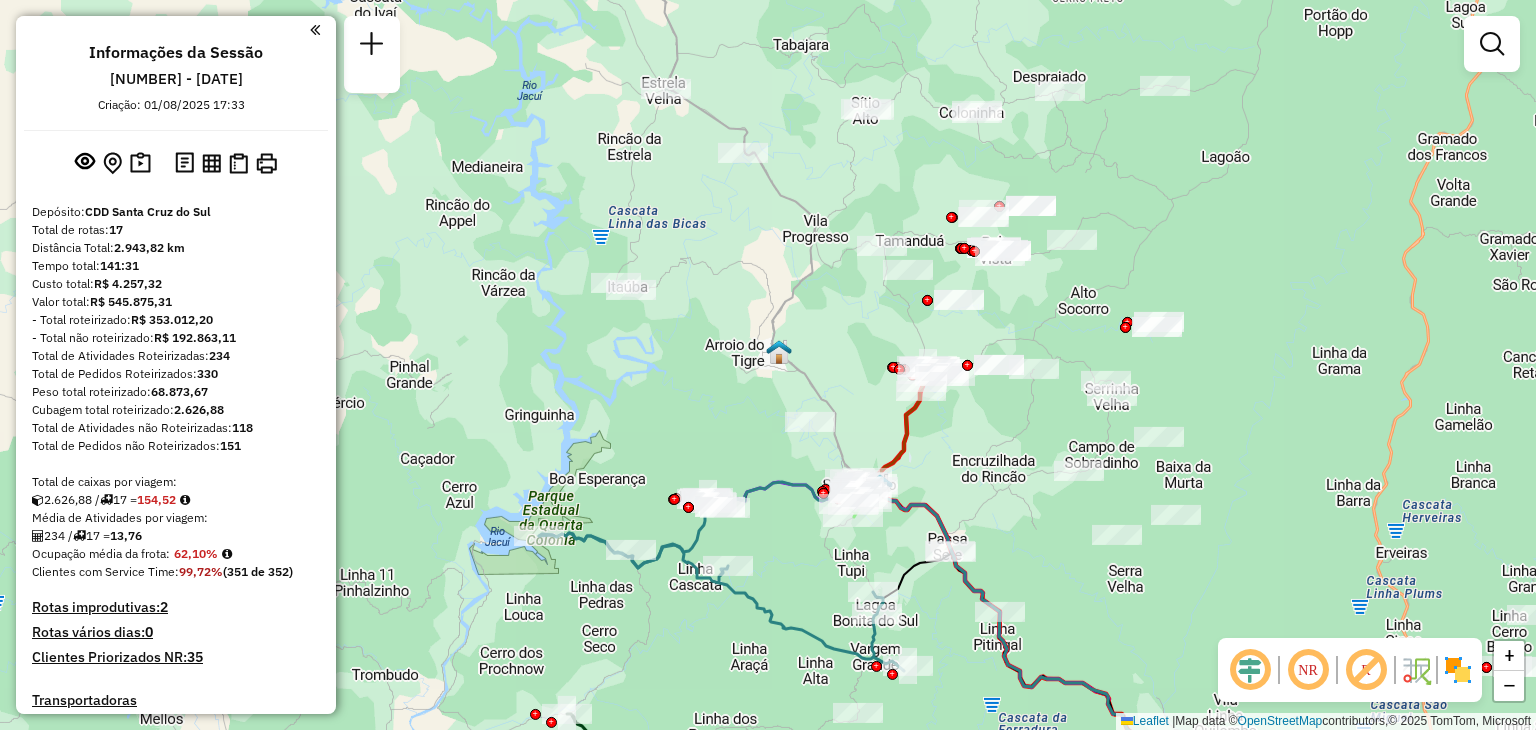 click on "Janela de atendimento Grade de atendimento Capacidade Transportadoras Veículos Cliente Pedidos  Rotas Selecione os dias de semana para filtrar as janelas de atendimento  Seg   Ter   Qua   Qui   Sex   Sáb   Dom  Informe o período da janela de atendimento: De: Até:  Filtrar exatamente a janela do cliente  Considerar janela de atendimento padrão  Selecione os dias de semana para filtrar as grades de atendimento  Seg   Ter   Qua   Qui   Sex   Sáb   Dom   Considerar clientes sem dia de atendimento cadastrado  Clientes fora do dia de atendimento selecionado Filtrar as atividades entre os valores definidos abaixo:  Peso mínimo:   Peso máximo:   Cubagem mínima:   Cubagem máxima:   De:   Até:  Filtrar as atividades entre o tempo de atendimento definido abaixo:  De:   Até:   Considerar capacidade total dos clientes não roteirizados Transportadora: Selecione um ou mais itens Tipo de veículo: Selecione um ou mais itens Veículo: Selecione um ou mais itens Motorista: Selecione um ou mais itens Nome: Rótulo:" 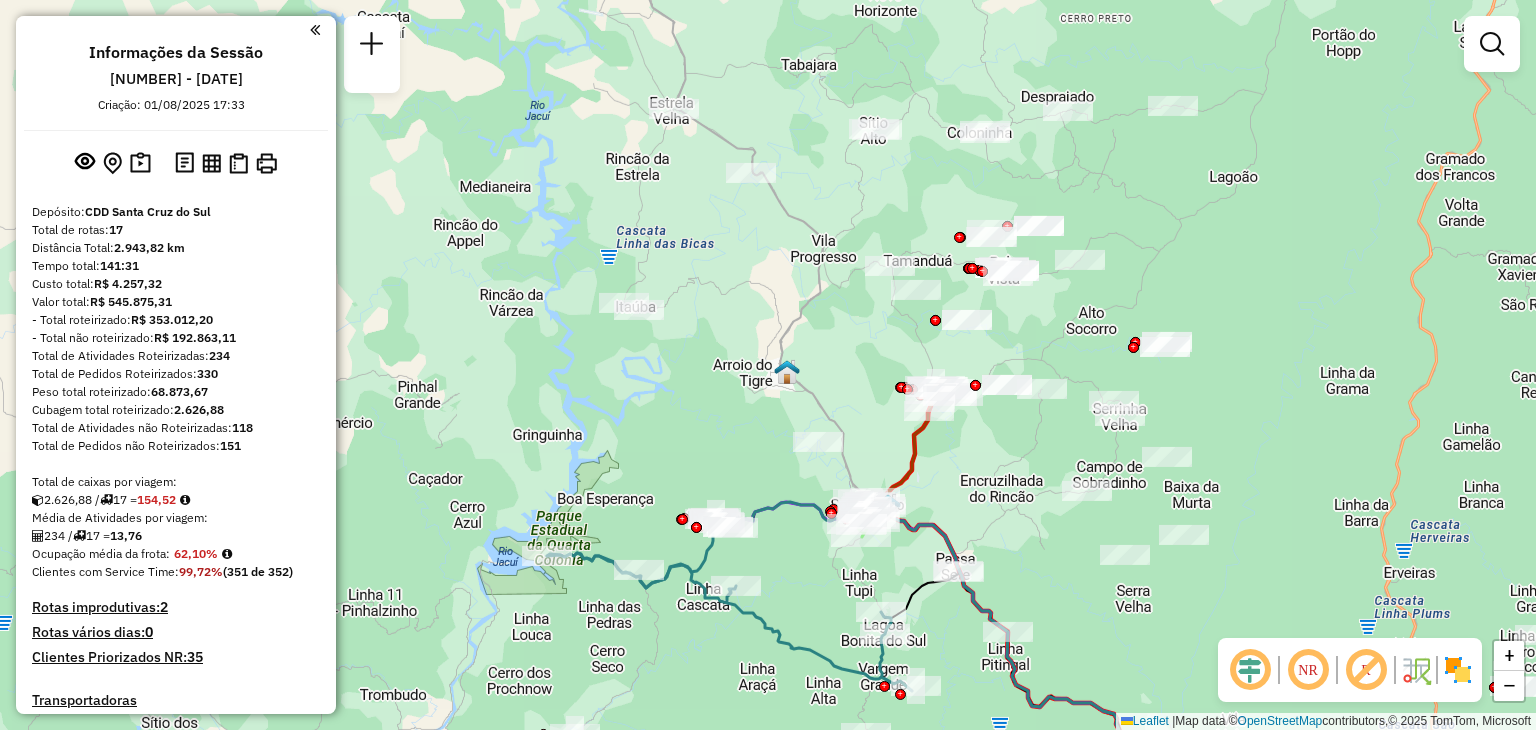 drag, startPoint x: 1295, startPoint y: 433, endPoint x: 1303, endPoint y: 452, distance: 20.615528 